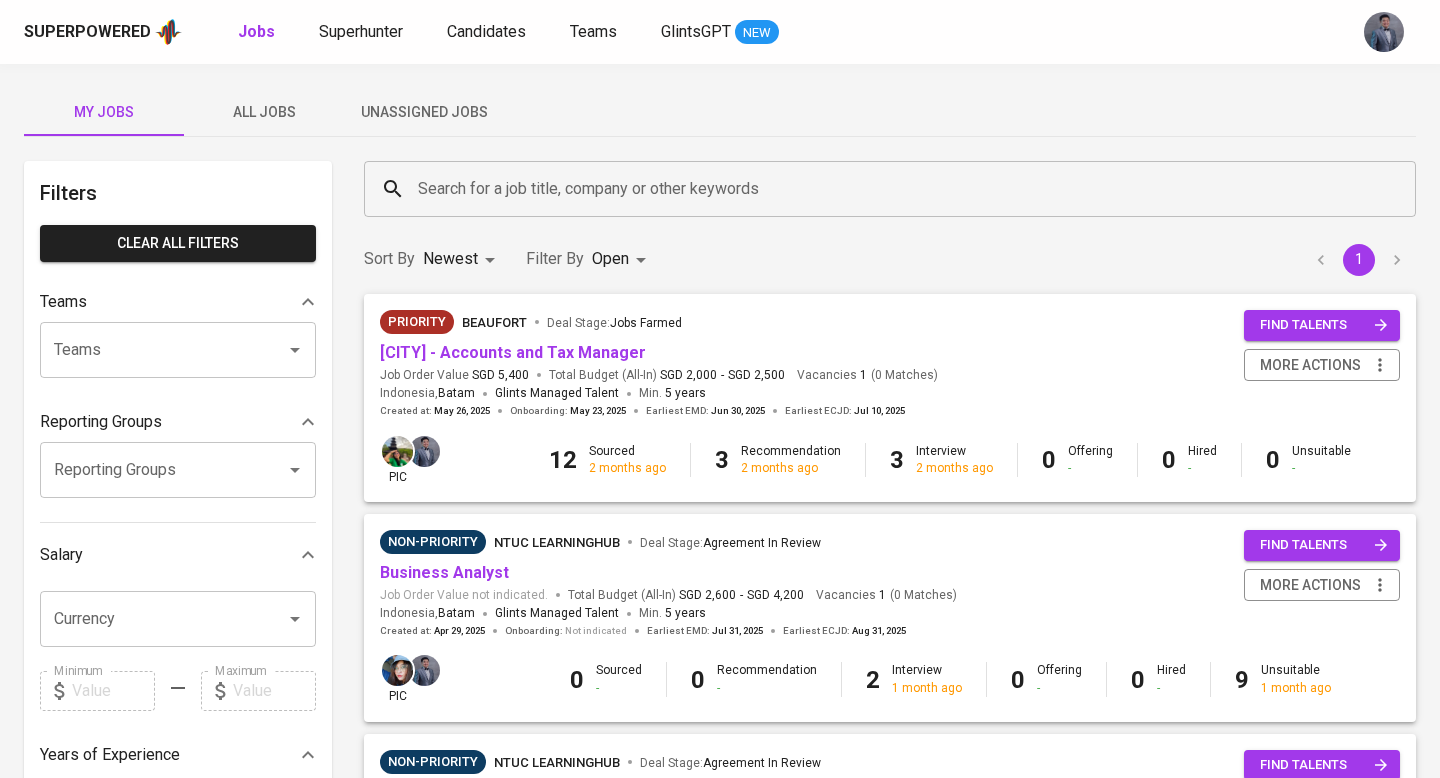 scroll, scrollTop: 0, scrollLeft: 0, axis: both 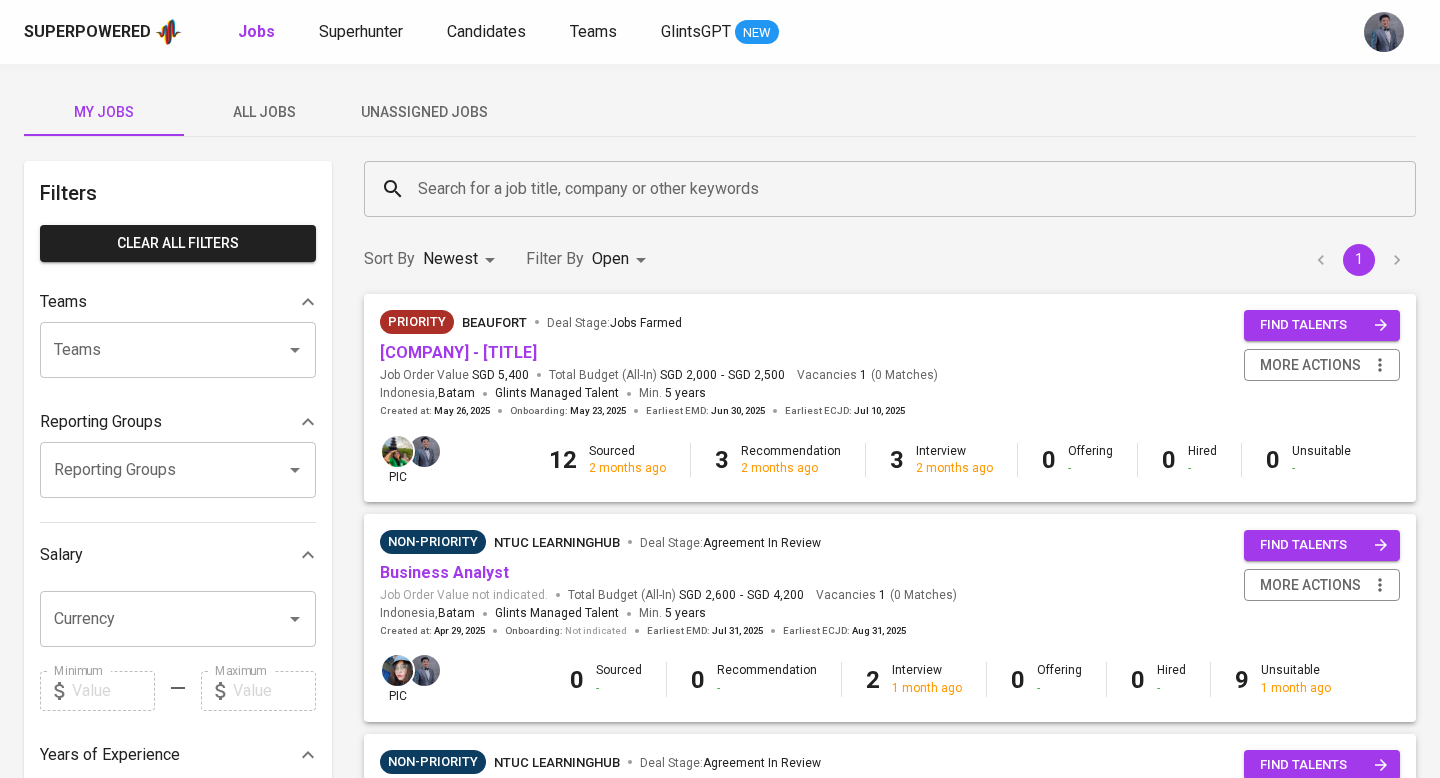 click on "Unassigned Jobs" at bounding box center (424, 112) 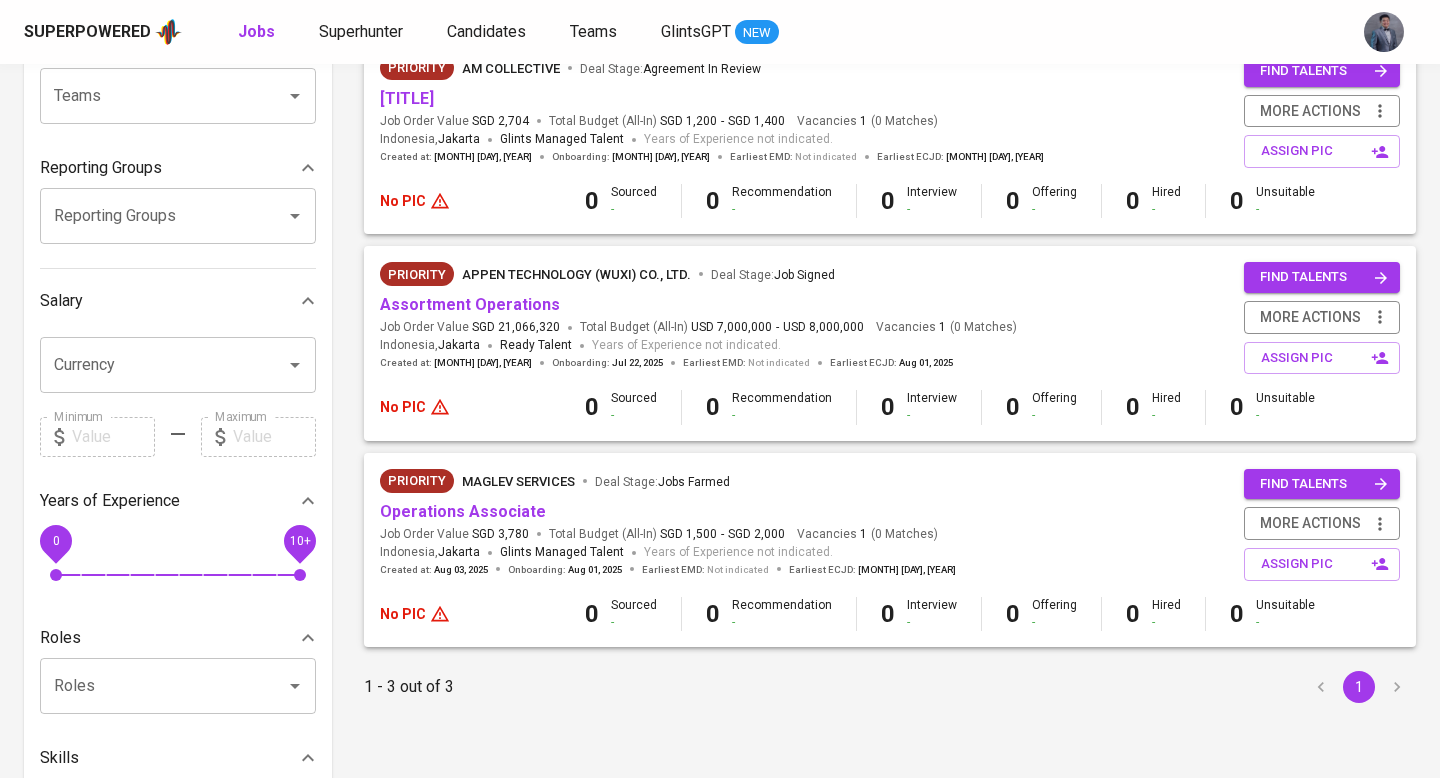 scroll, scrollTop: 261, scrollLeft: 0, axis: vertical 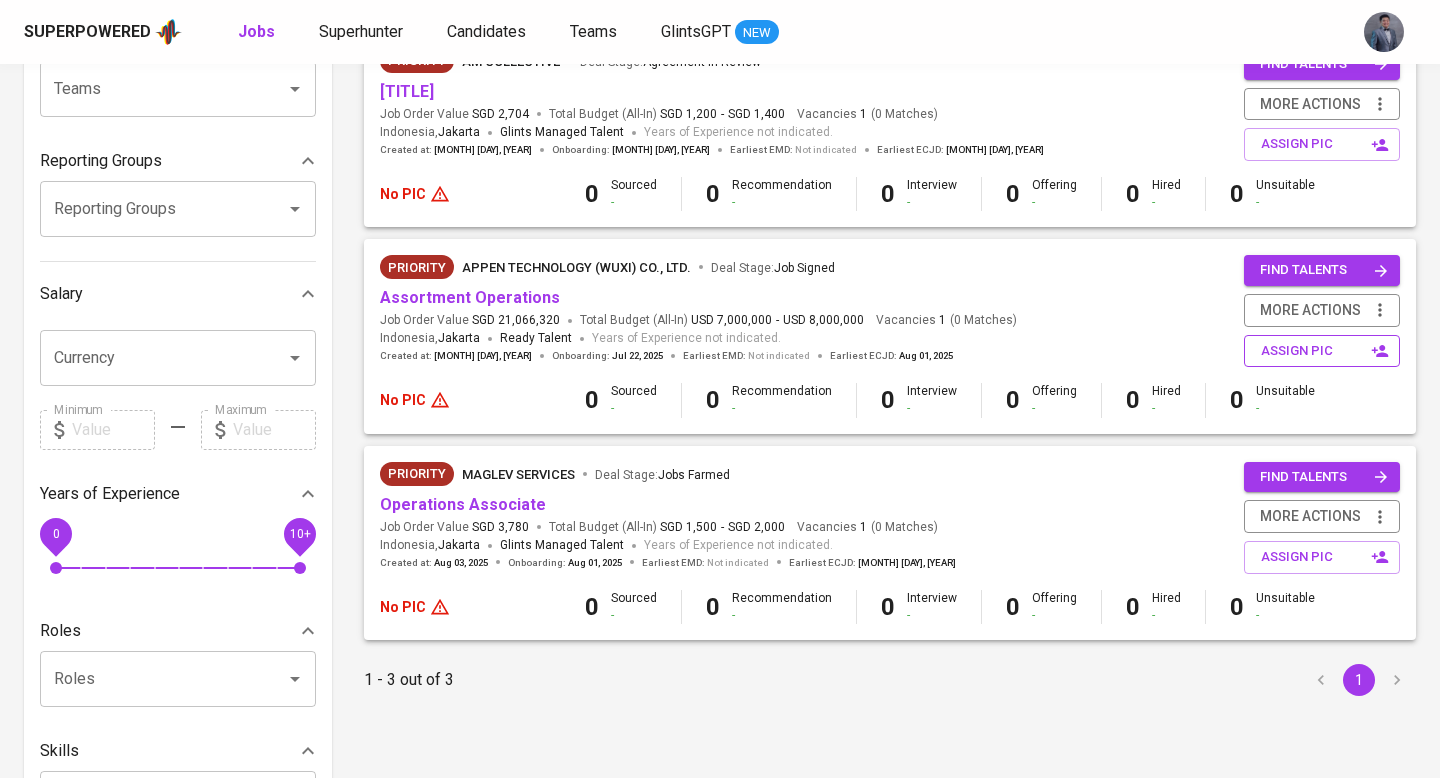 click on "assign pic" at bounding box center [1324, 351] 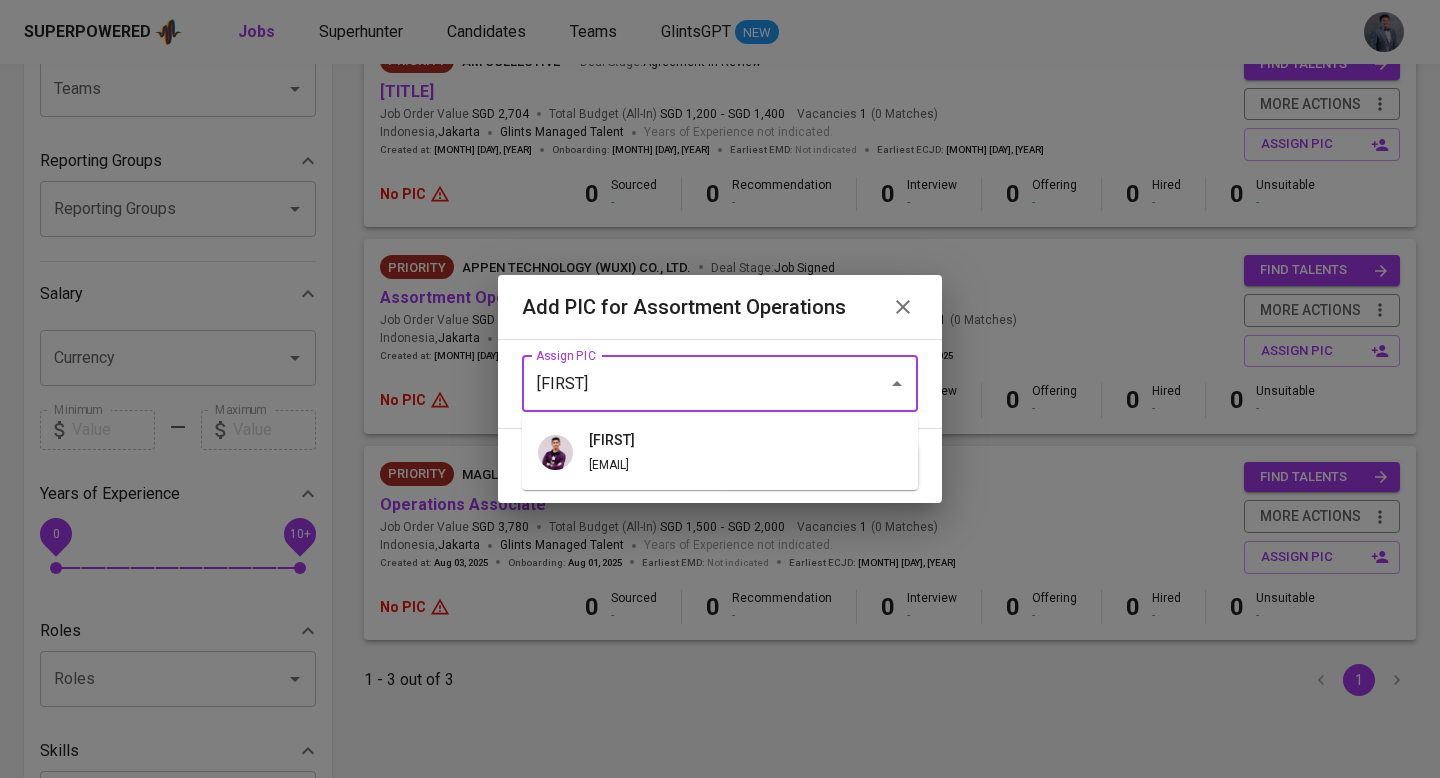 click on "erwin" at bounding box center [612, 441] 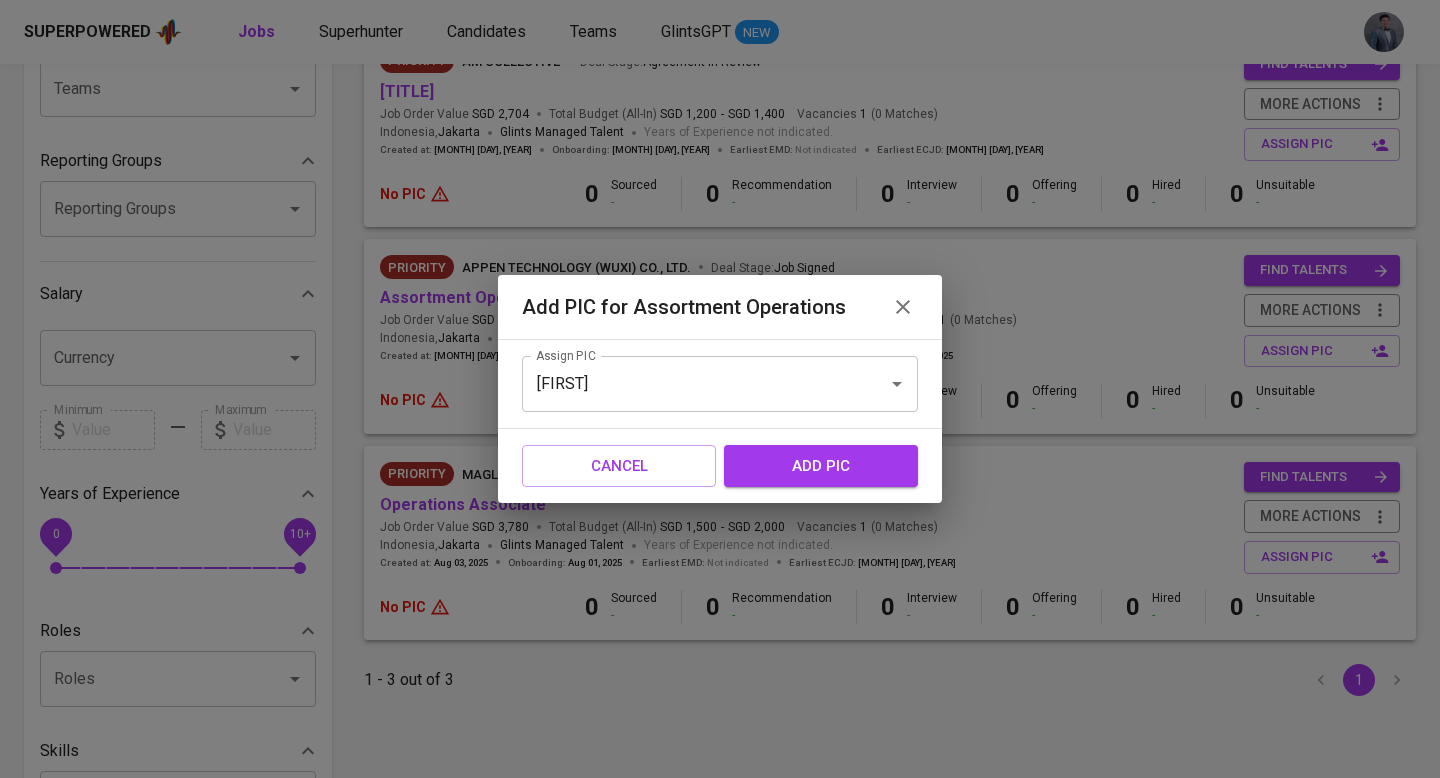 click on "add pic" at bounding box center (821, 466) 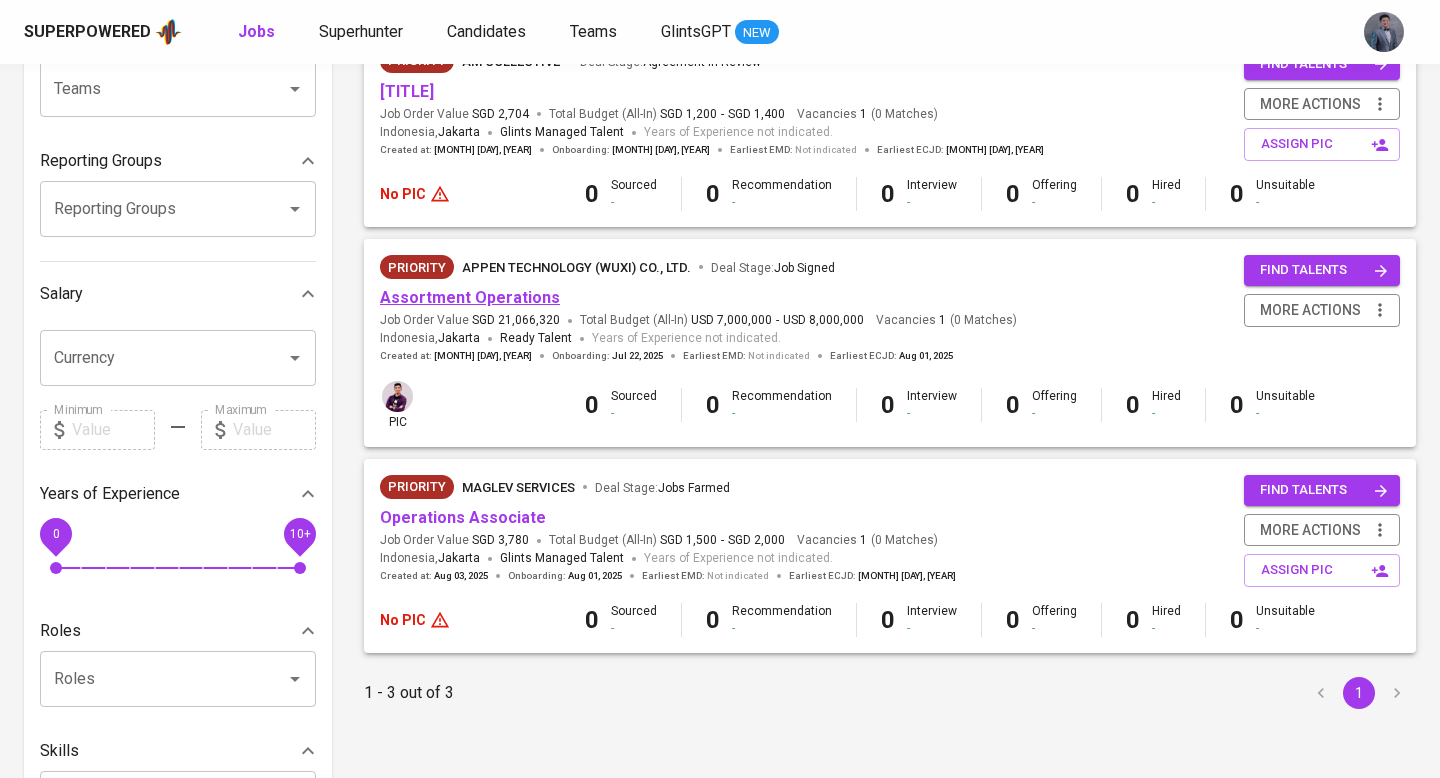 click on "Assortment Operations" at bounding box center (470, 297) 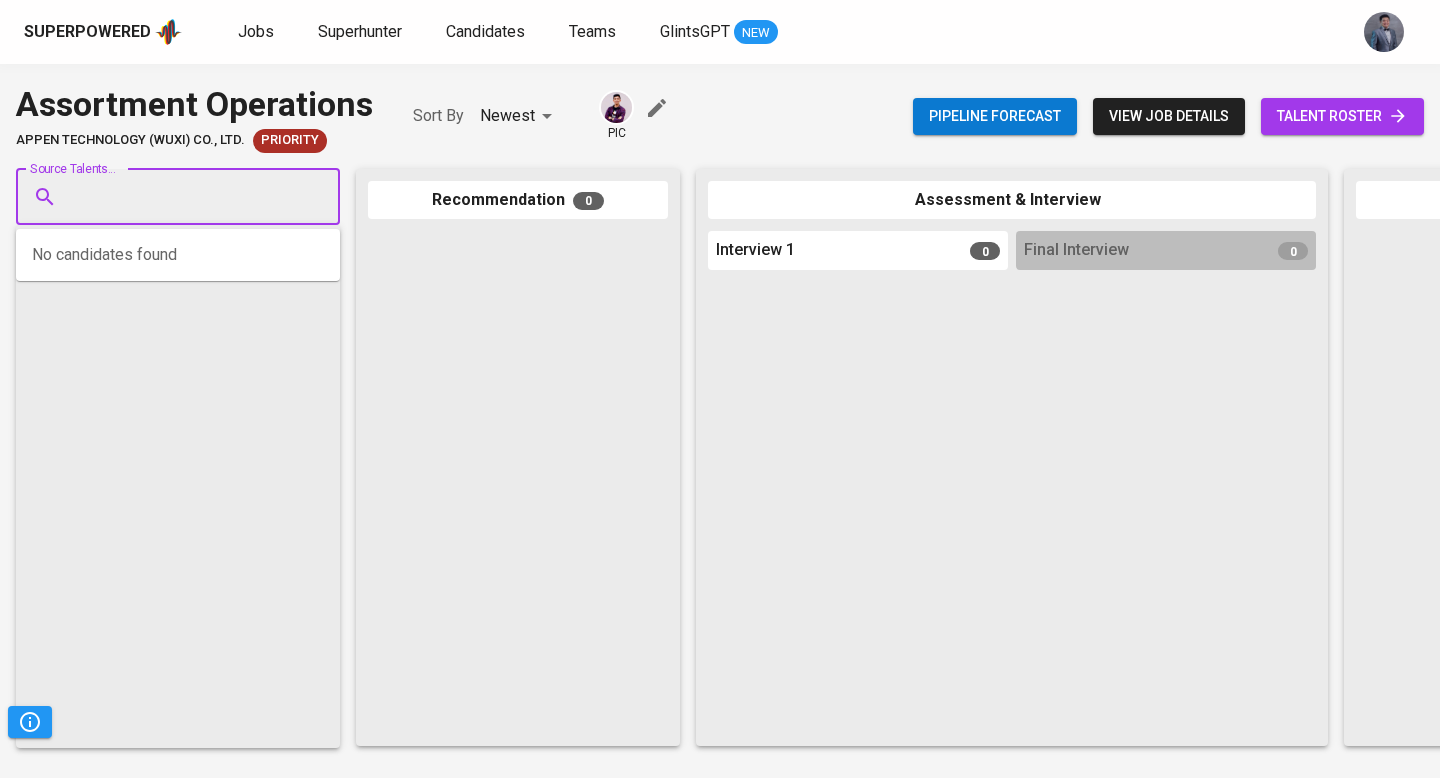 click on "Source Talents..." at bounding box center (170, 197) 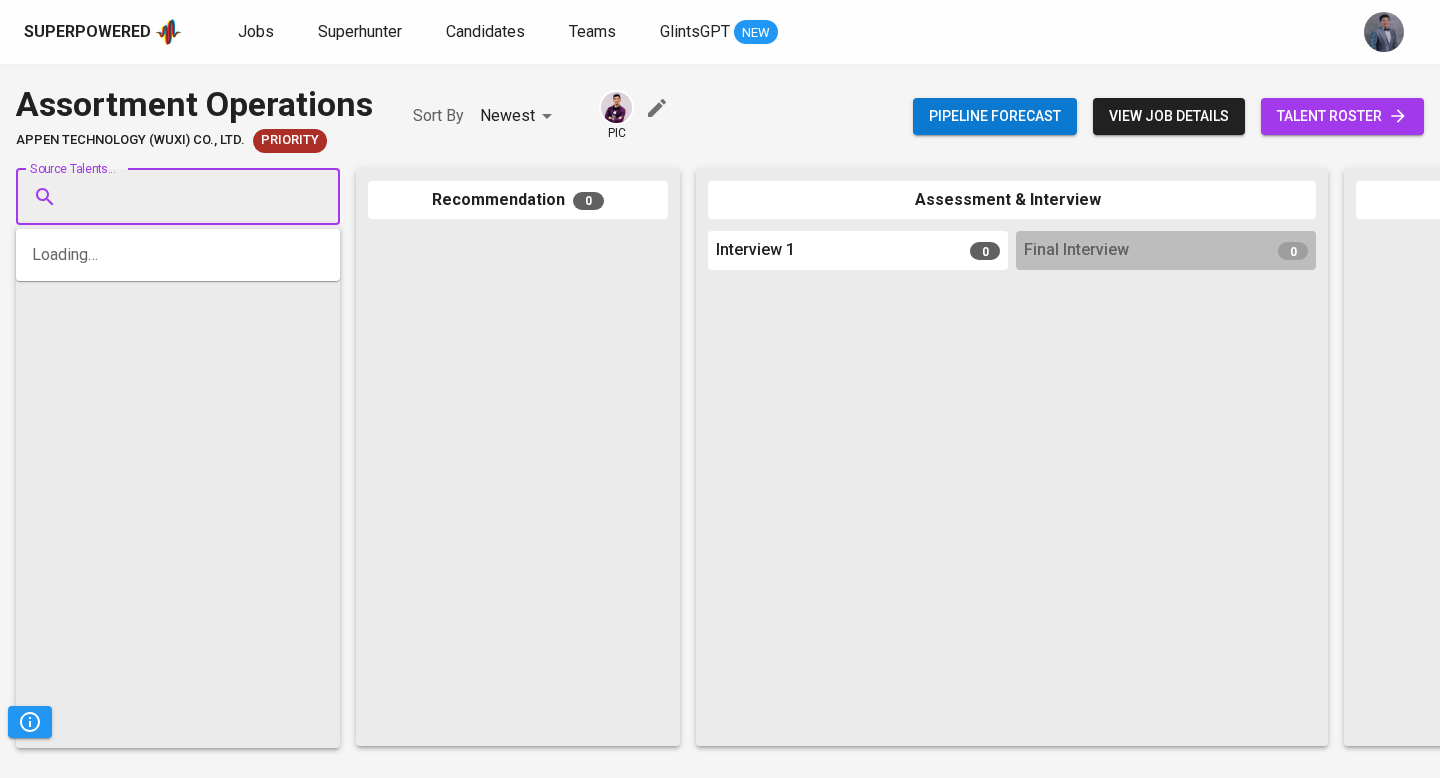 scroll, scrollTop: 0, scrollLeft: 0, axis: both 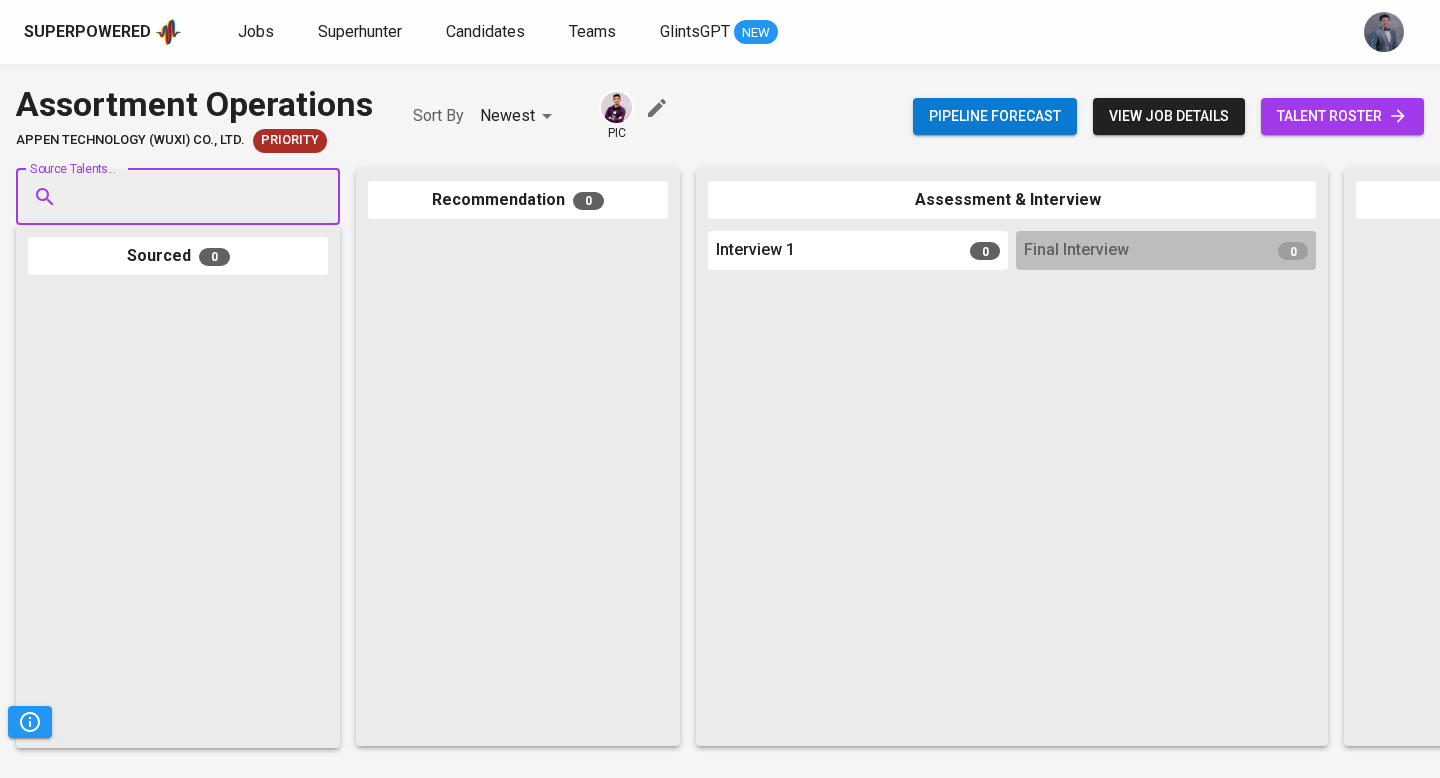 paste on "amaliafaustinaa@gmail.com" 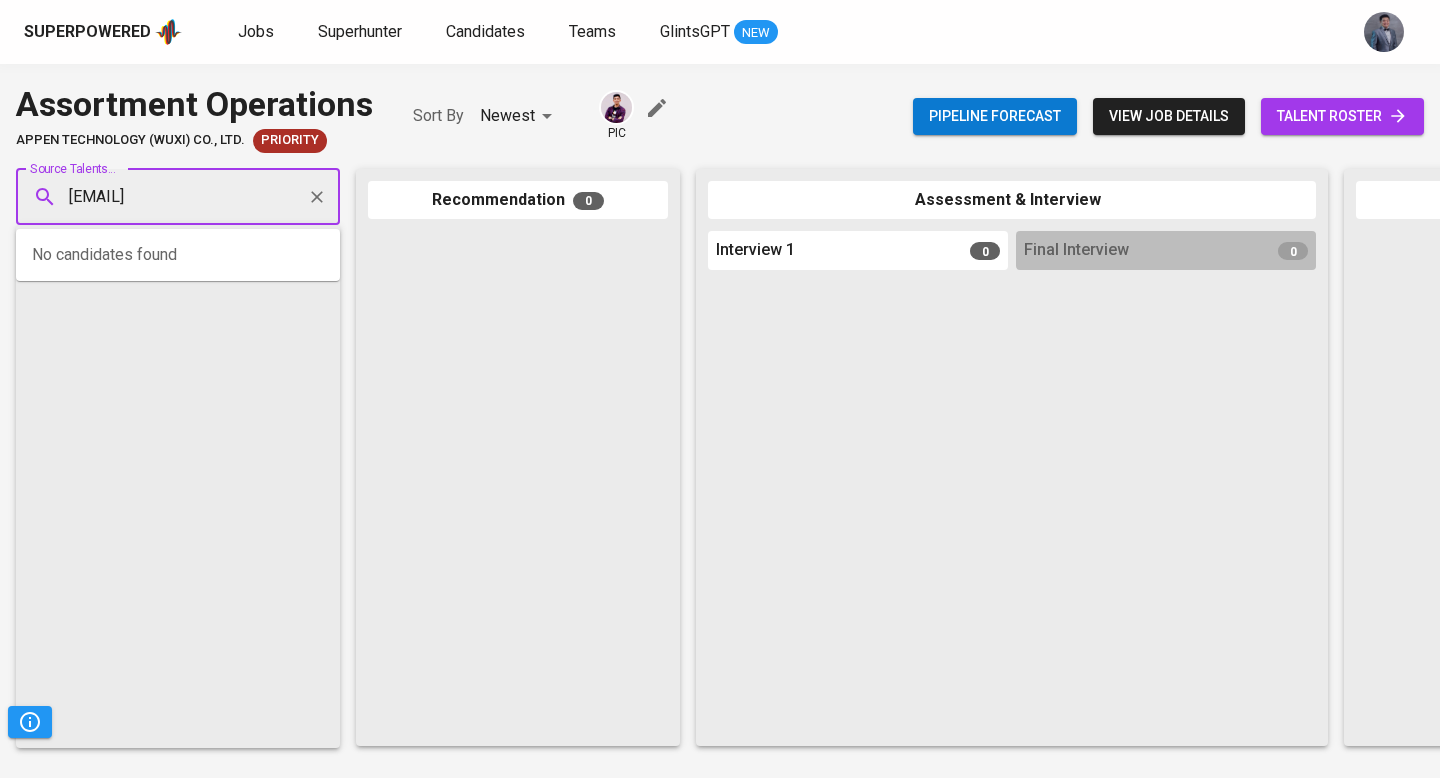 scroll, scrollTop: 0, scrollLeft: 2, axis: horizontal 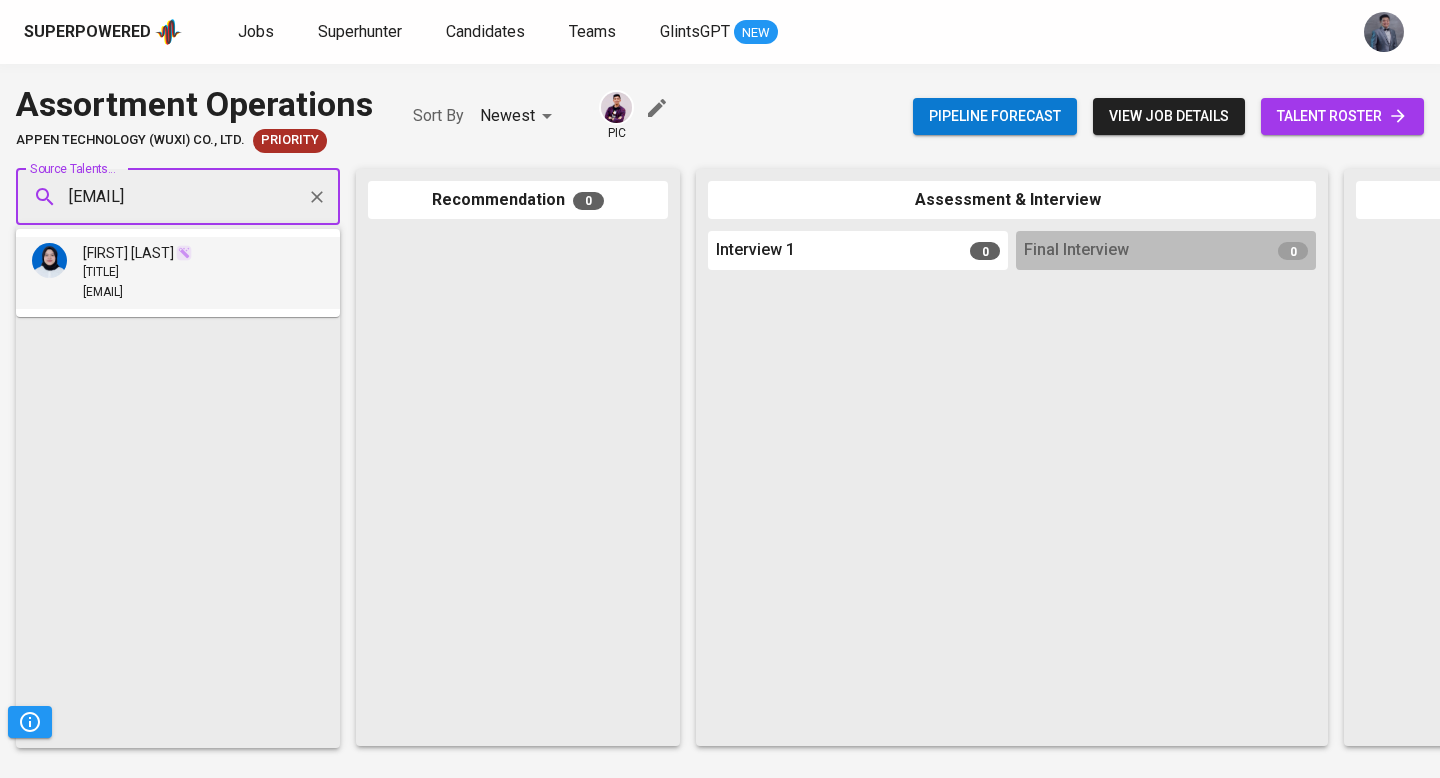 click on "Freelance AI Training Writer & Data Check" at bounding box center [101, 273] 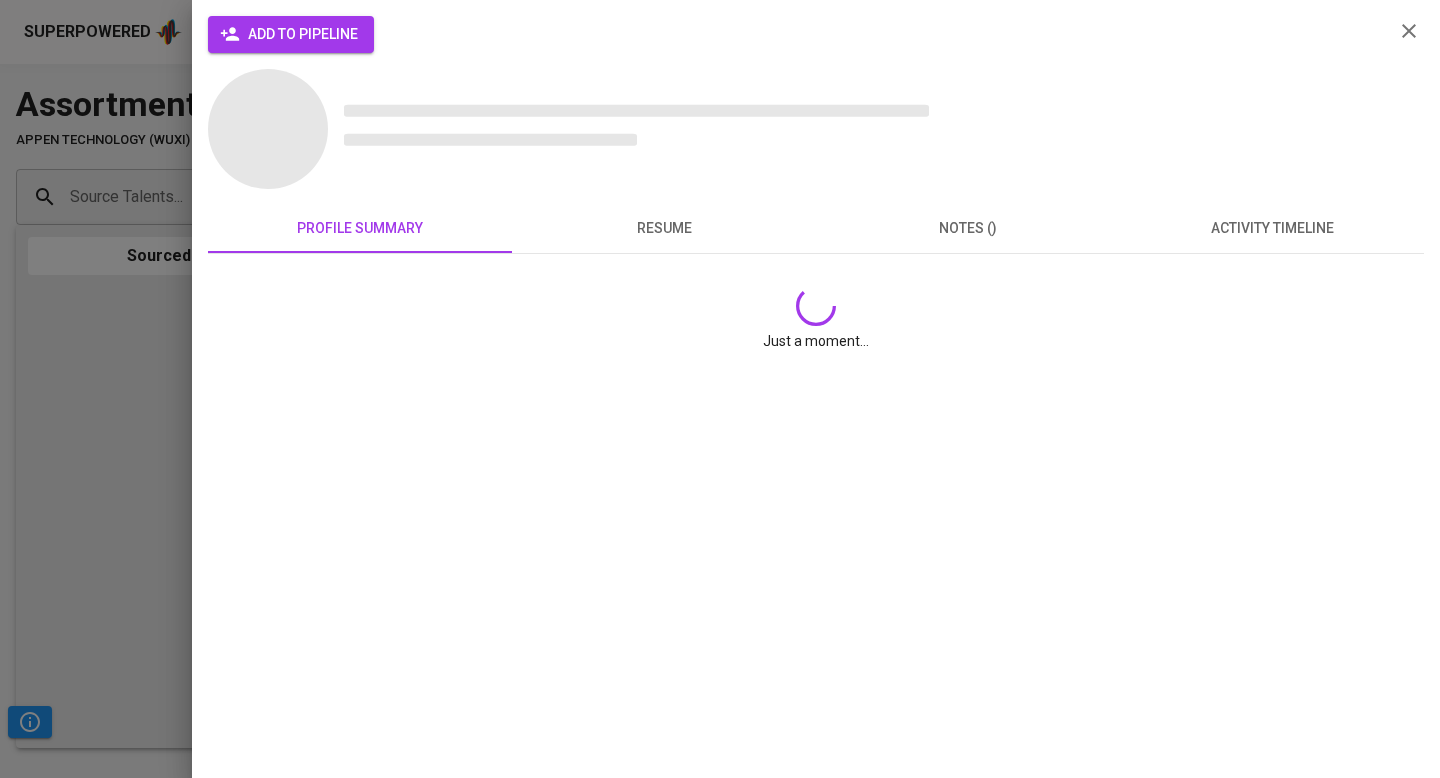 scroll, scrollTop: 0, scrollLeft: 0, axis: both 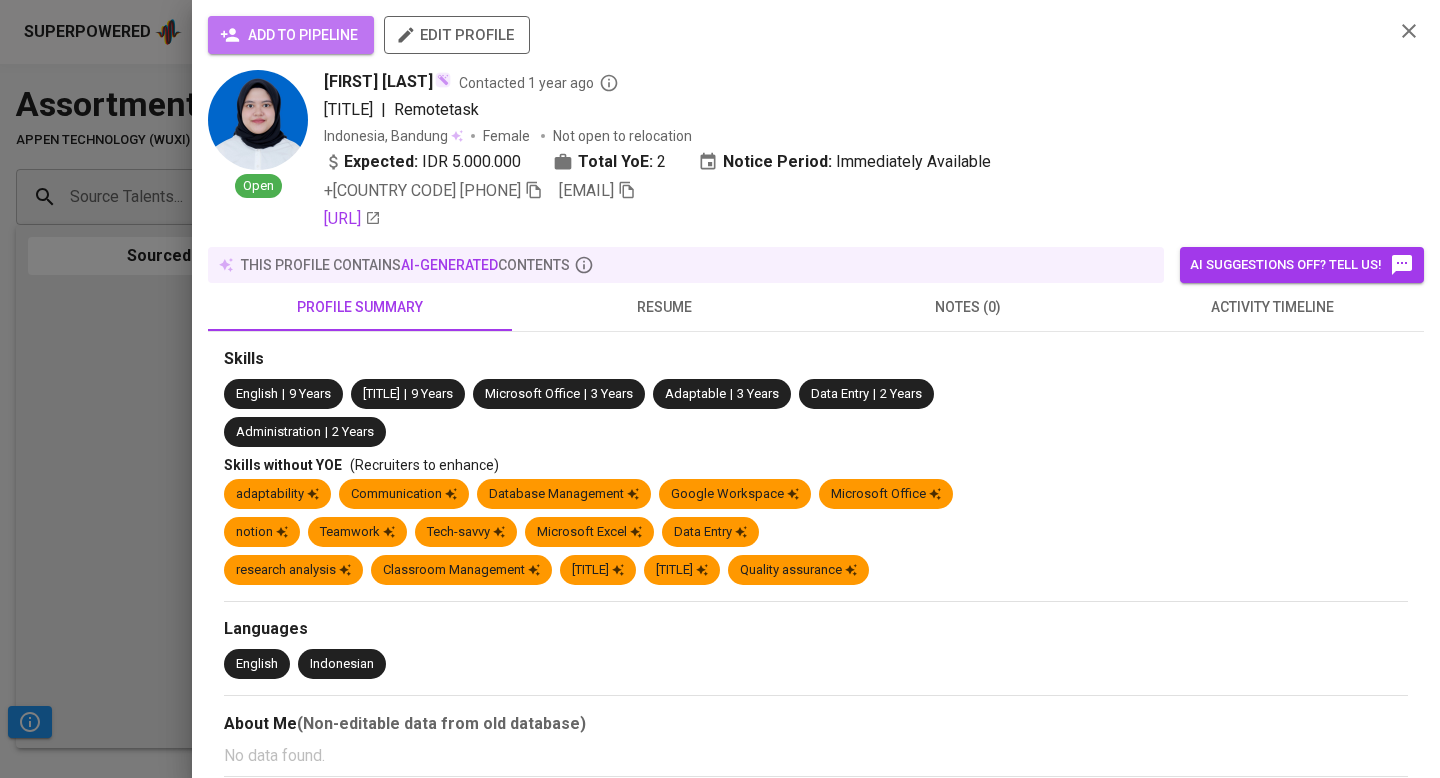 click on "add to pipeline" at bounding box center (291, 35) 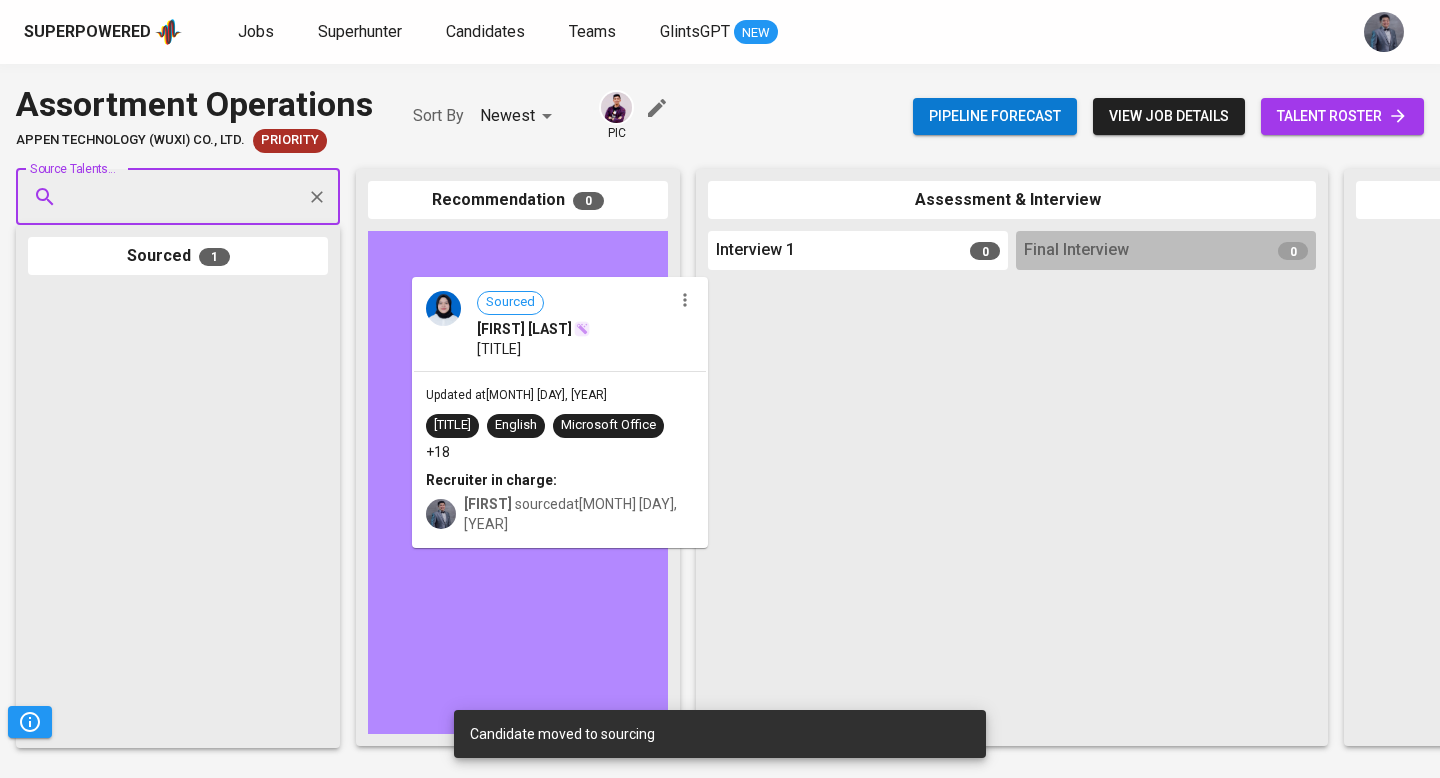 drag, startPoint x: 215, startPoint y: 327, endPoint x: 613, endPoint y: 315, distance: 398.18088 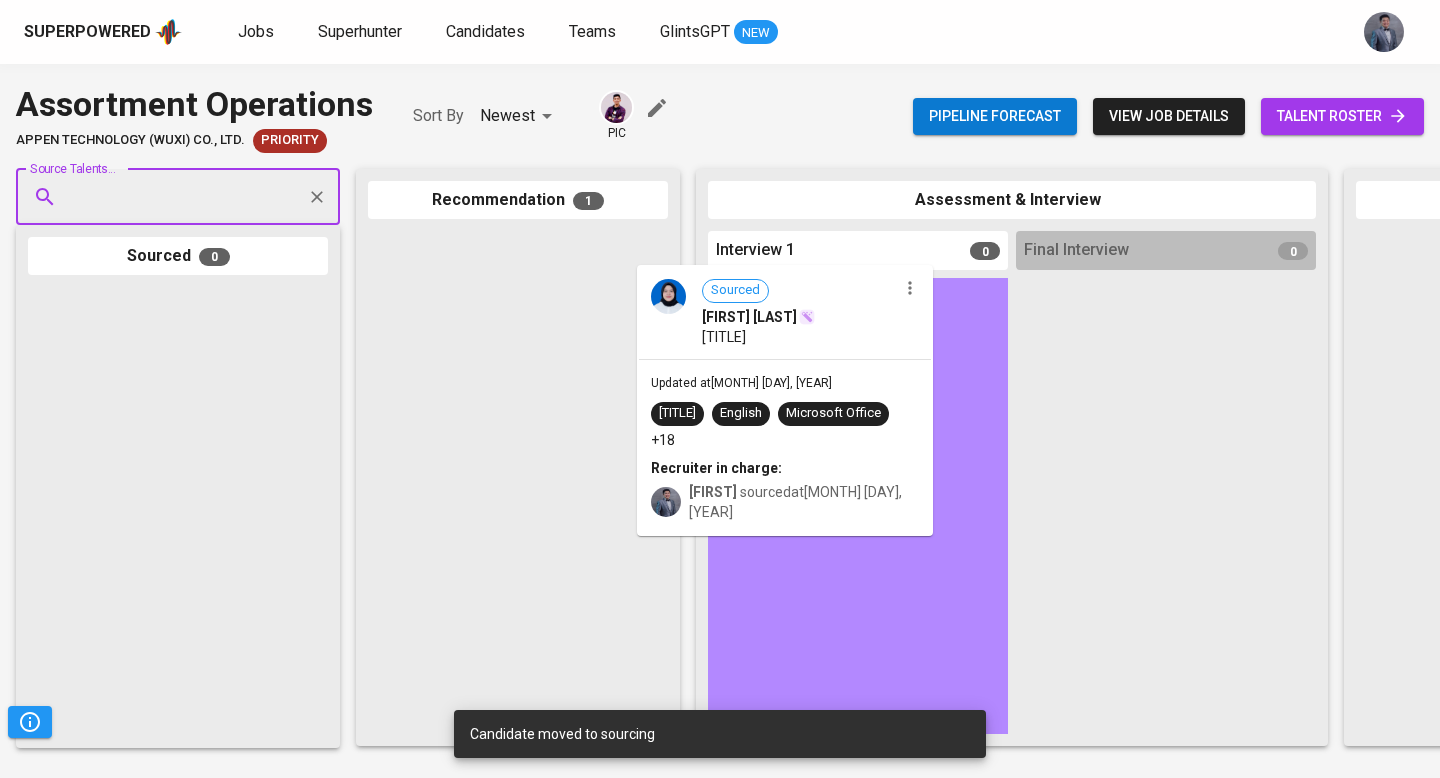 drag, startPoint x: 564, startPoint y: 288, endPoint x: 853, endPoint y: 324, distance: 291.23358 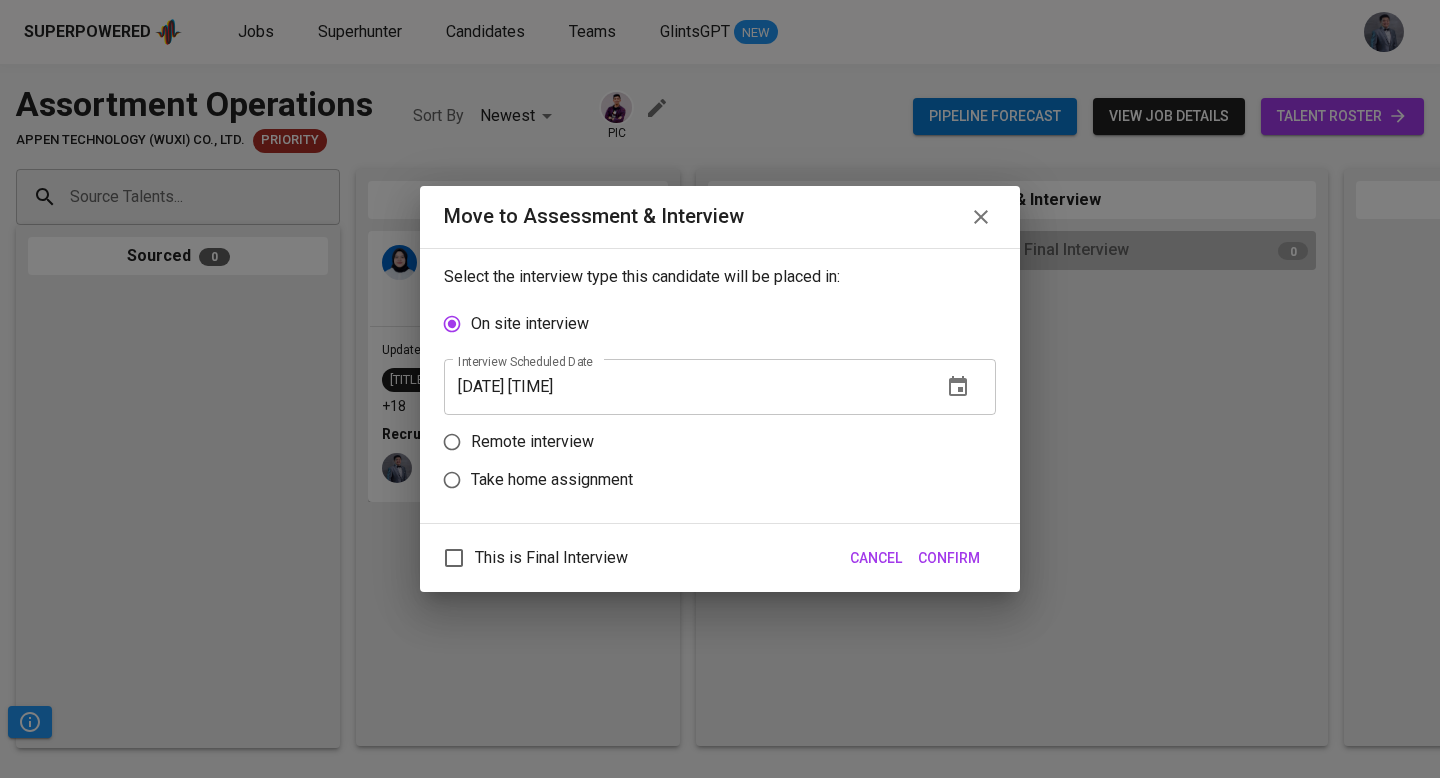 click on "Remote interview" at bounding box center (532, 442) 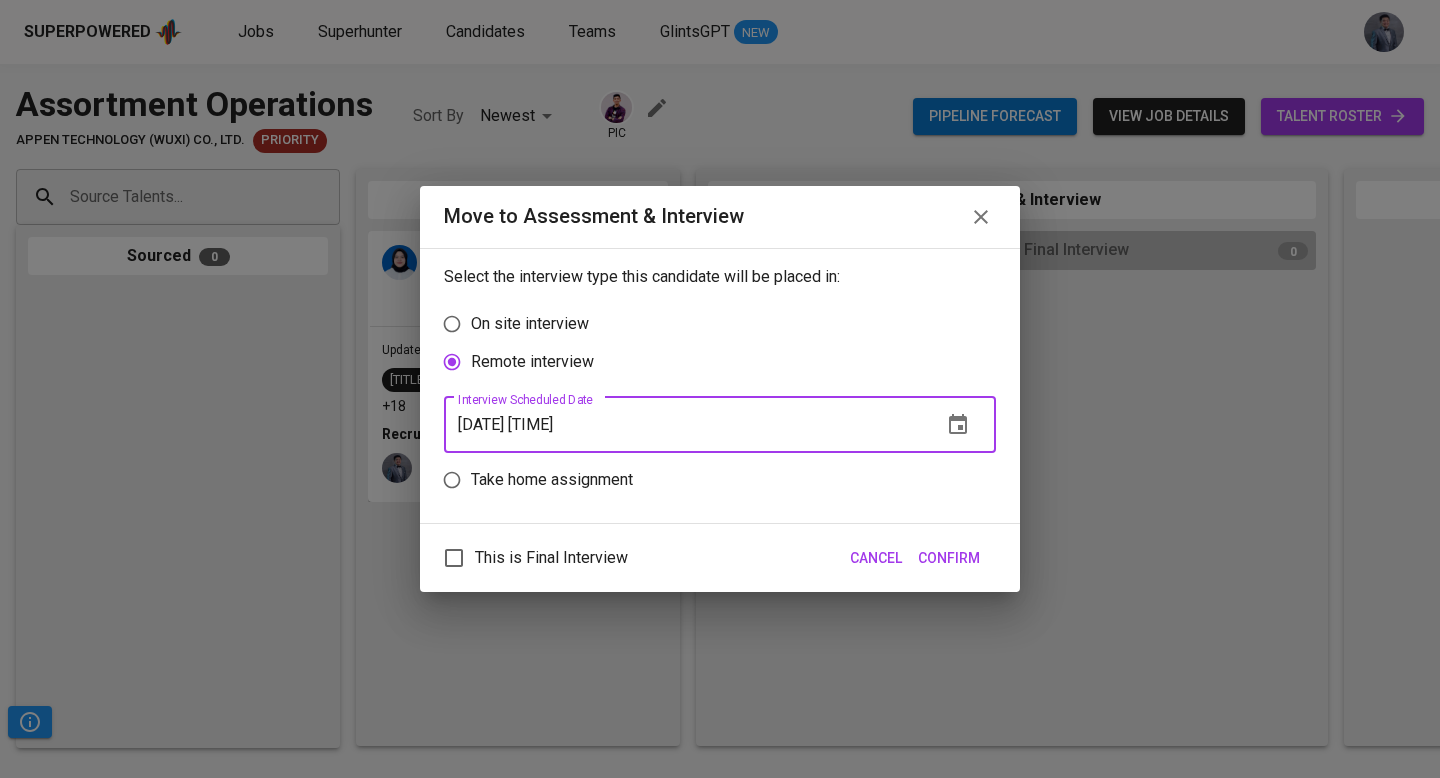 click on "08/06/2025 05:54 pm" at bounding box center (685, 425) 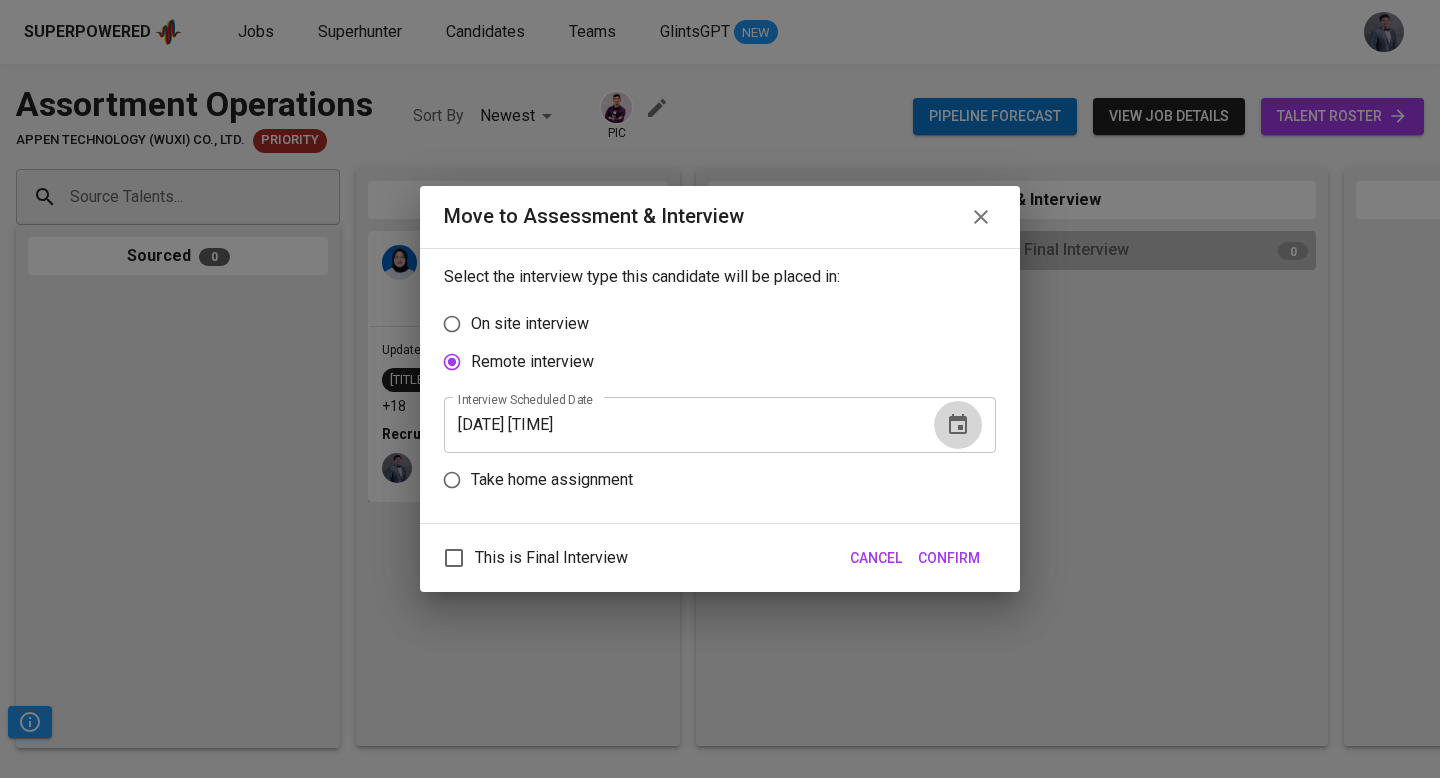 click 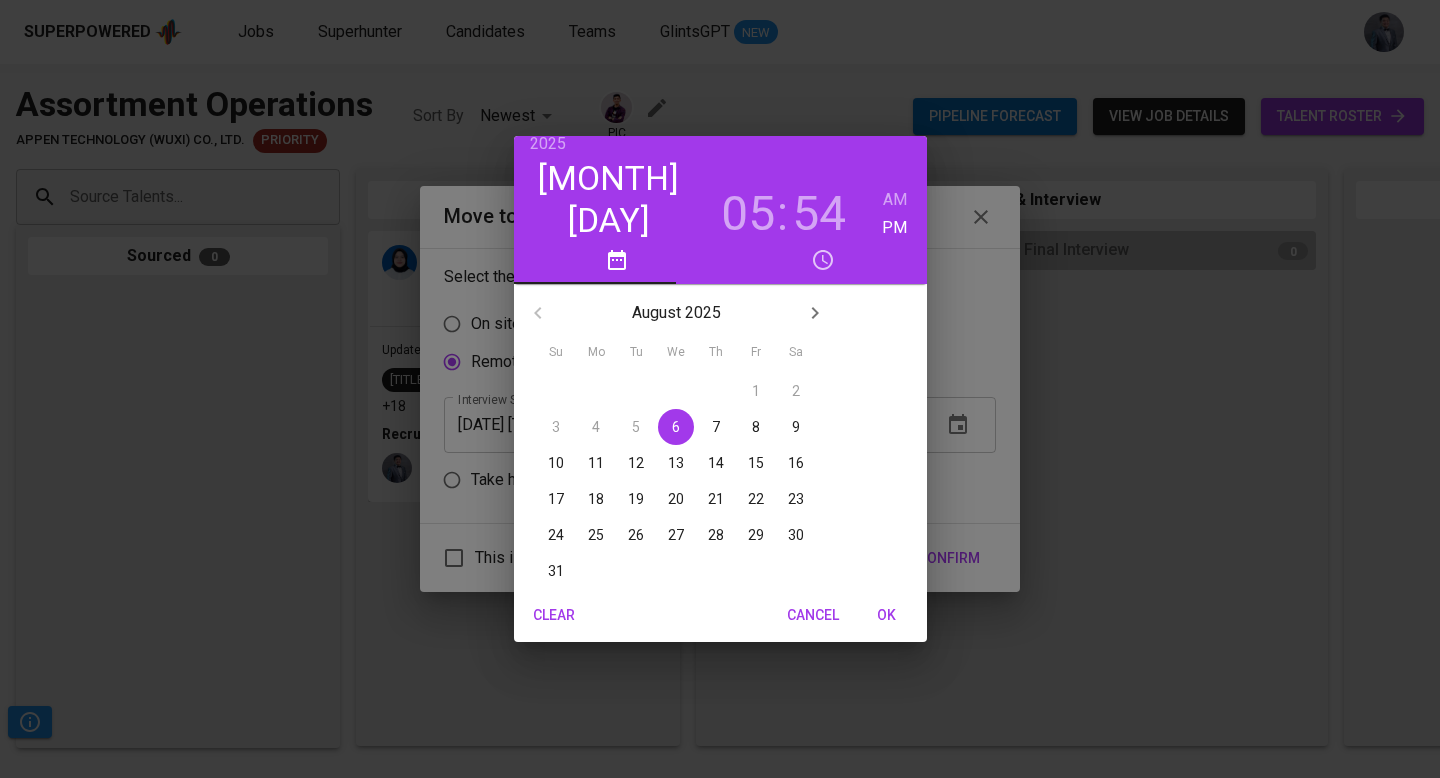 click on "August 2025" at bounding box center (676, 313) 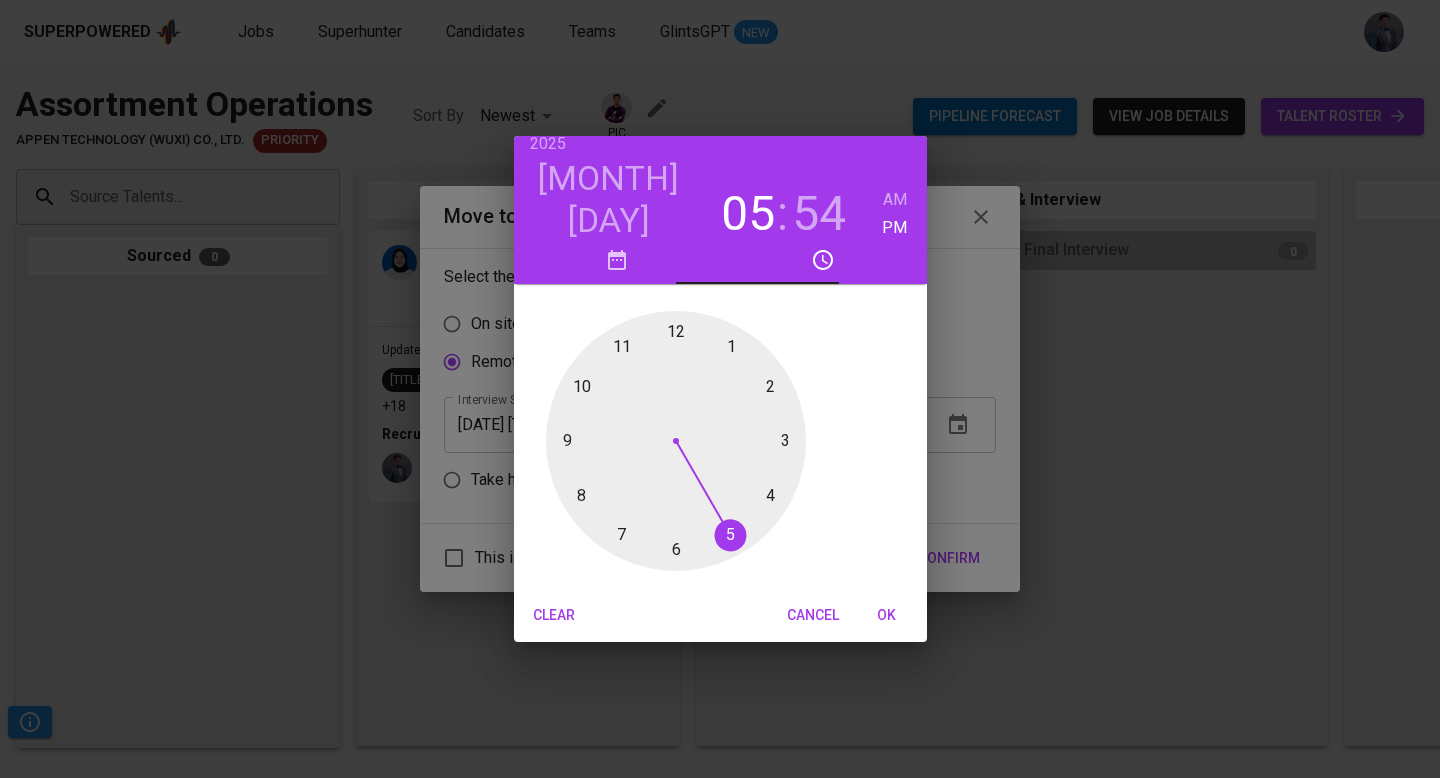 click 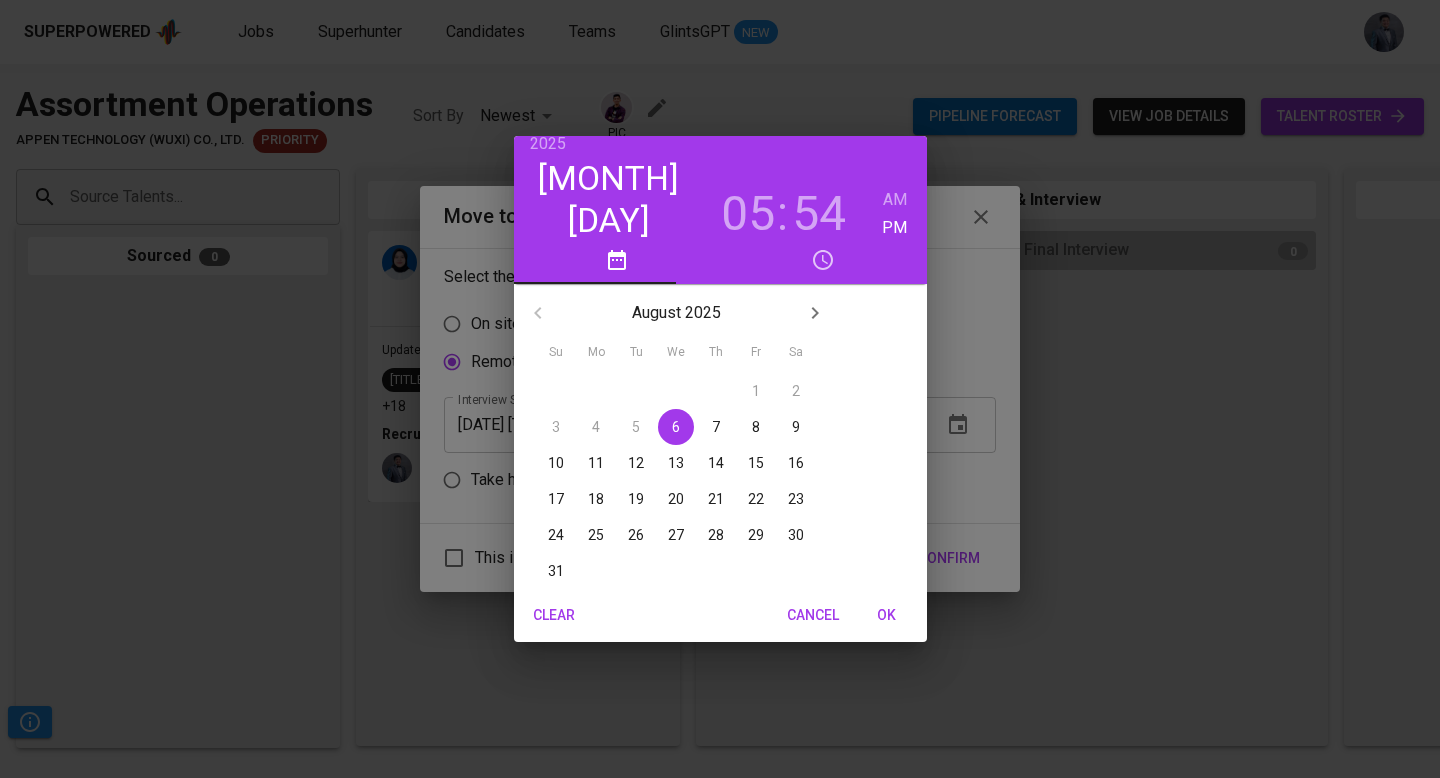 click on "August 2025" at bounding box center (676, 313) 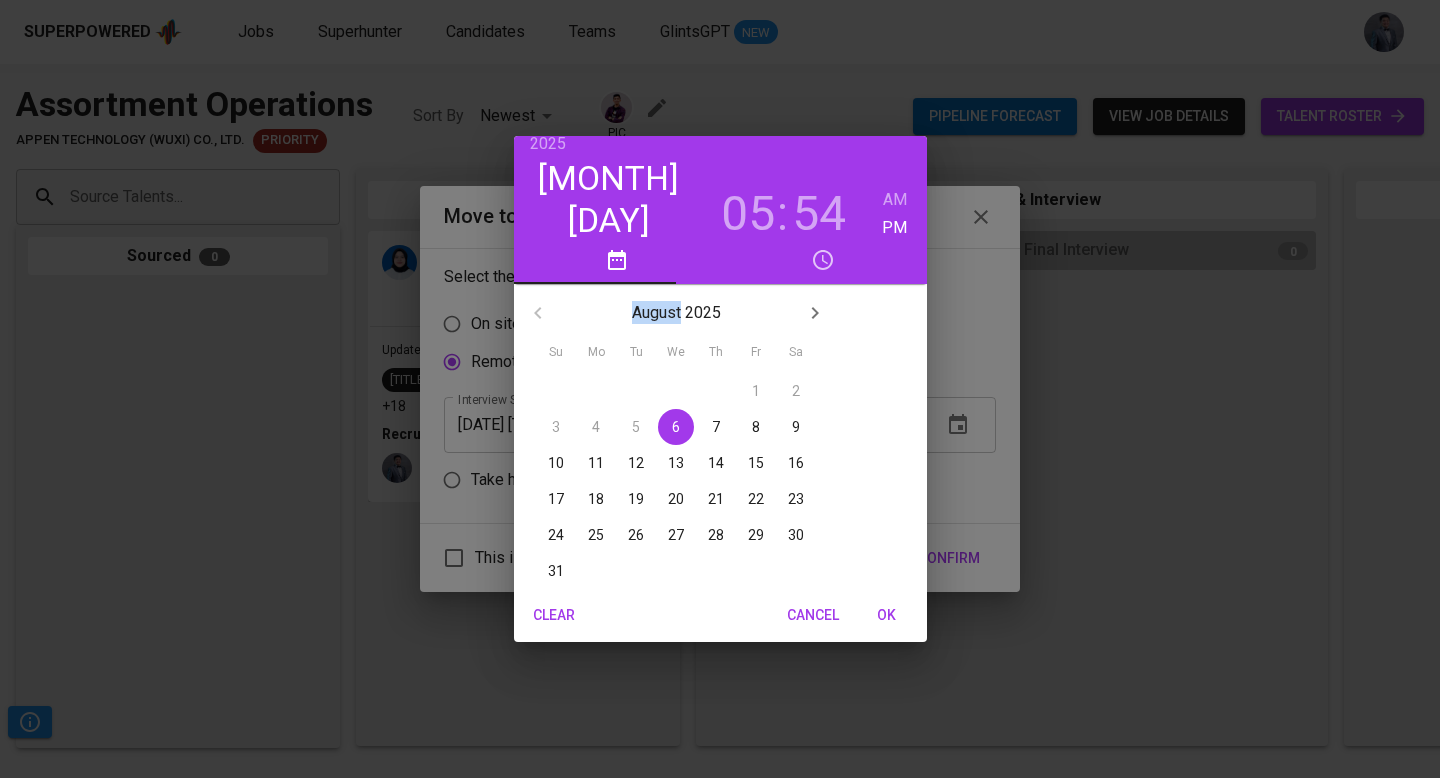 click on "August 2025" at bounding box center (676, 313) 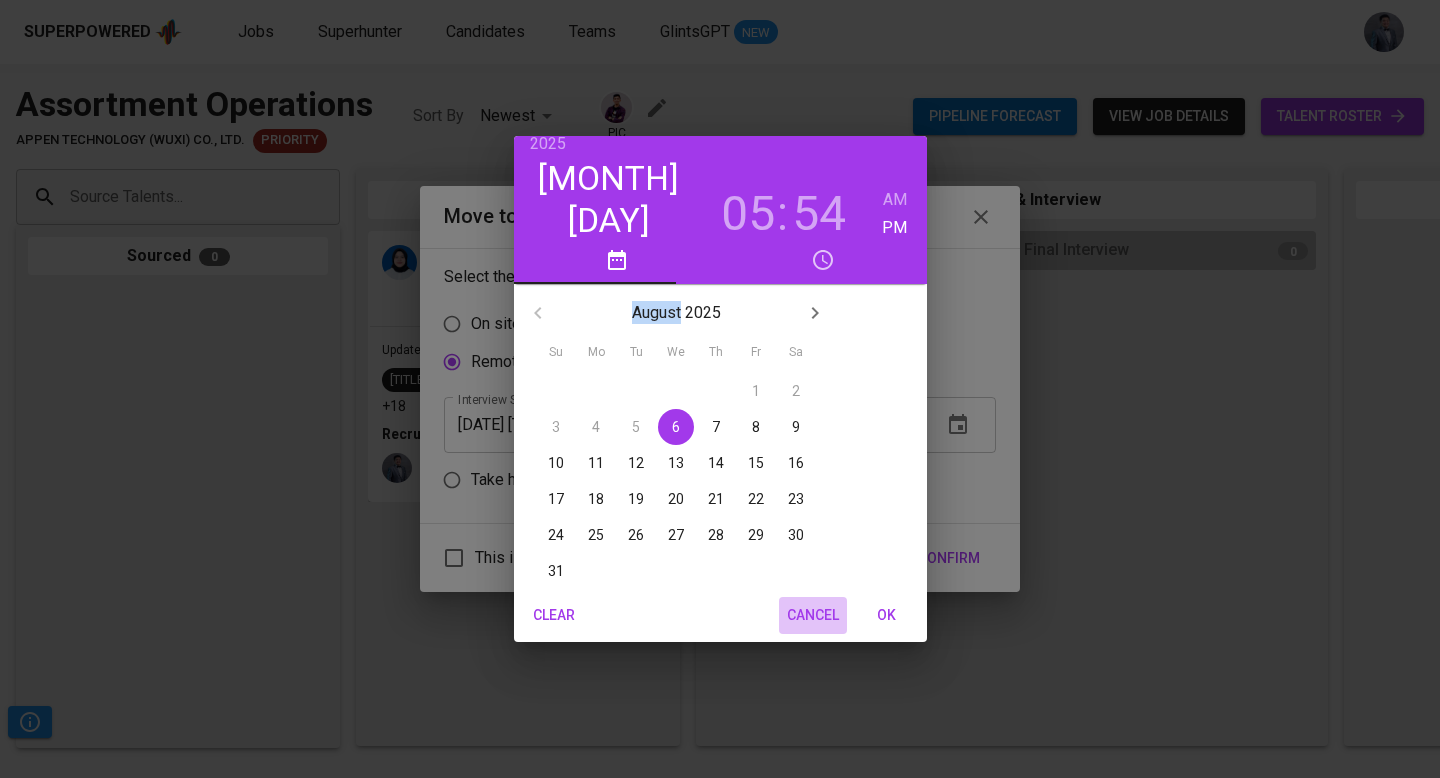 click on "Cancel" at bounding box center (813, 615) 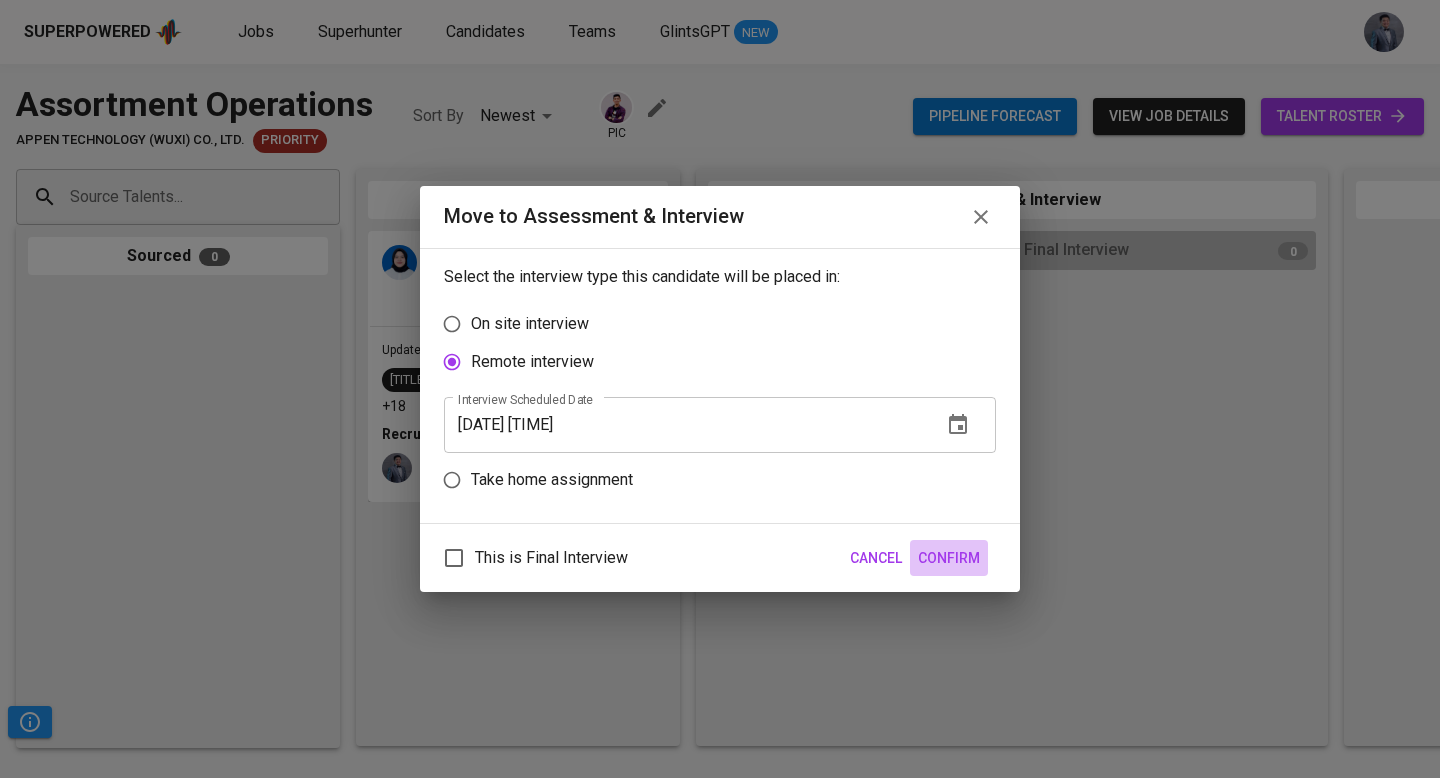 click on "Confirm" at bounding box center (949, 558) 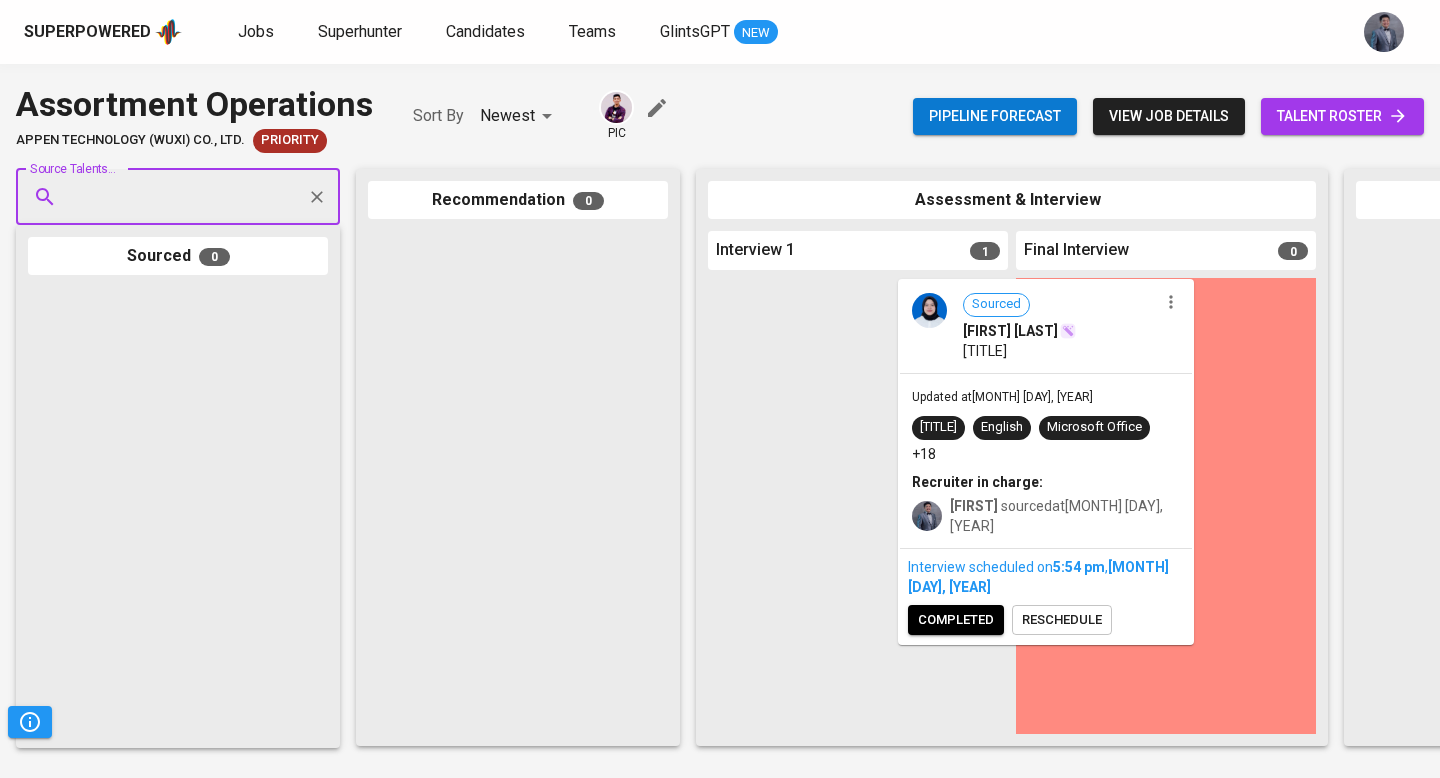 drag, startPoint x: 930, startPoint y: 303, endPoint x: 1128, endPoint y: 303, distance: 198 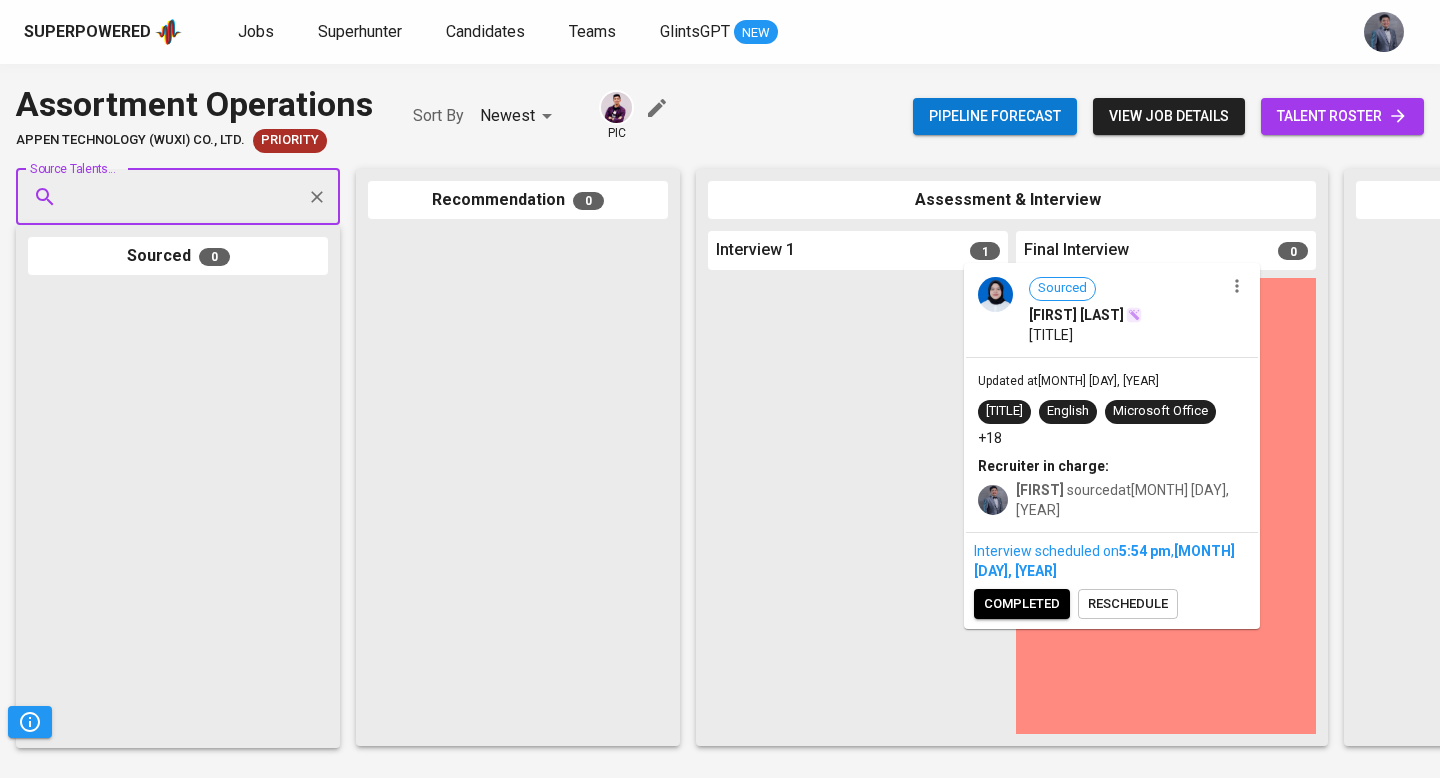 drag, startPoint x: 921, startPoint y: 314, endPoint x: 1191, endPoint y: 299, distance: 270.41635 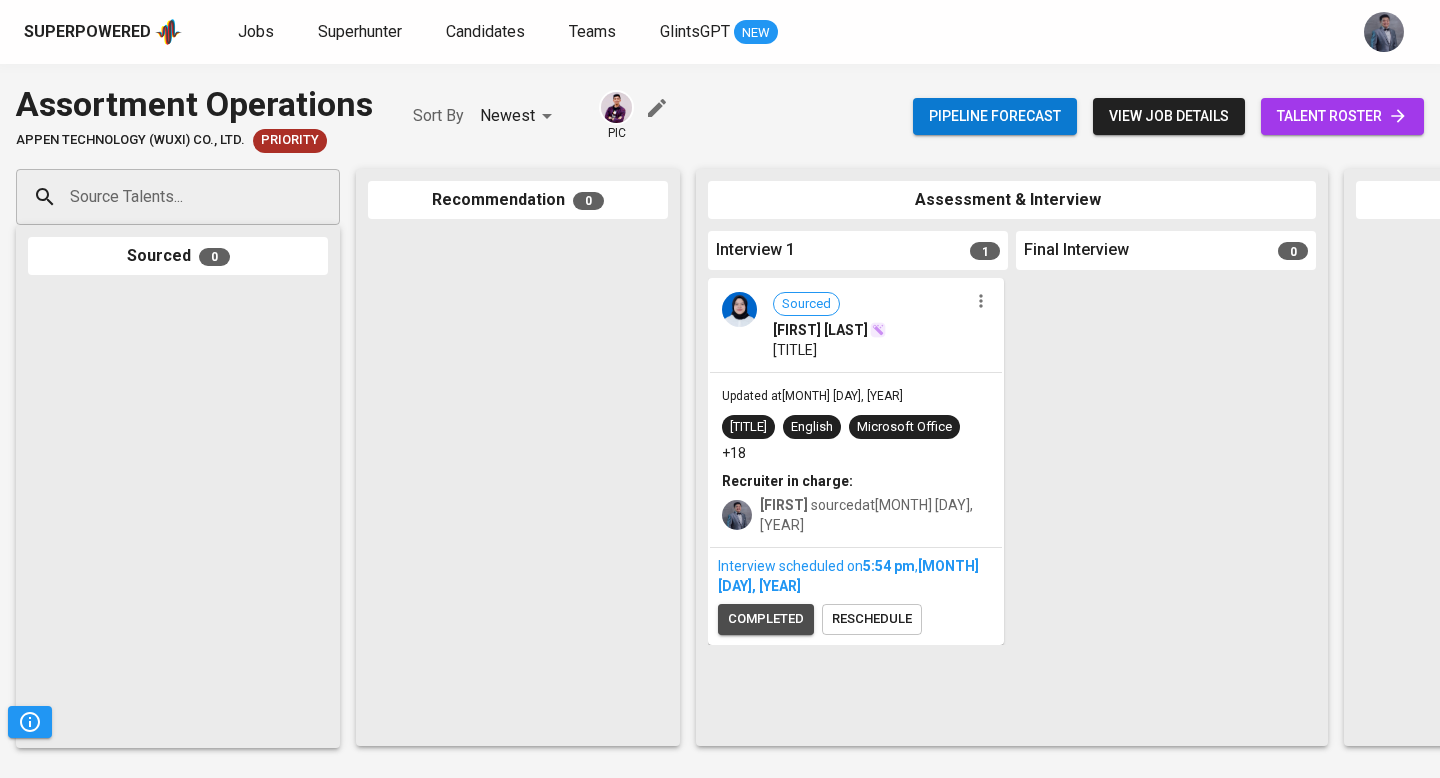 click on "completed" at bounding box center (766, 619) 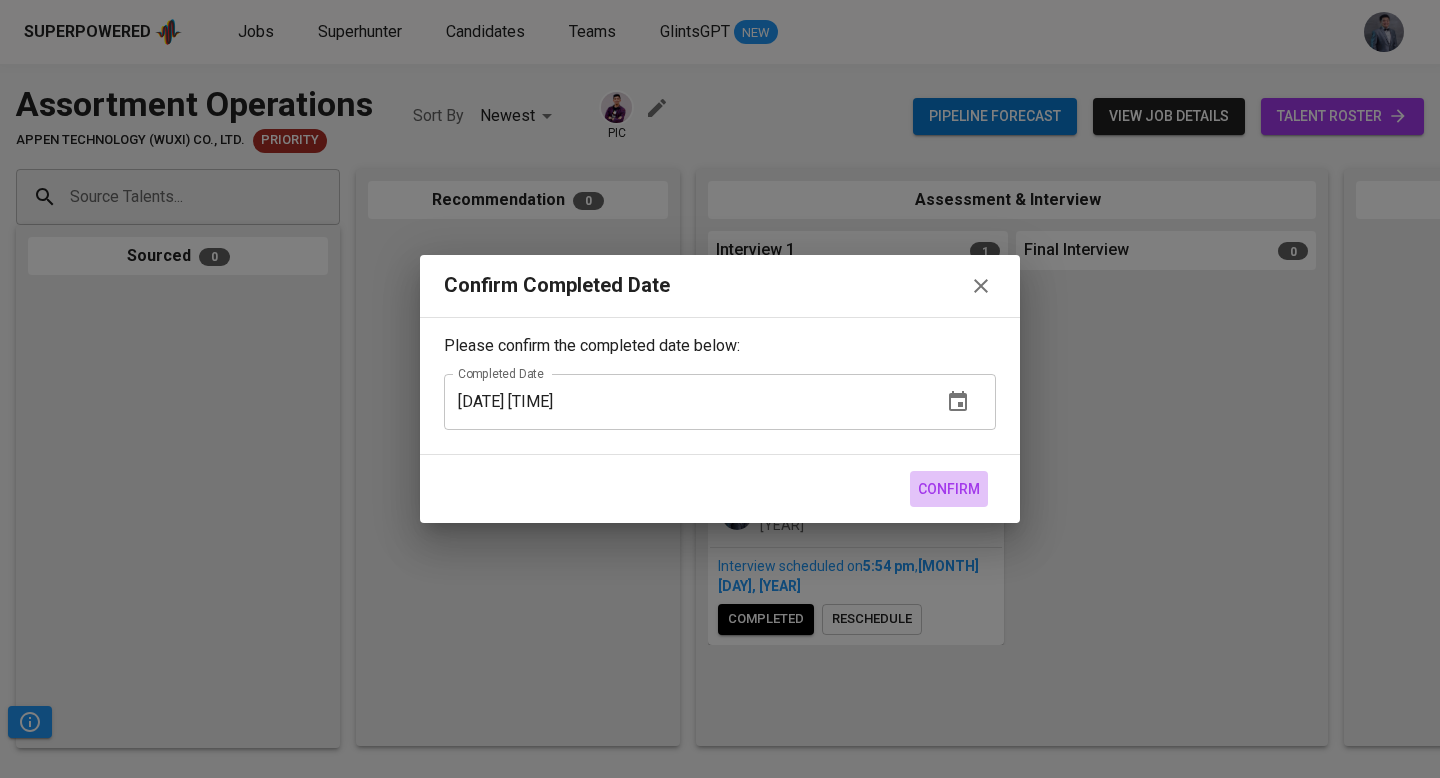 click on "Confirm" at bounding box center [949, 489] 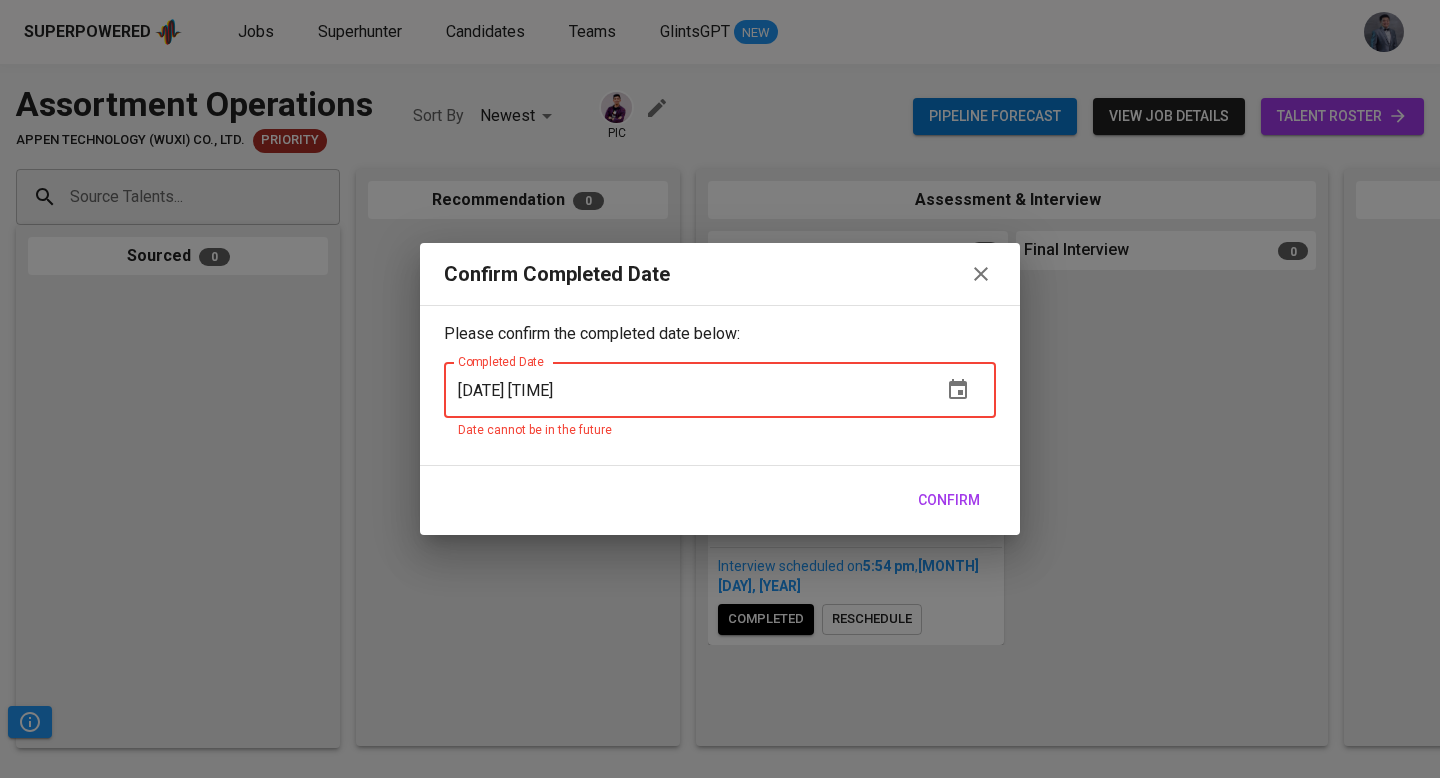 click 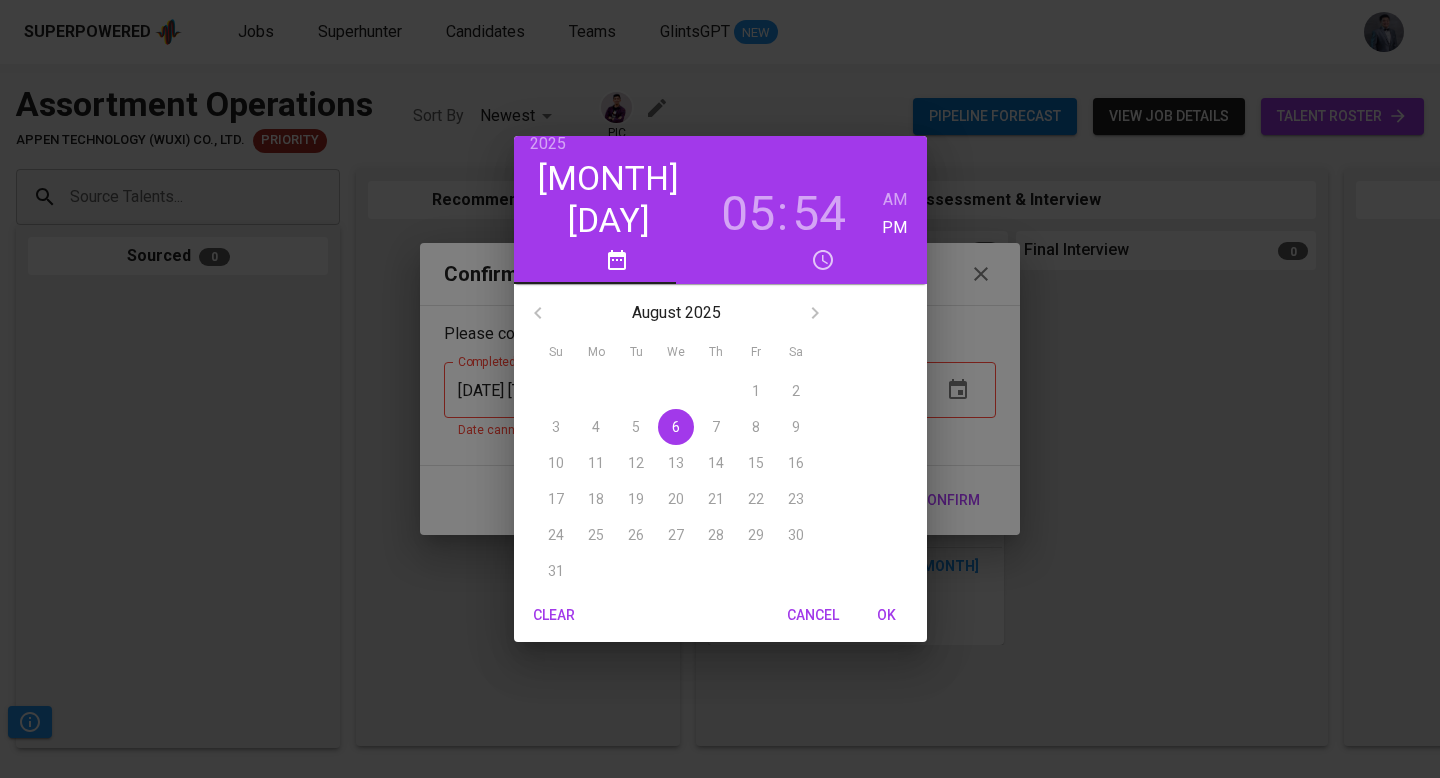 click 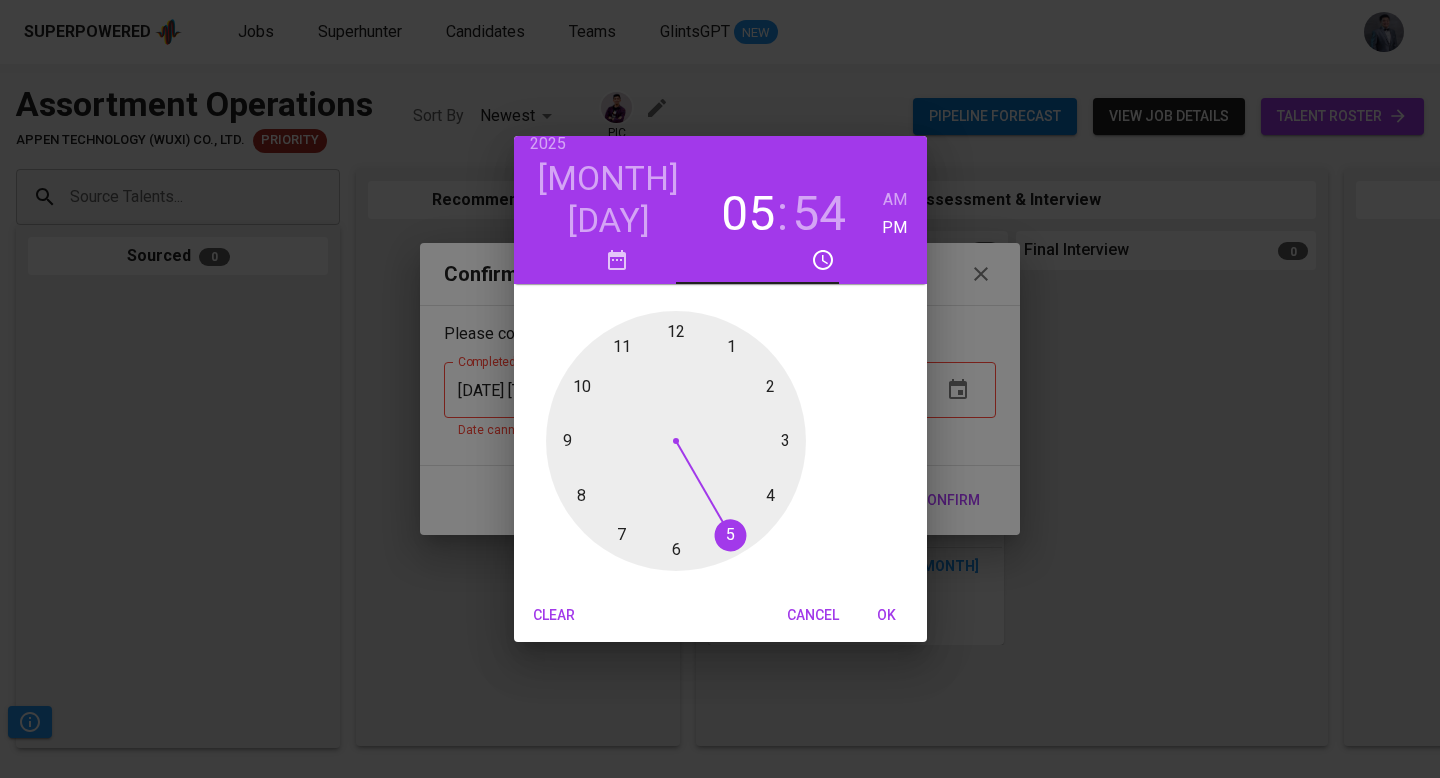click at bounding box center (676, 441) 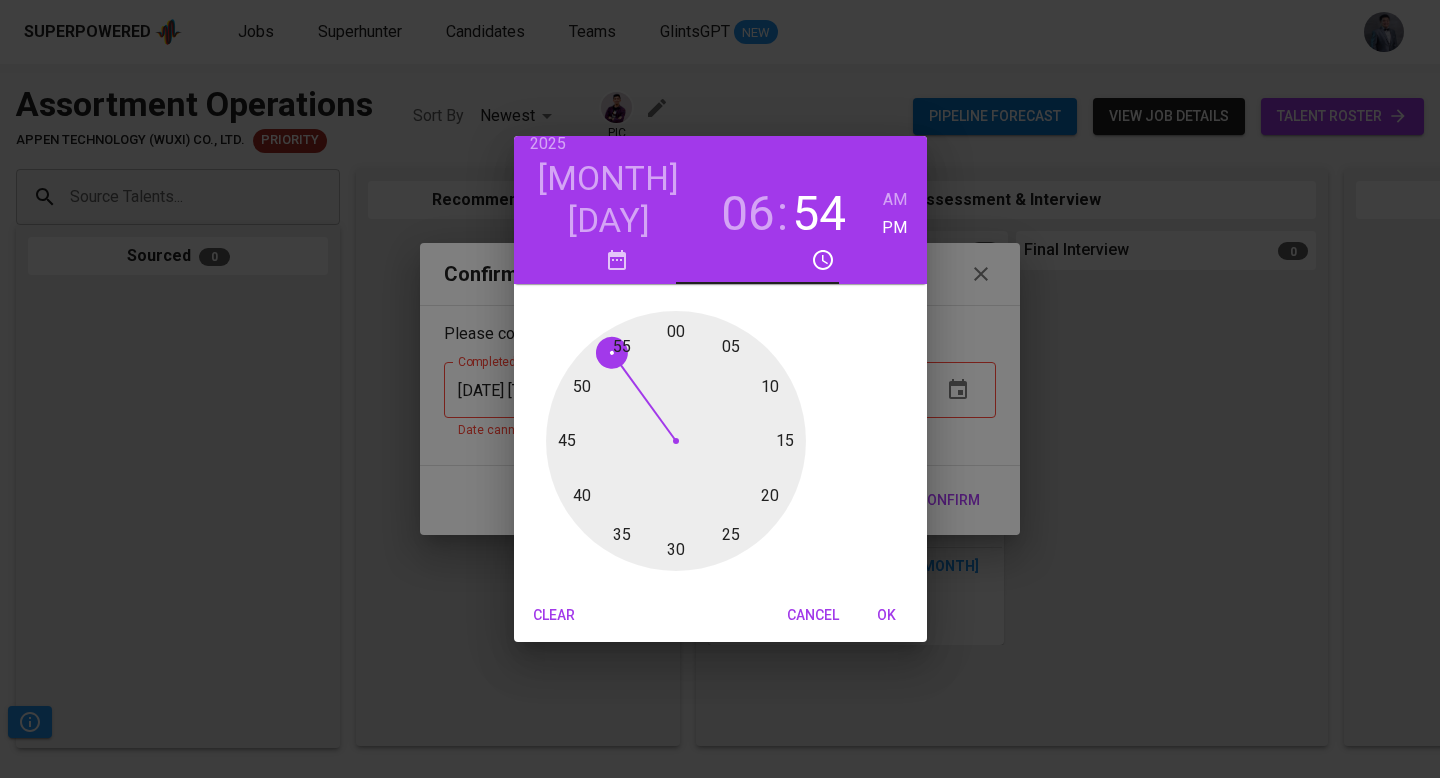 click on "OK" at bounding box center (887, 615) 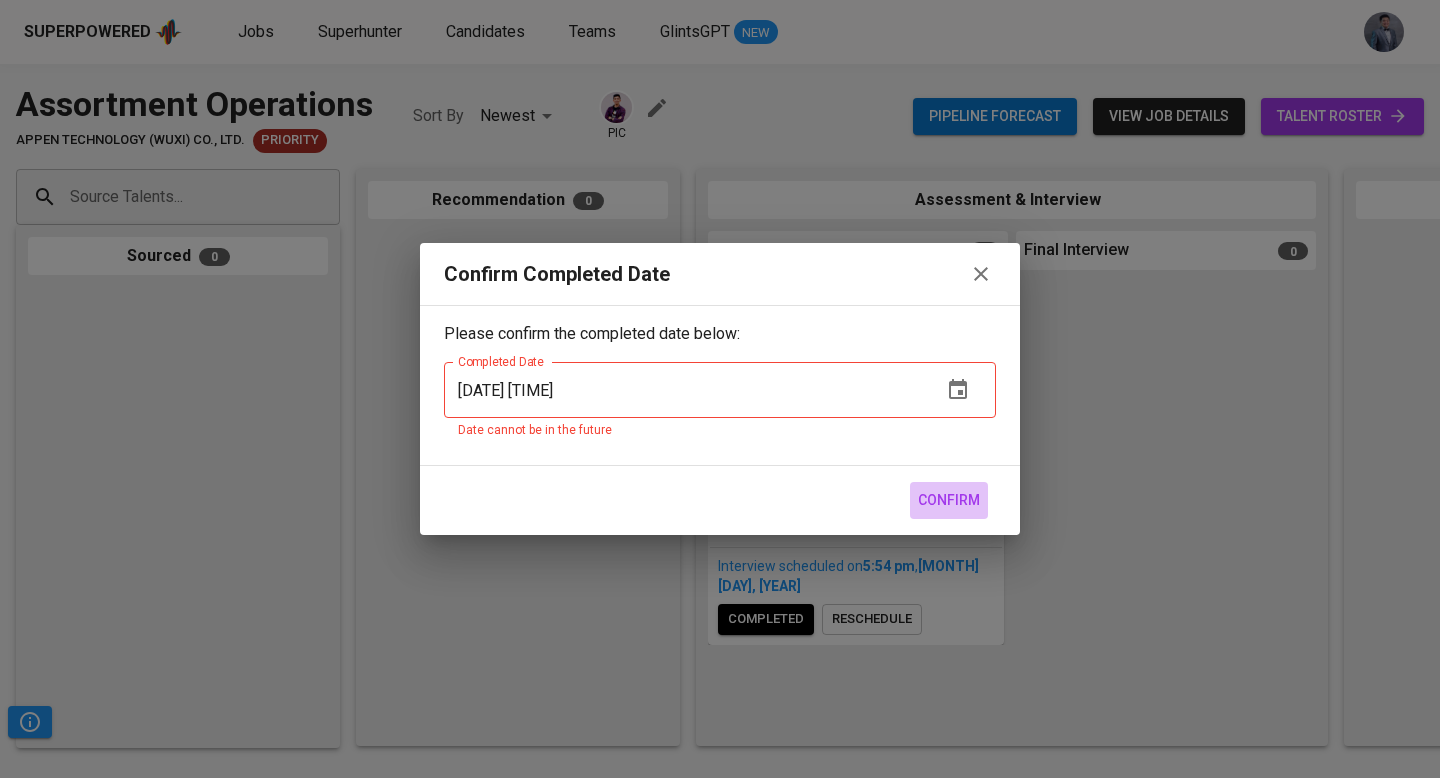 click on "Confirm" at bounding box center [949, 500] 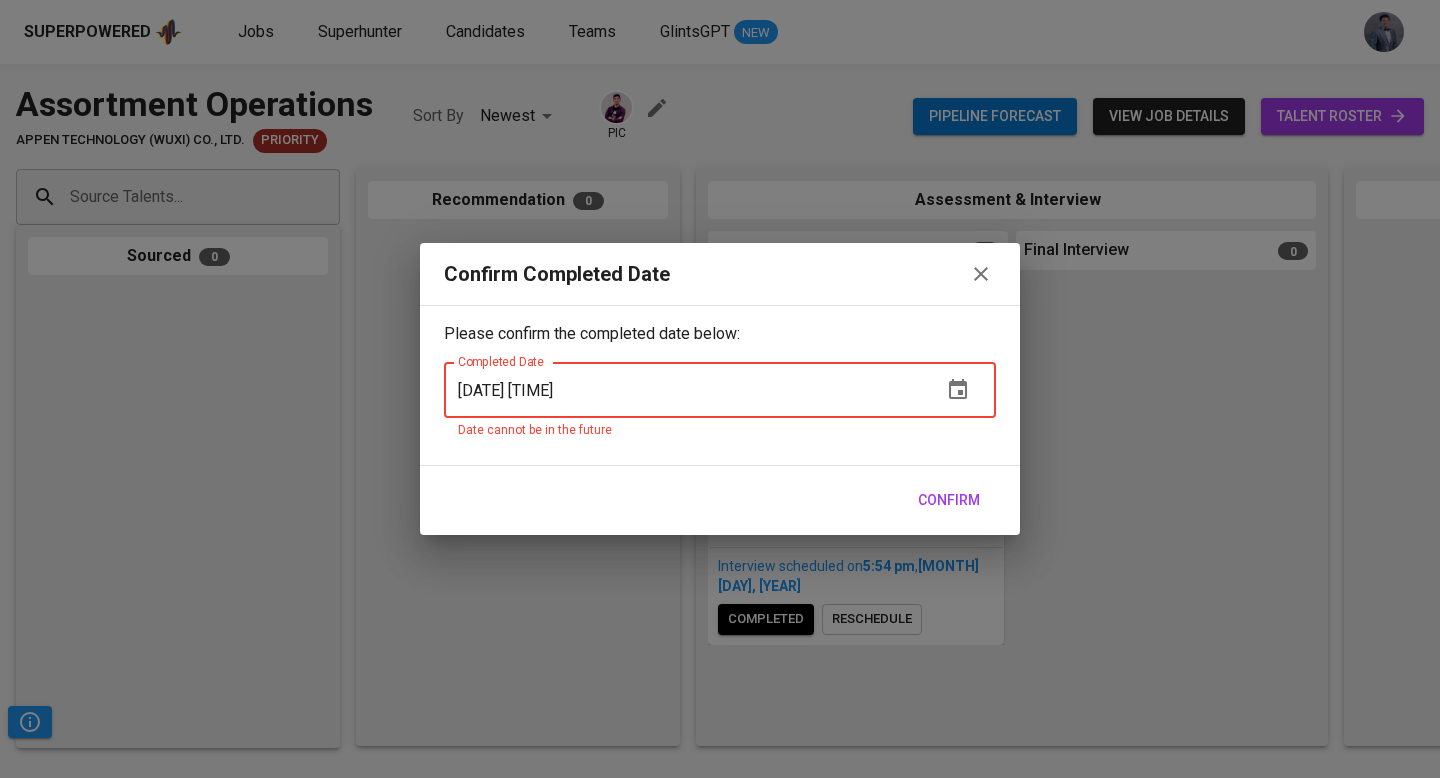 click 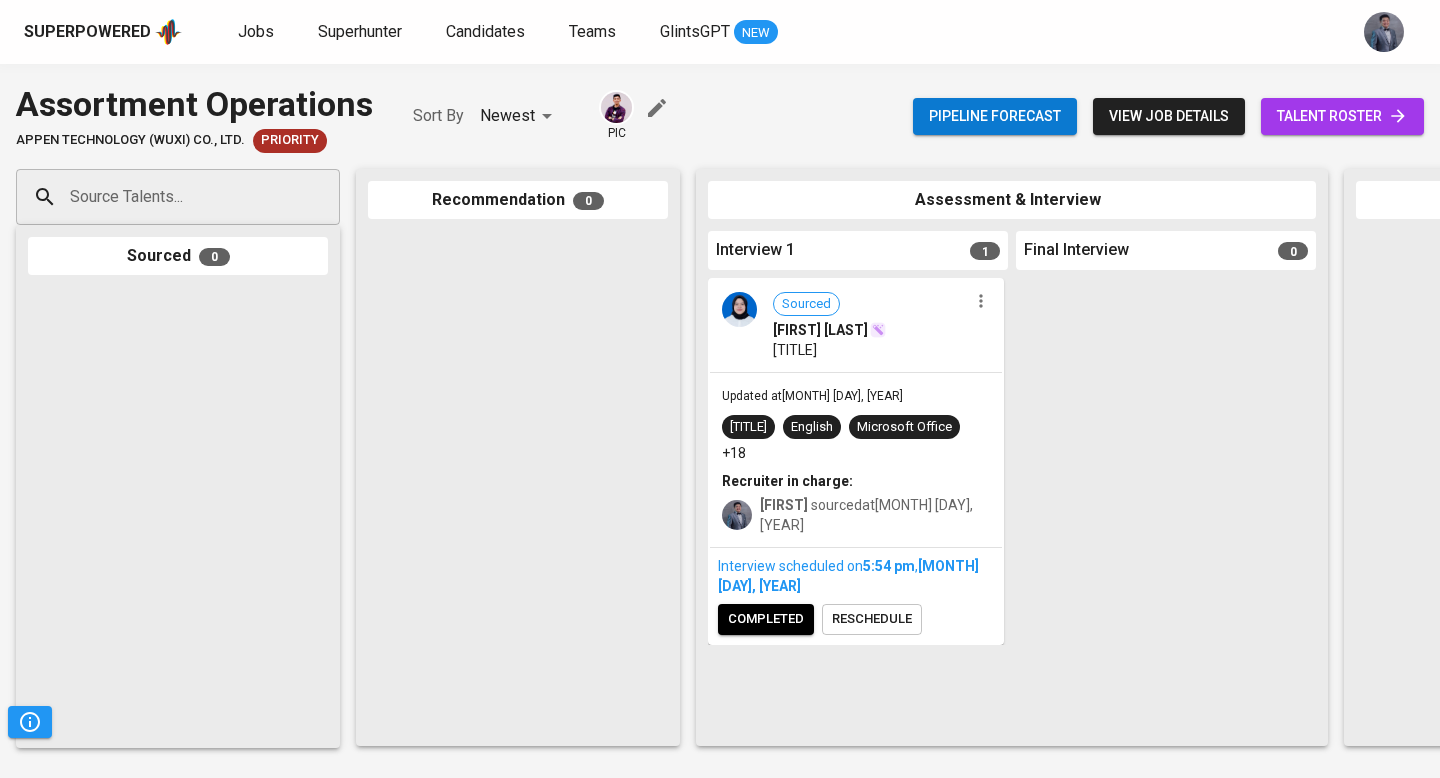 click on "reschedule" at bounding box center (872, 619) 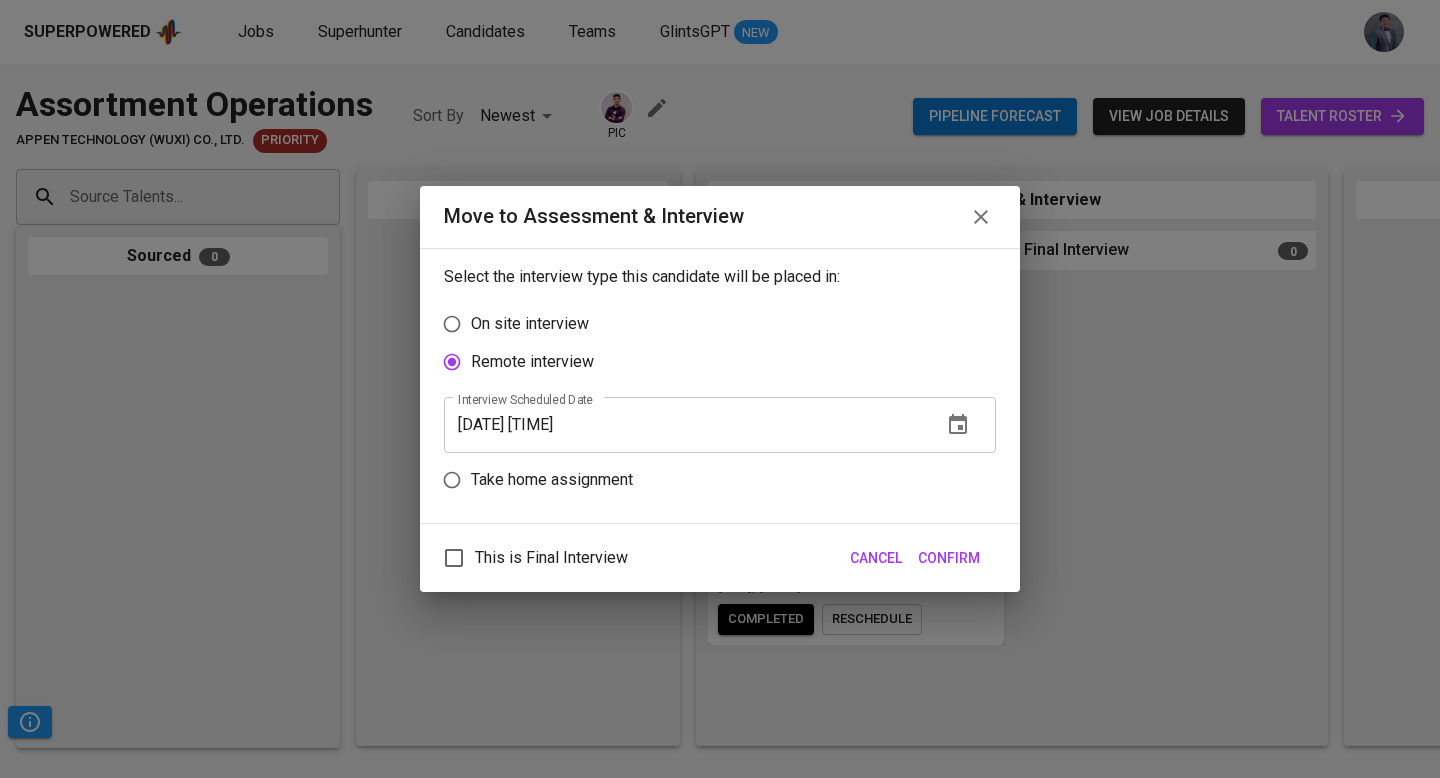 click on "08/06/2025 05:54 pm" at bounding box center [685, 425] 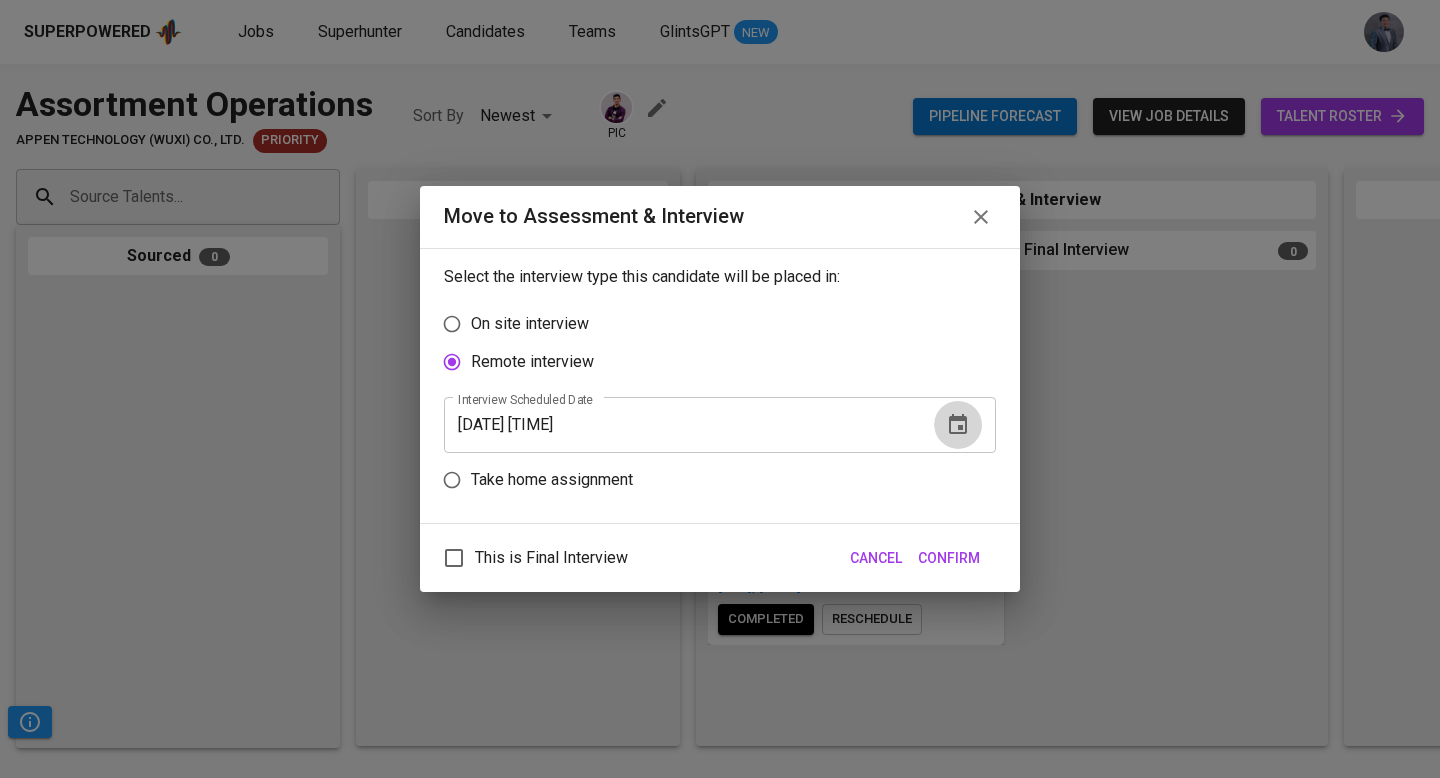 click 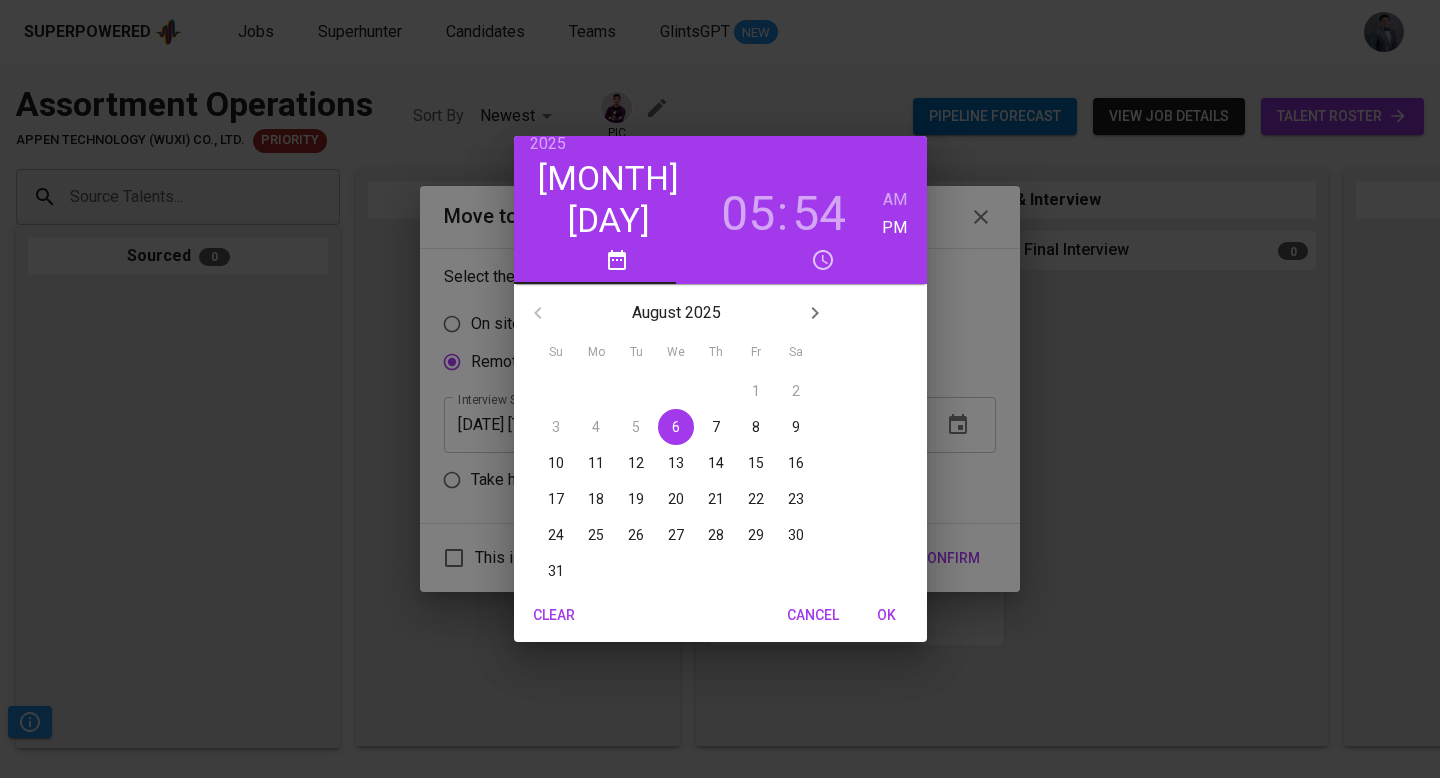 click 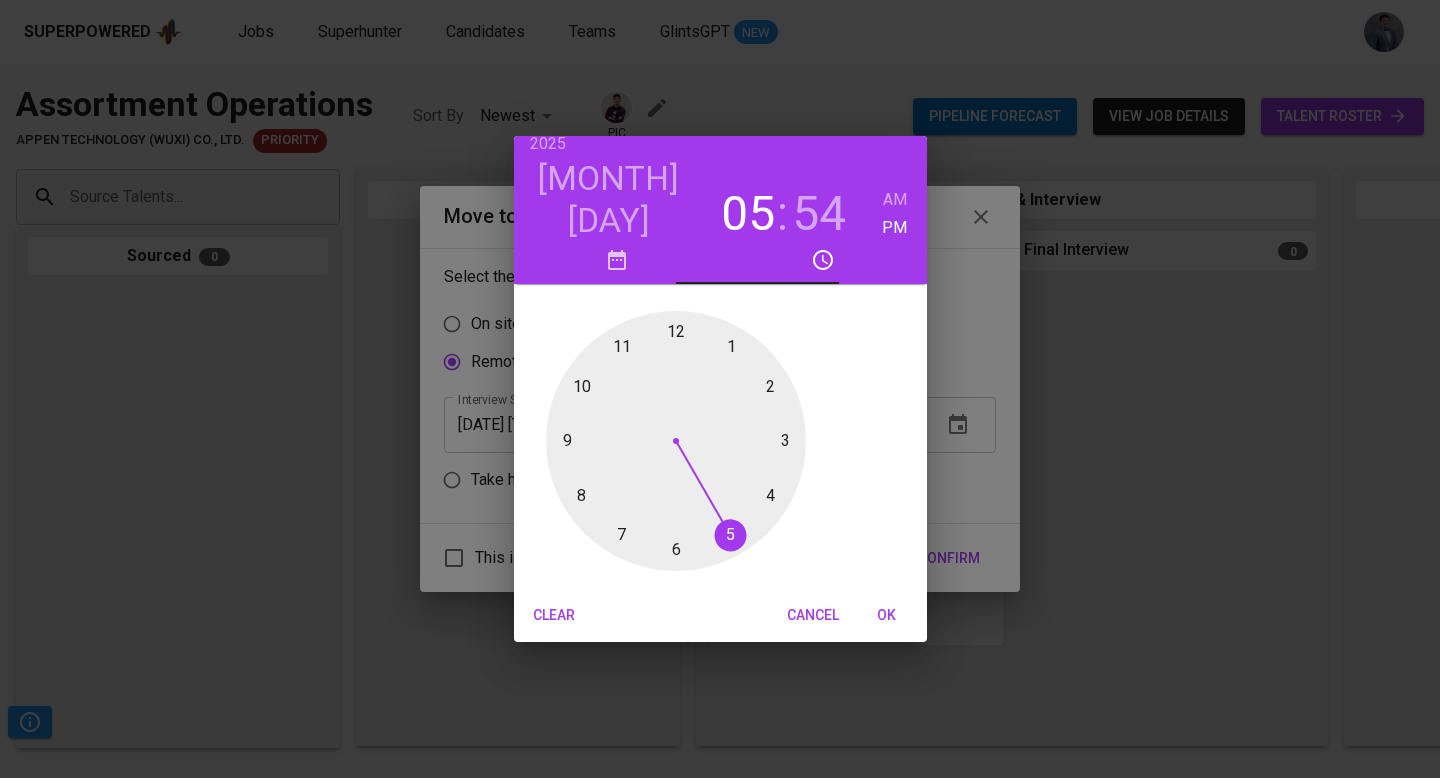 click at bounding box center [676, 441] 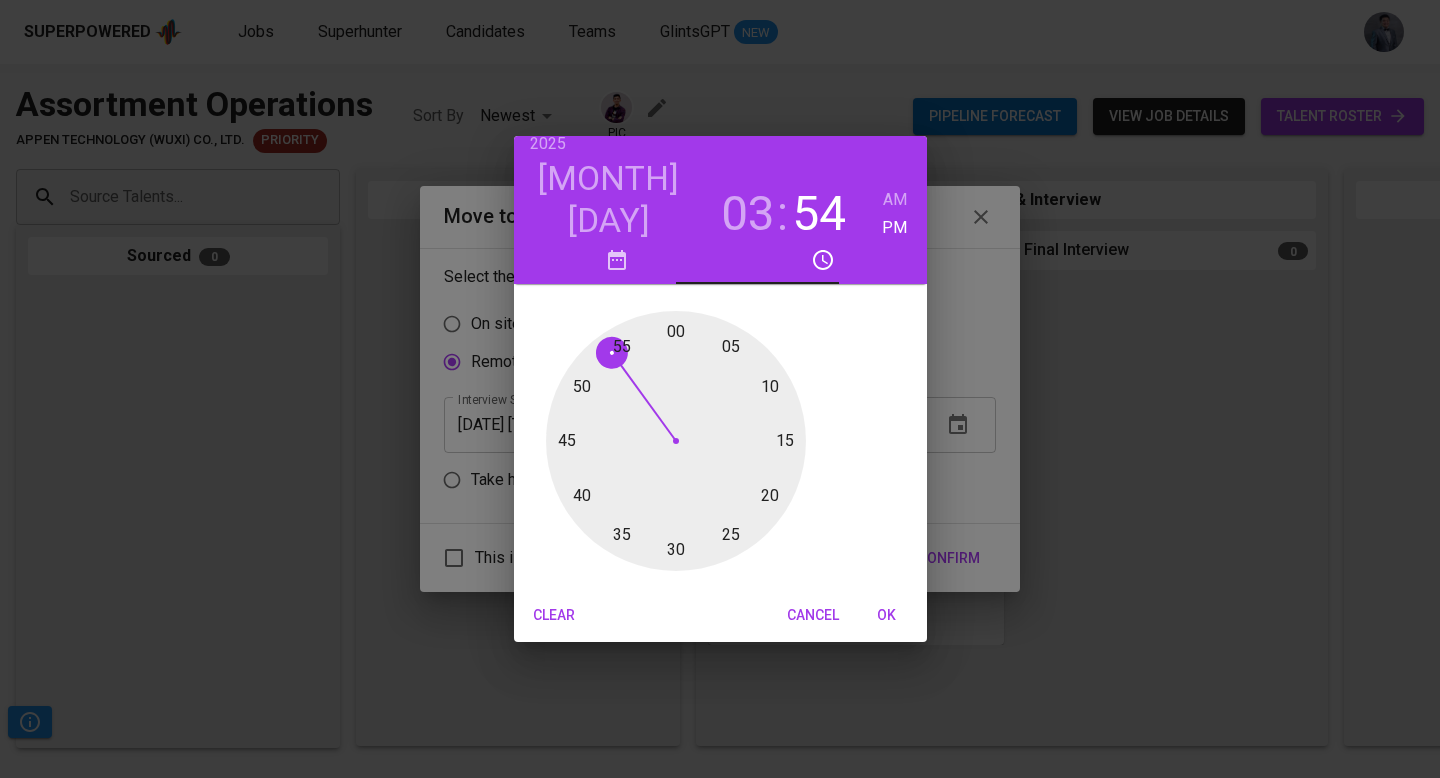 click at bounding box center [676, 441] 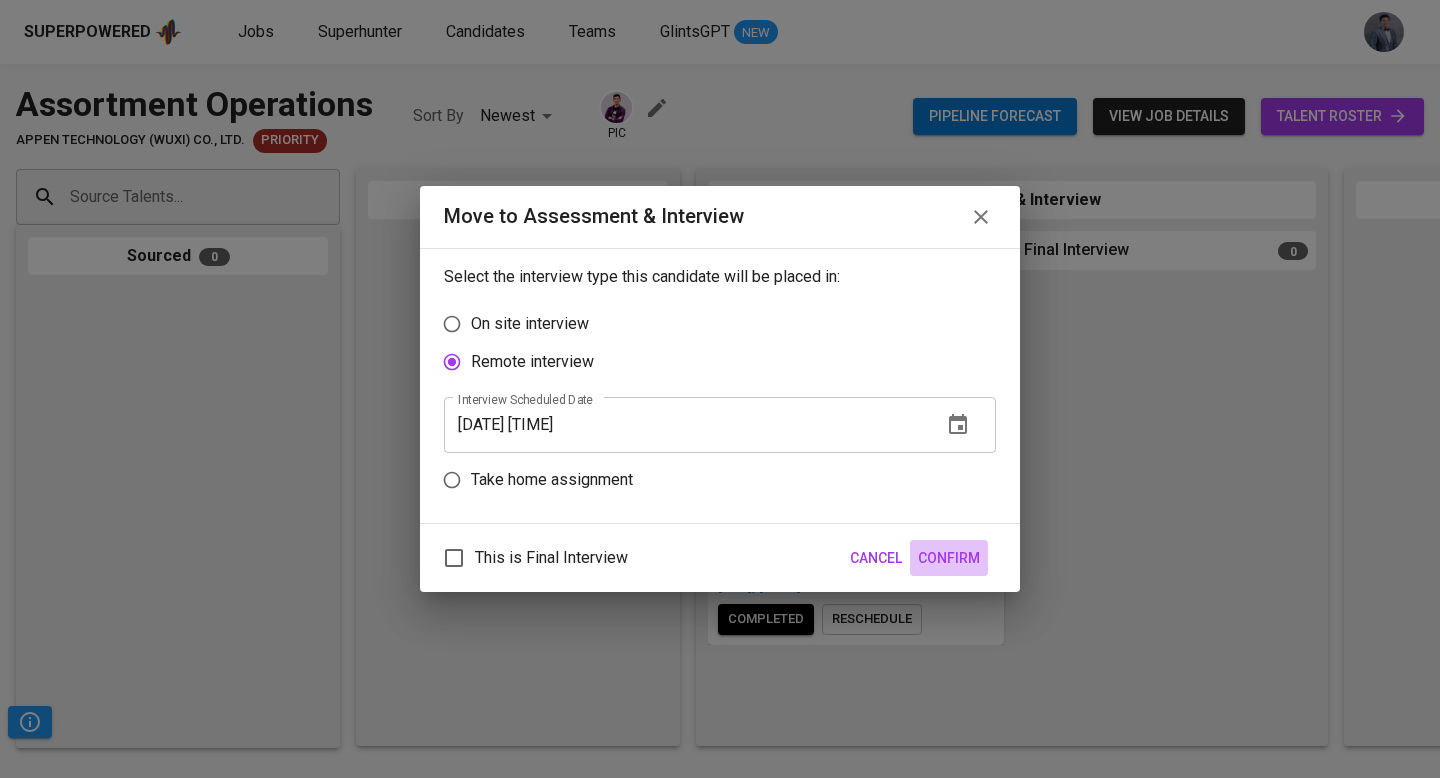 click on "Confirm" at bounding box center [949, 558] 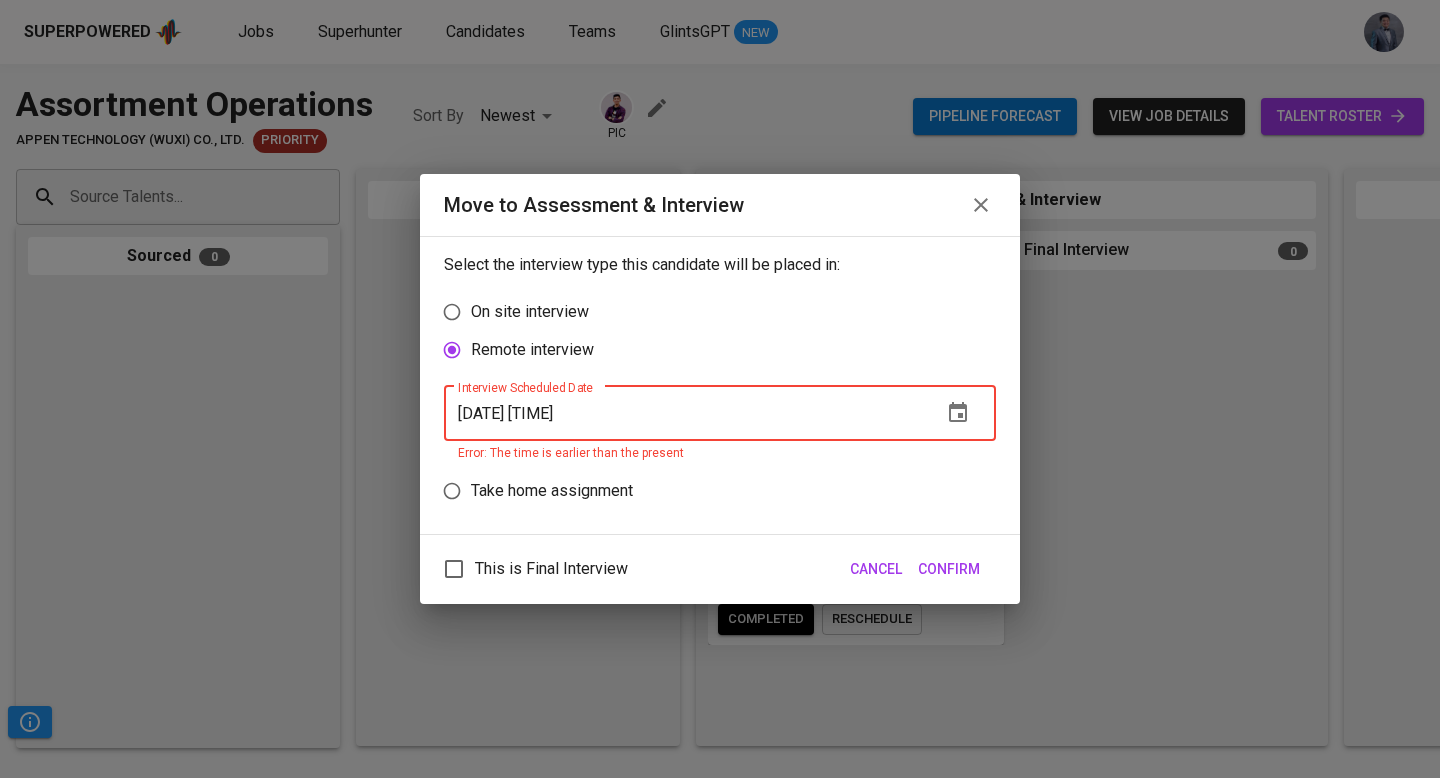 click on "Confirm" at bounding box center [949, 569] 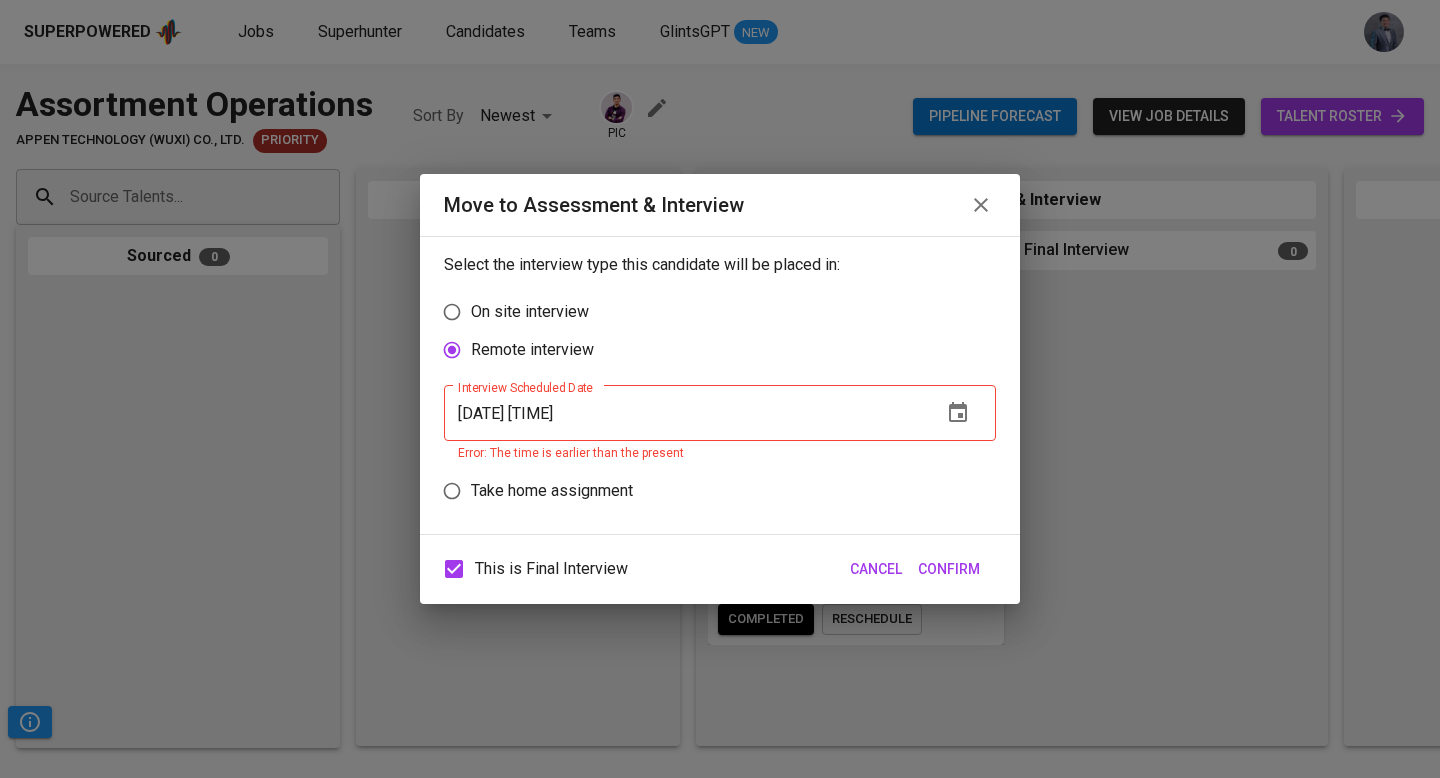 click 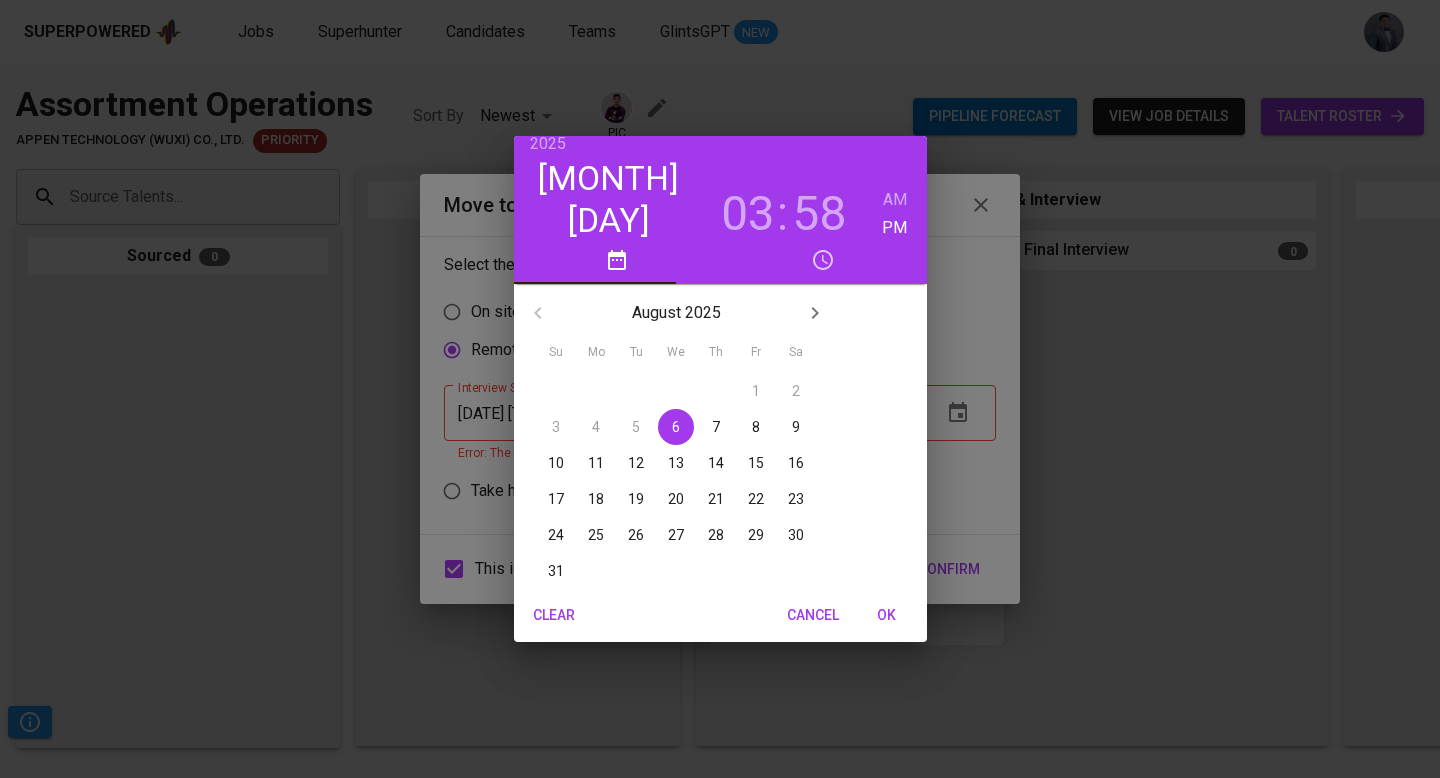 click 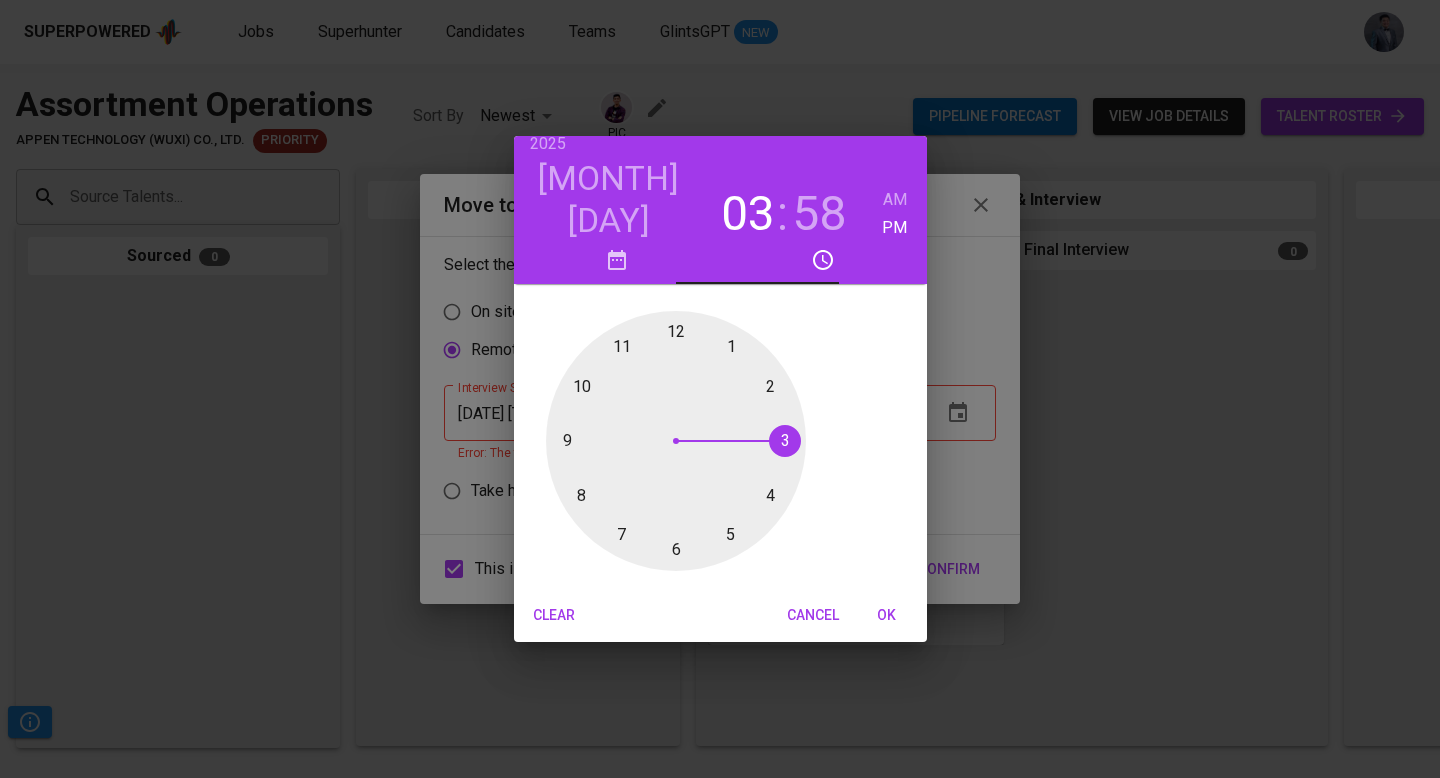 click on "Clear" at bounding box center (554, 615) 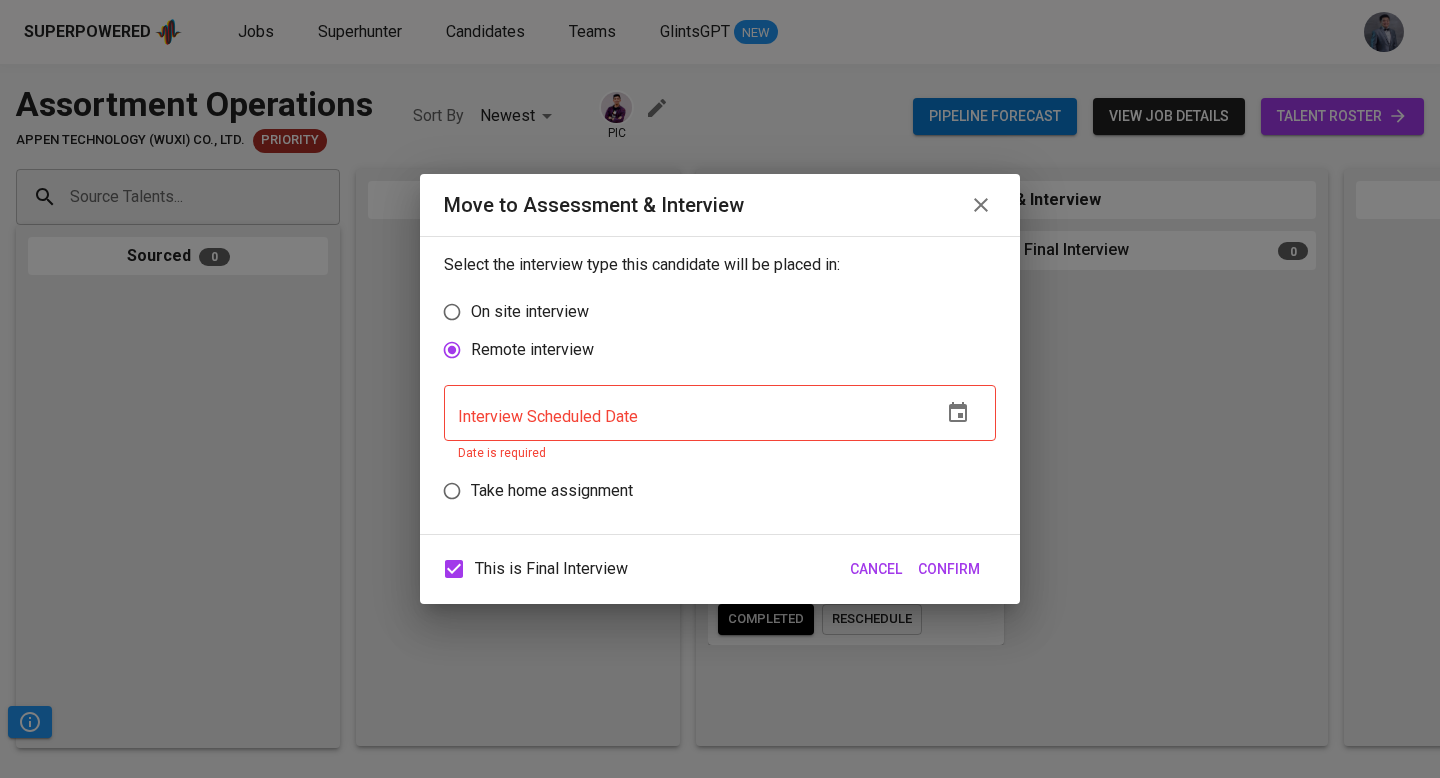 click on "Confirm" at bounding box center (949, 569) 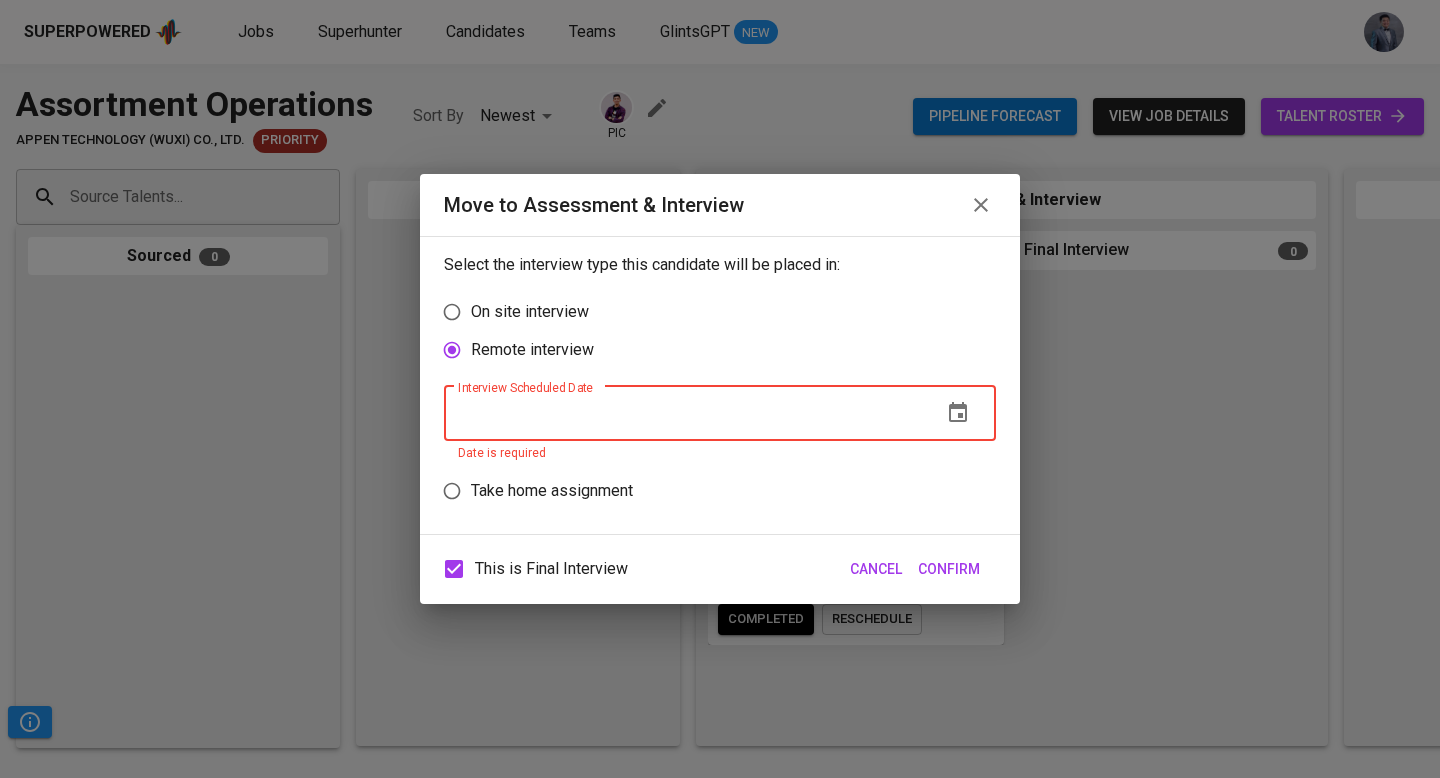 click 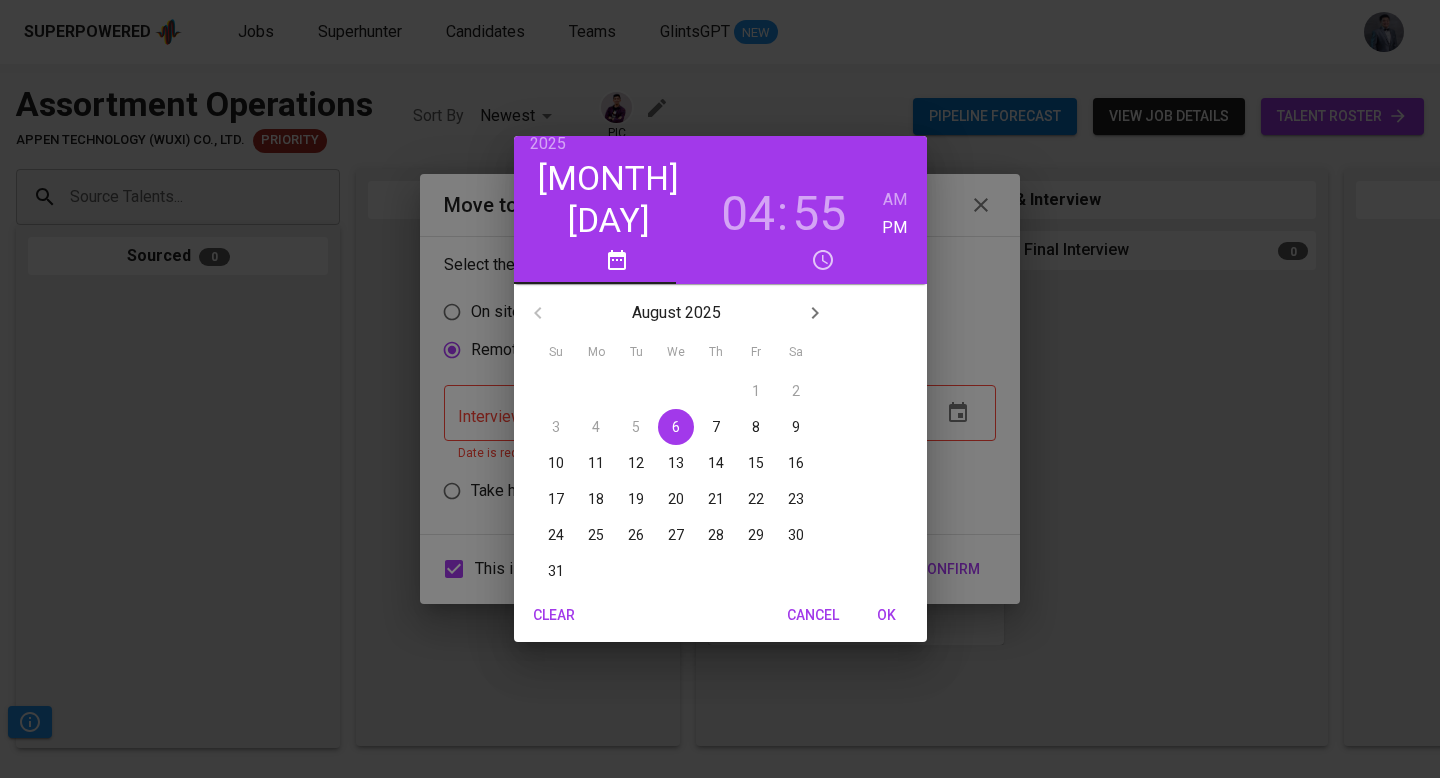click on "6" at bounding box center (676, 427) 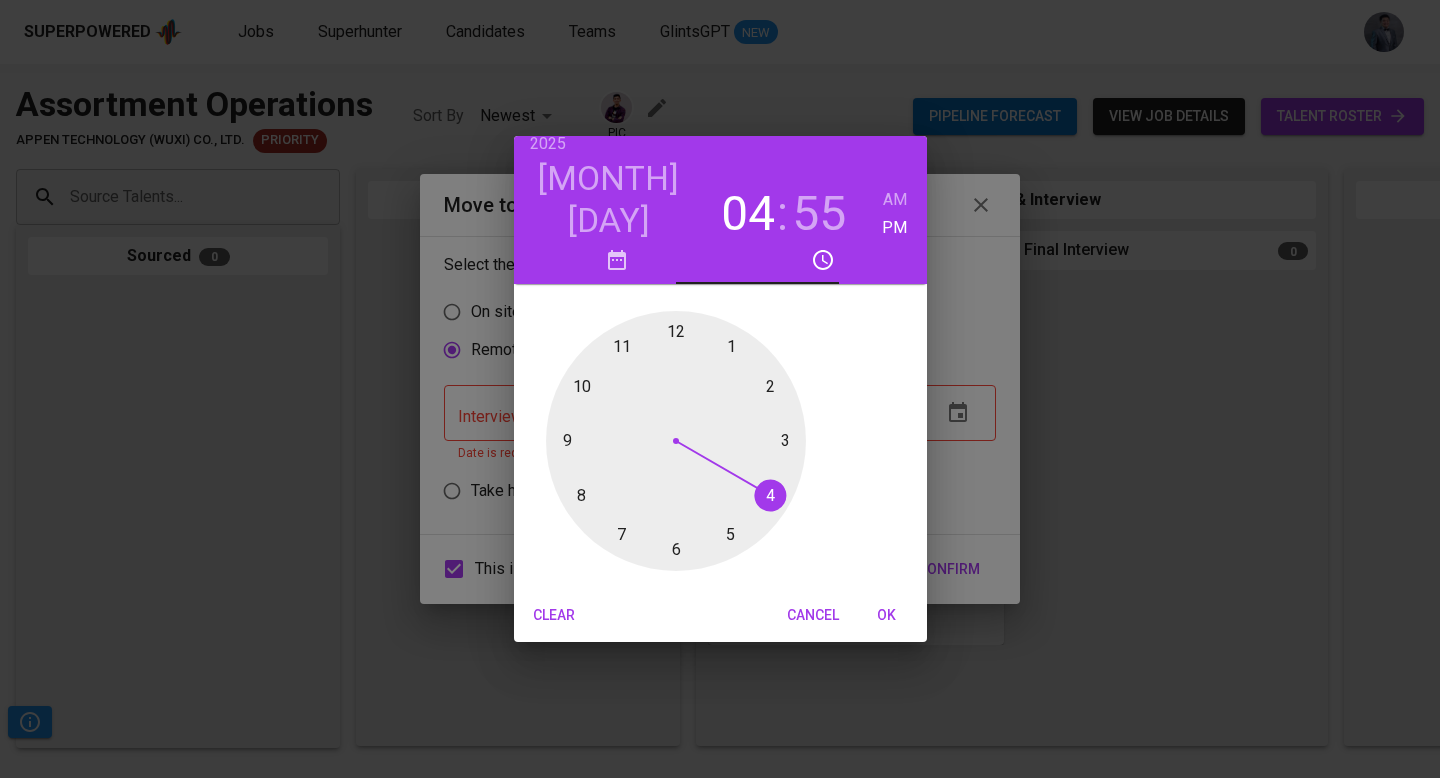 click on "OK" at bounding box center [887, 615] 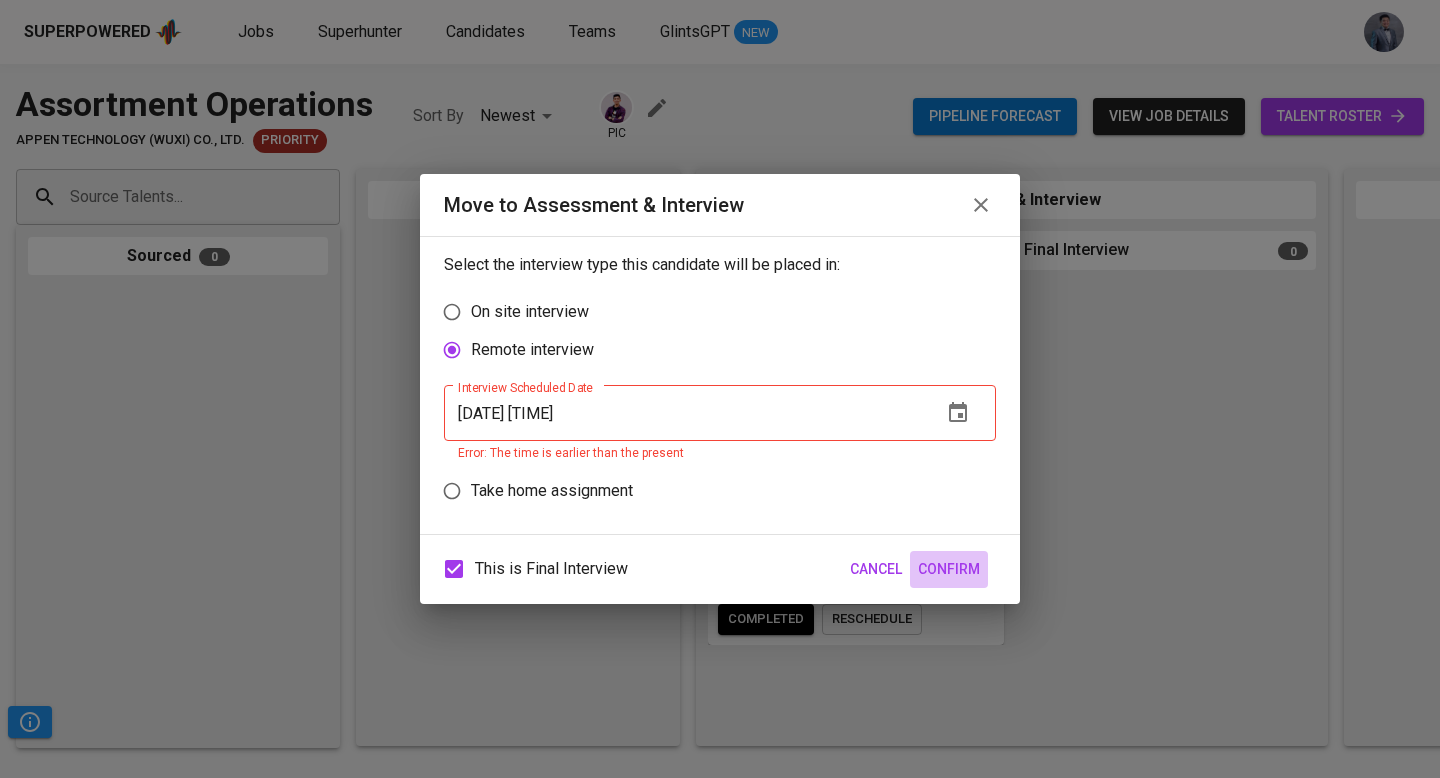 click on "Confirm" at bounding box center (949, 569) 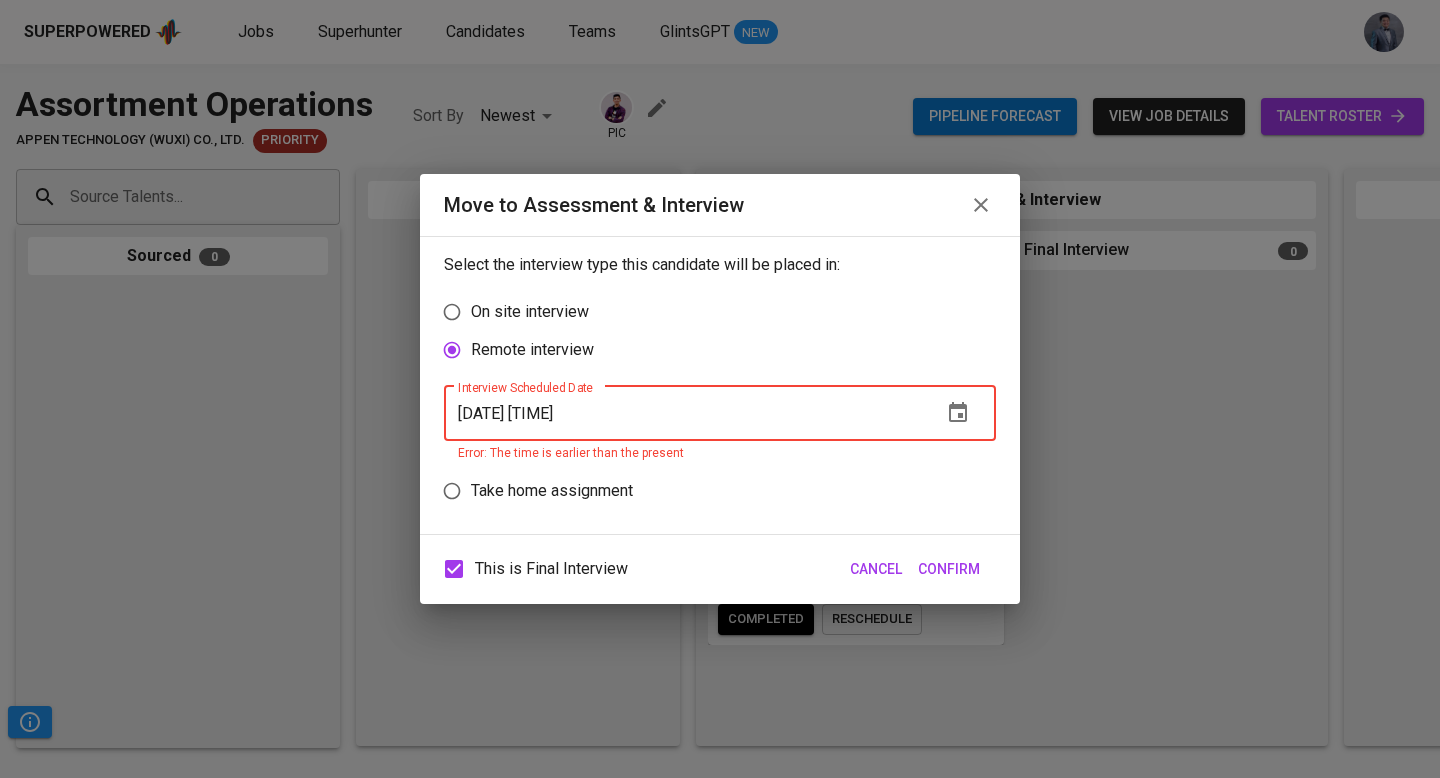 click on "08/06/2025 04:55 pm" at bounding box center [685, 413] 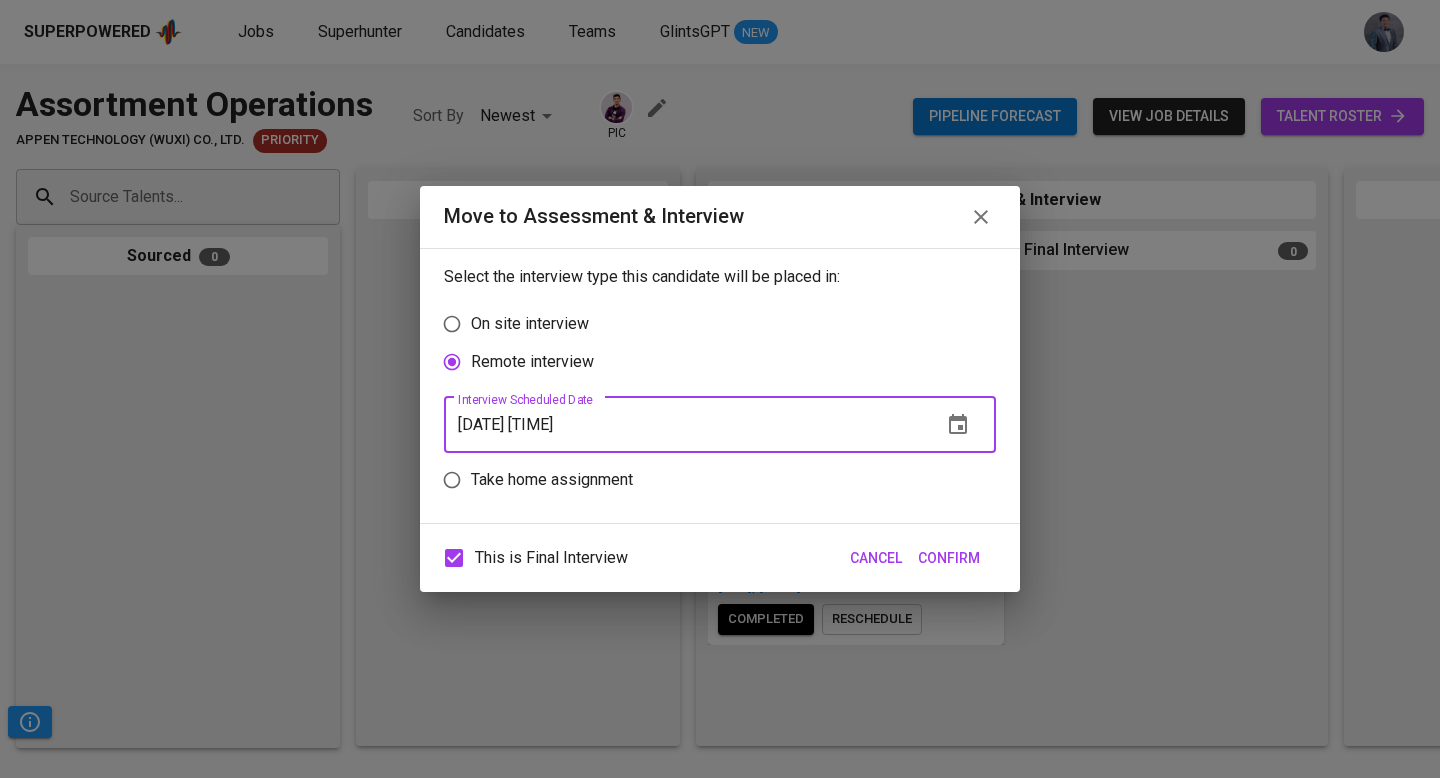 type on "08/06/2025 04:57 pm" 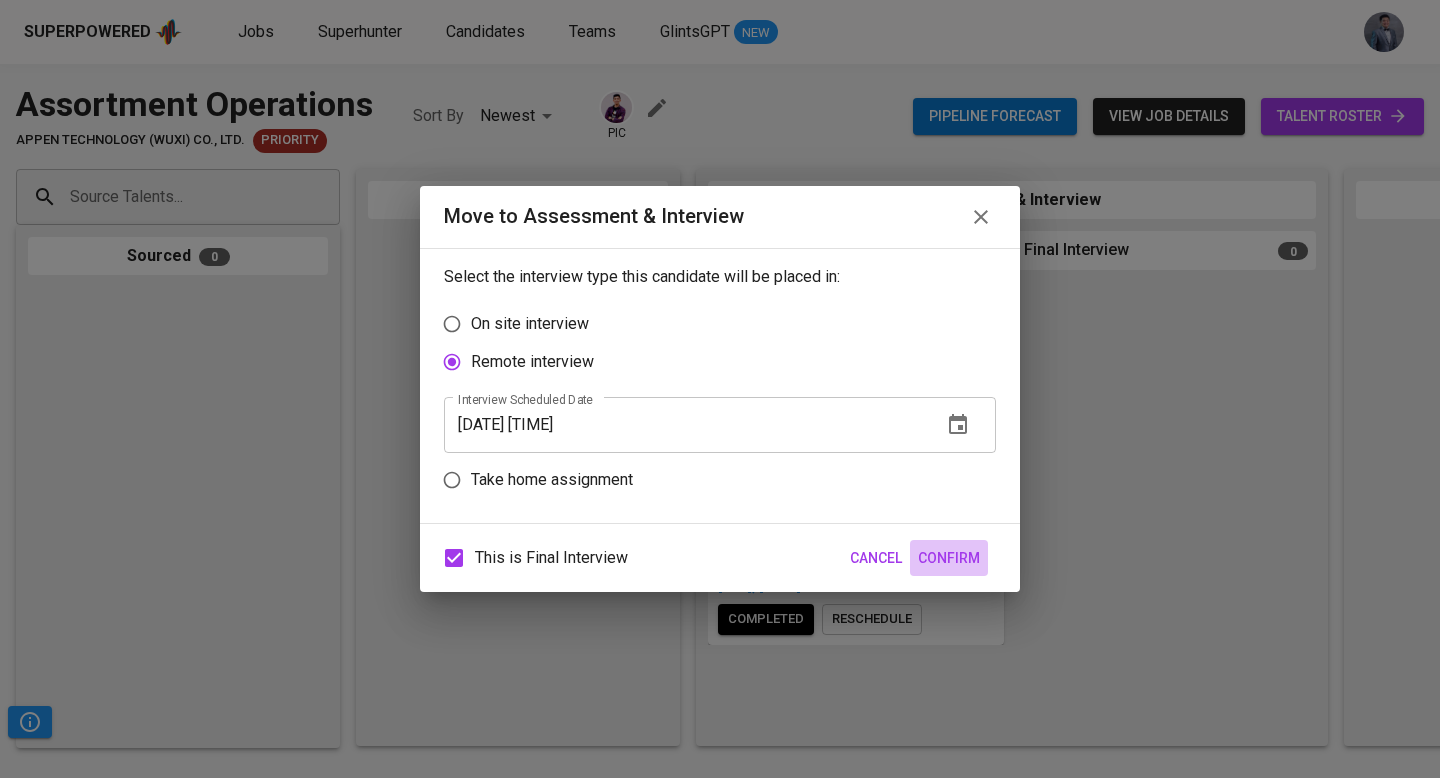 click on "Confirm" at bounding box center (949, 558) 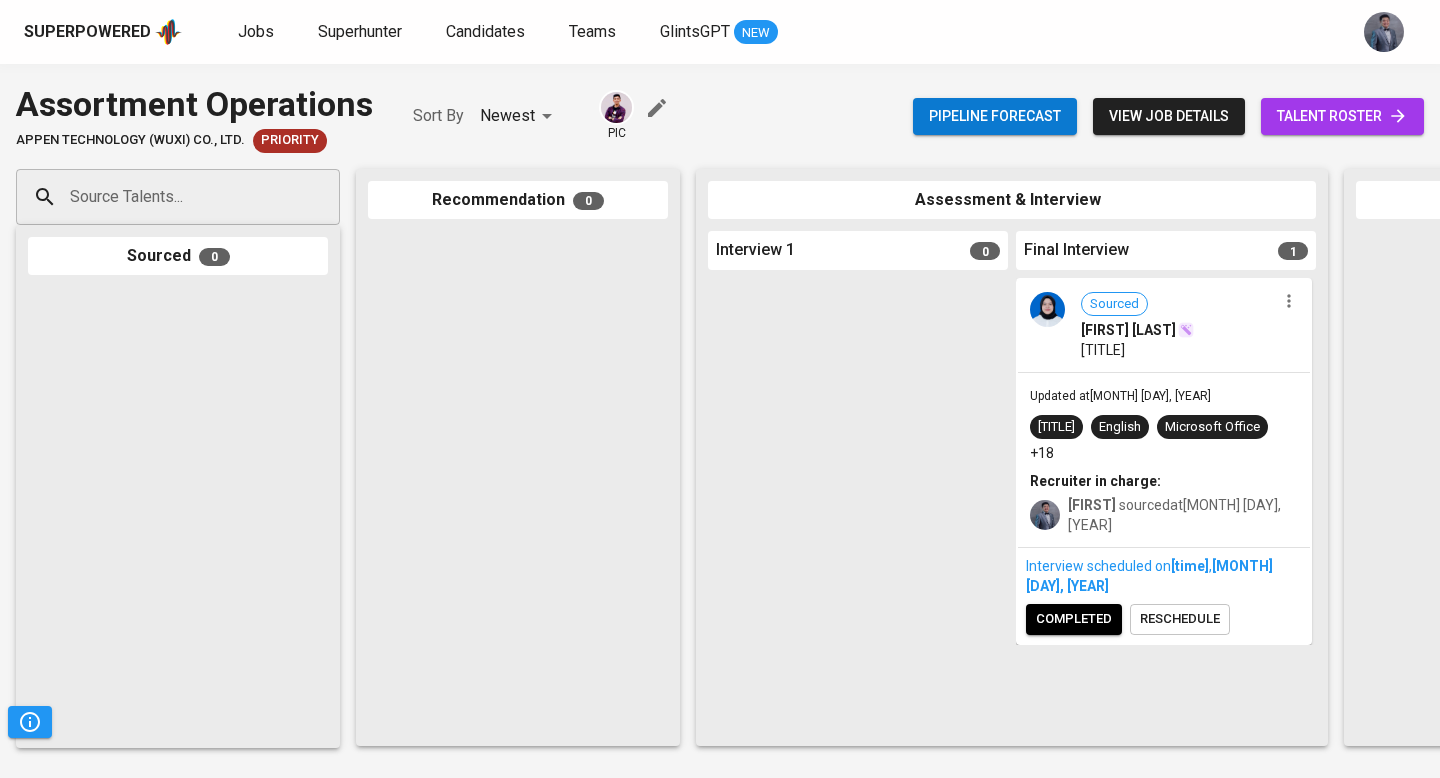 click on "completed" at bounding box center [1074, 619] 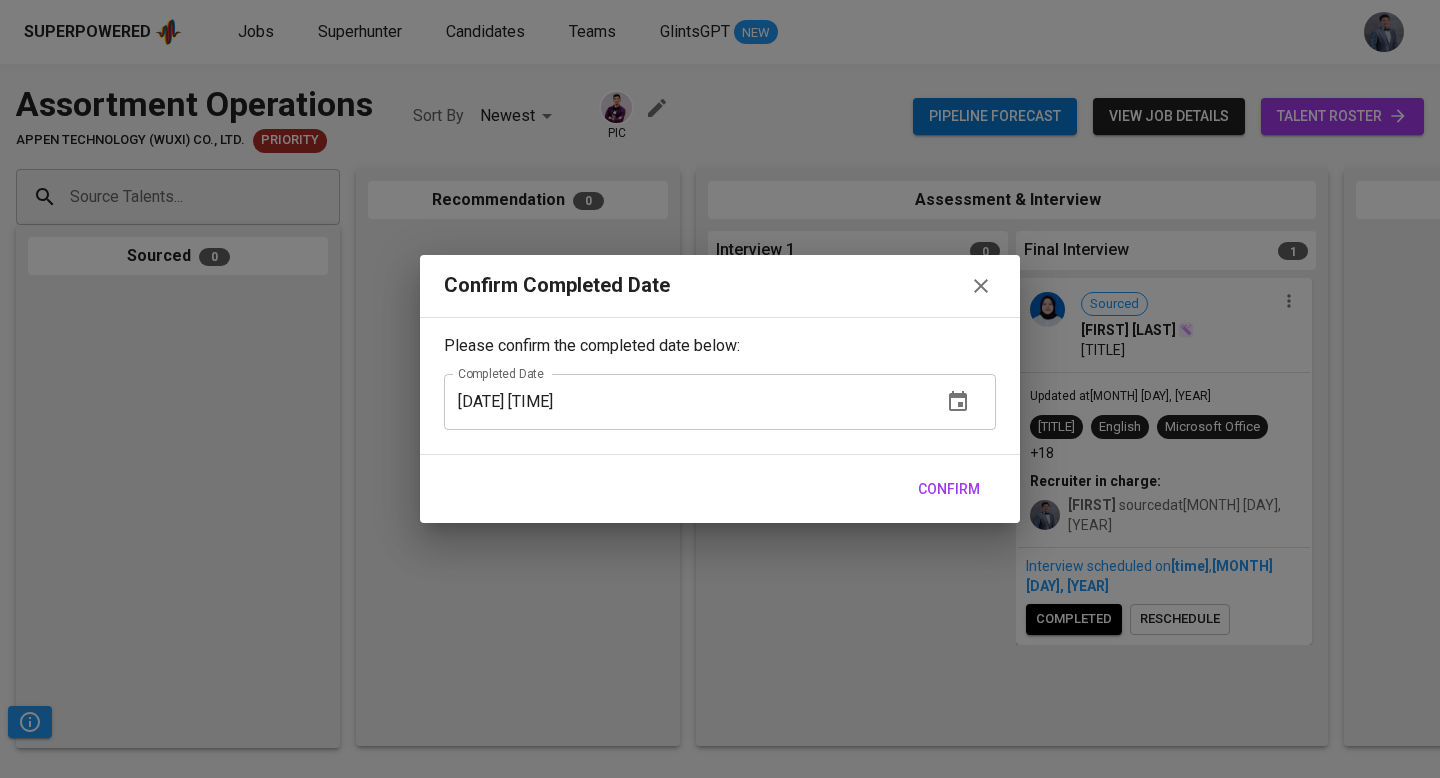 click on "Confirm" at bounding box center [949, 489] 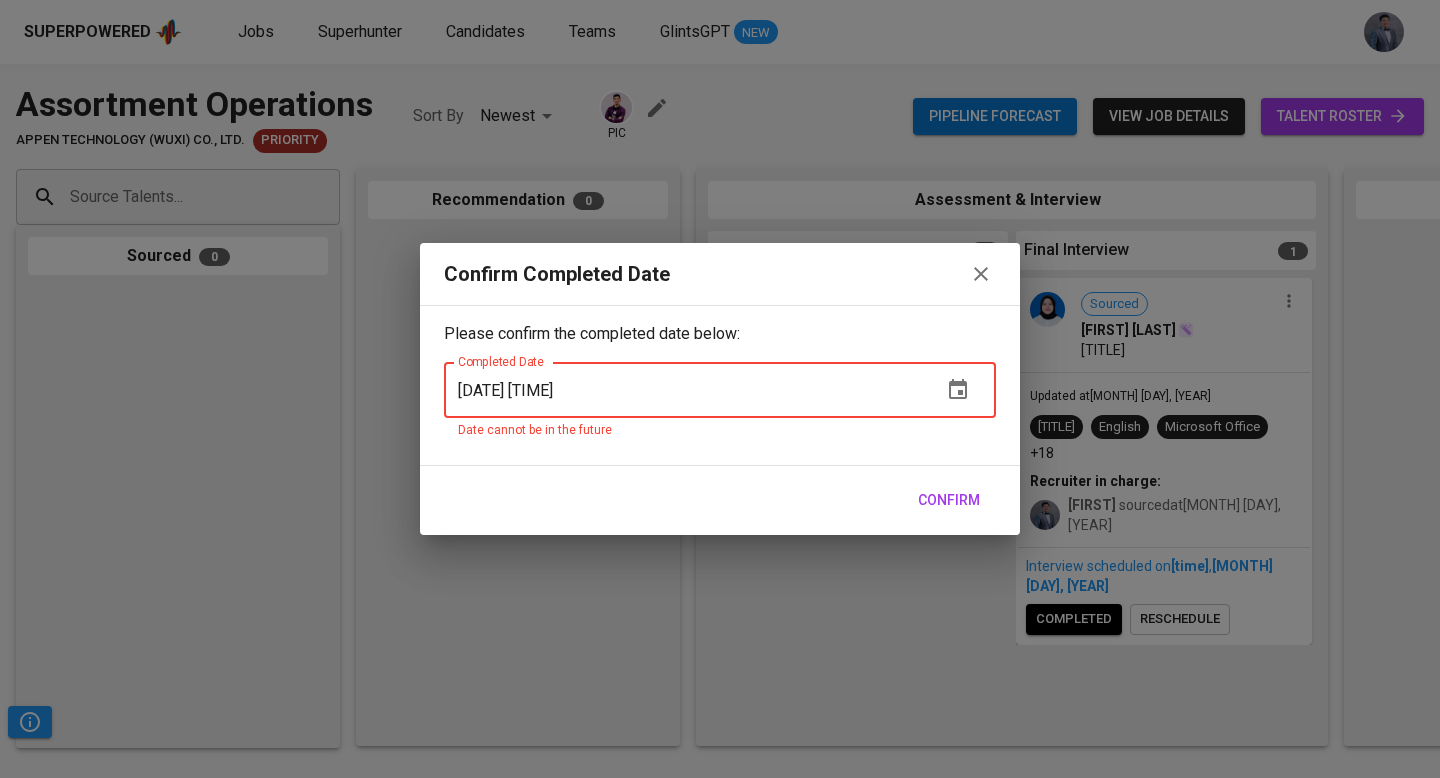 click on "08/06/2025 04:57 pm" at bounding box center (685, 390) 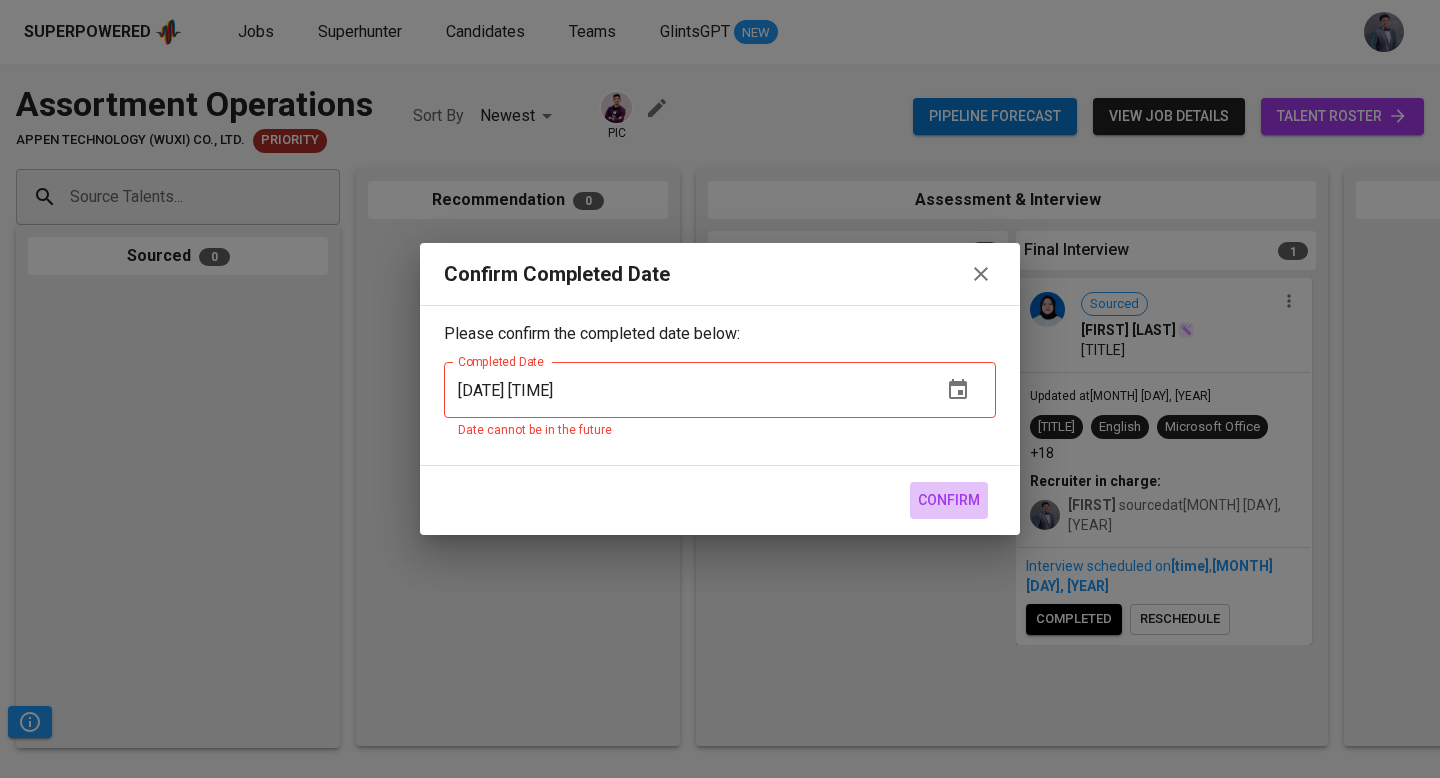 click on "Confirm" at bounding box center [949, 500] 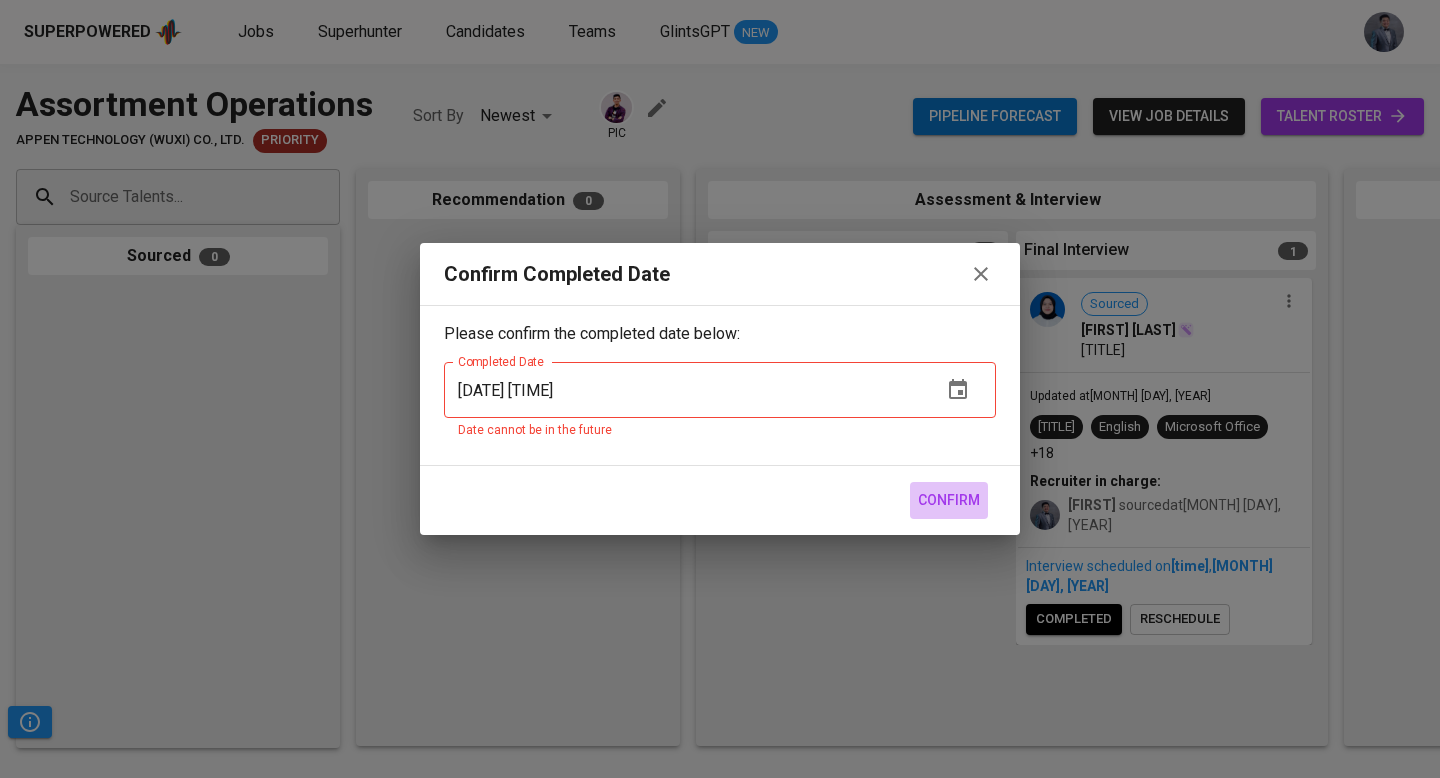 click on "Confirm" at bounding box center (949, 500) 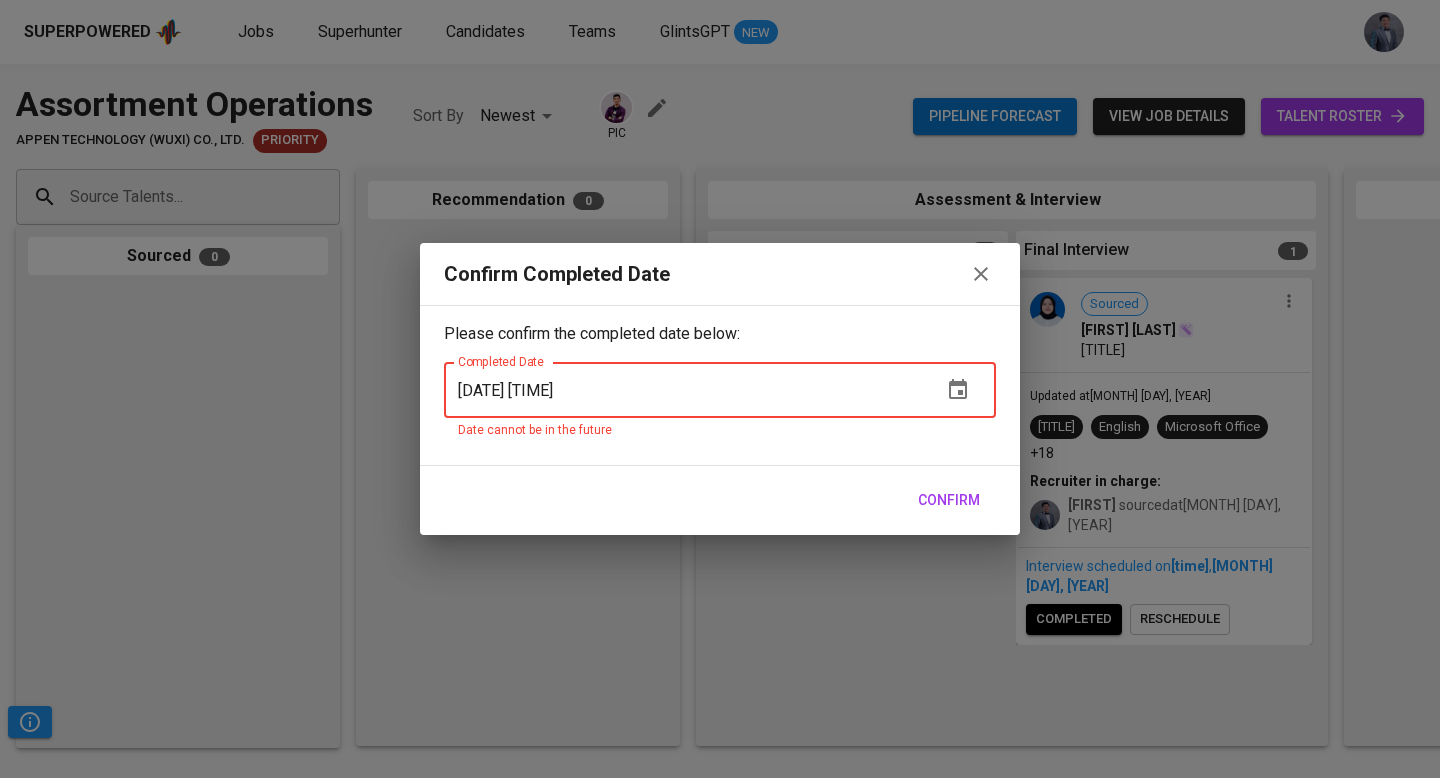 click 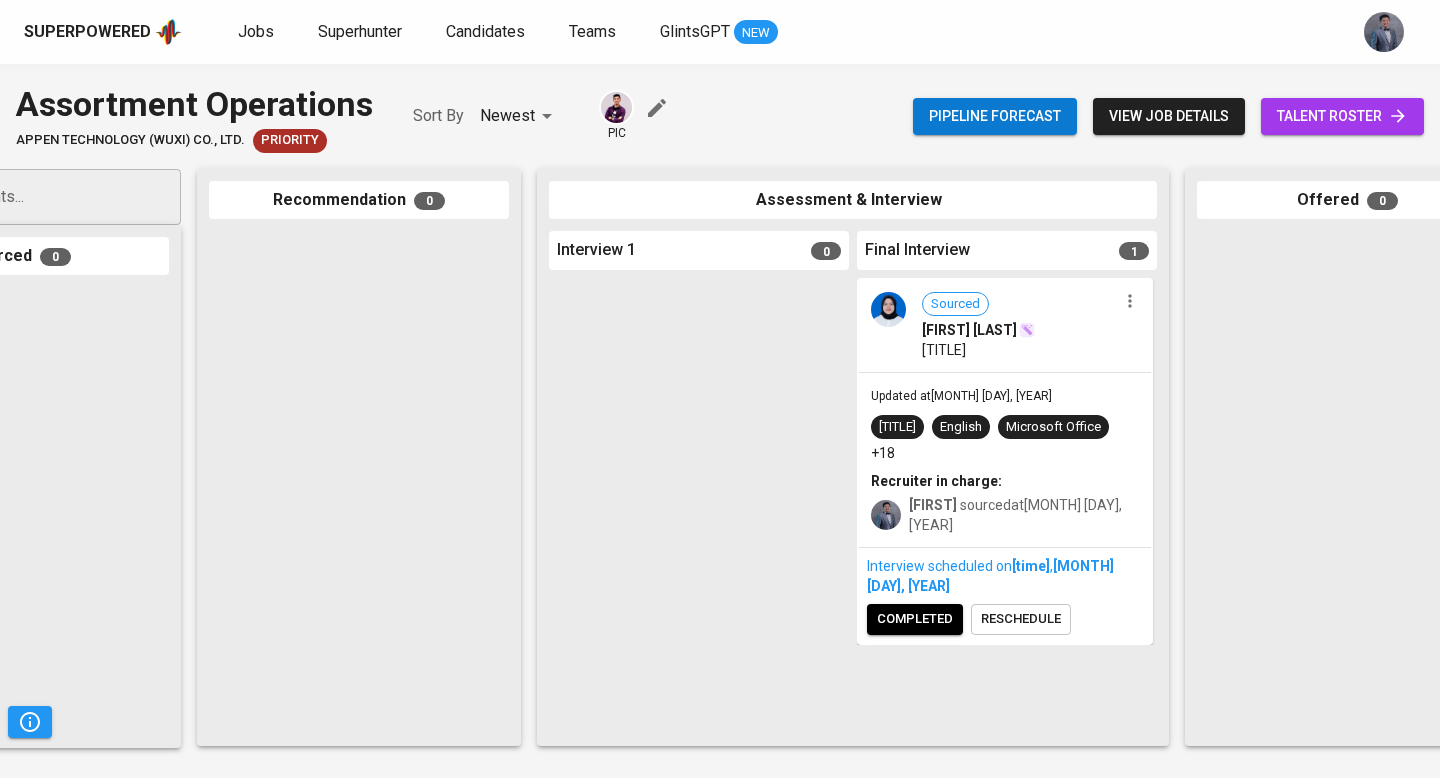 scroll, scrollTop: 0, scrollLeft: 187, axis: horizontal 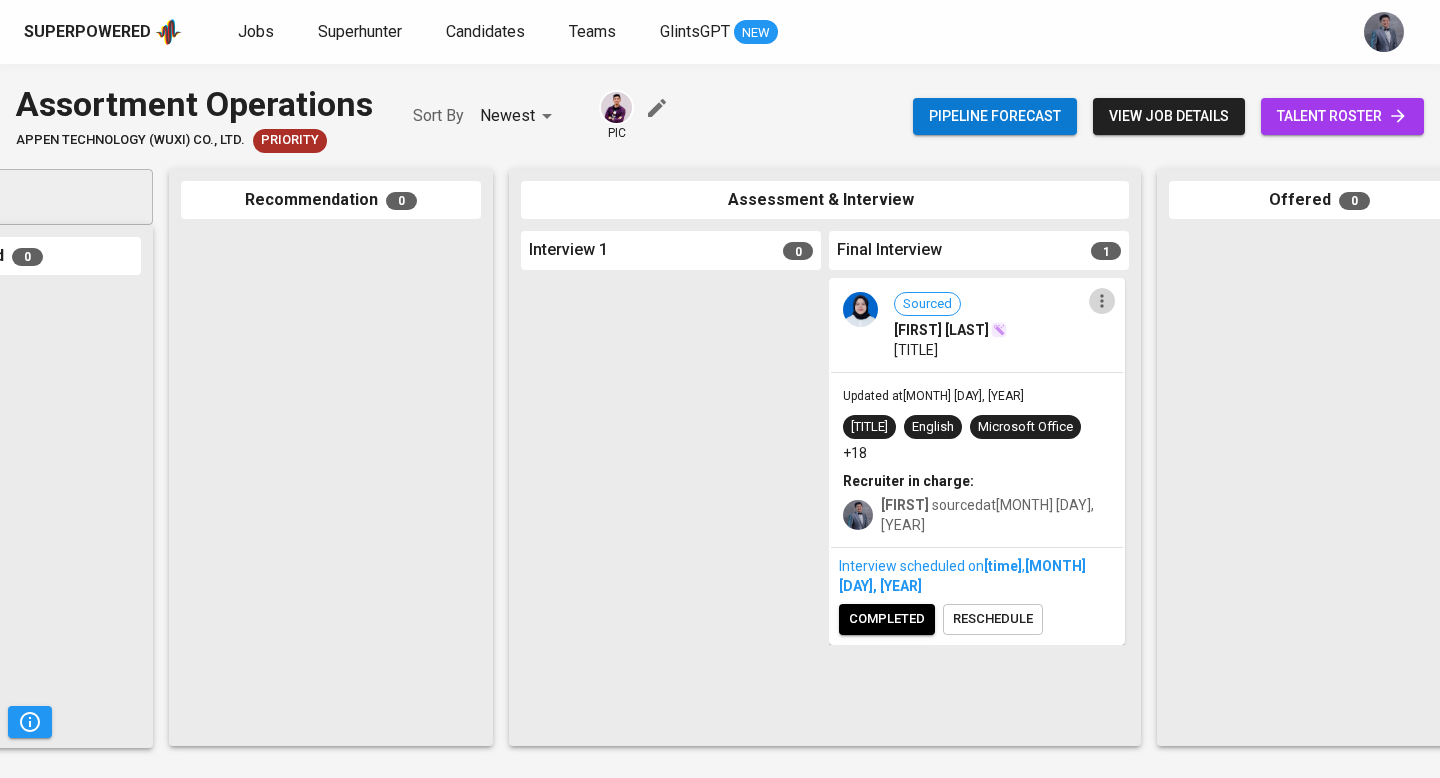 click 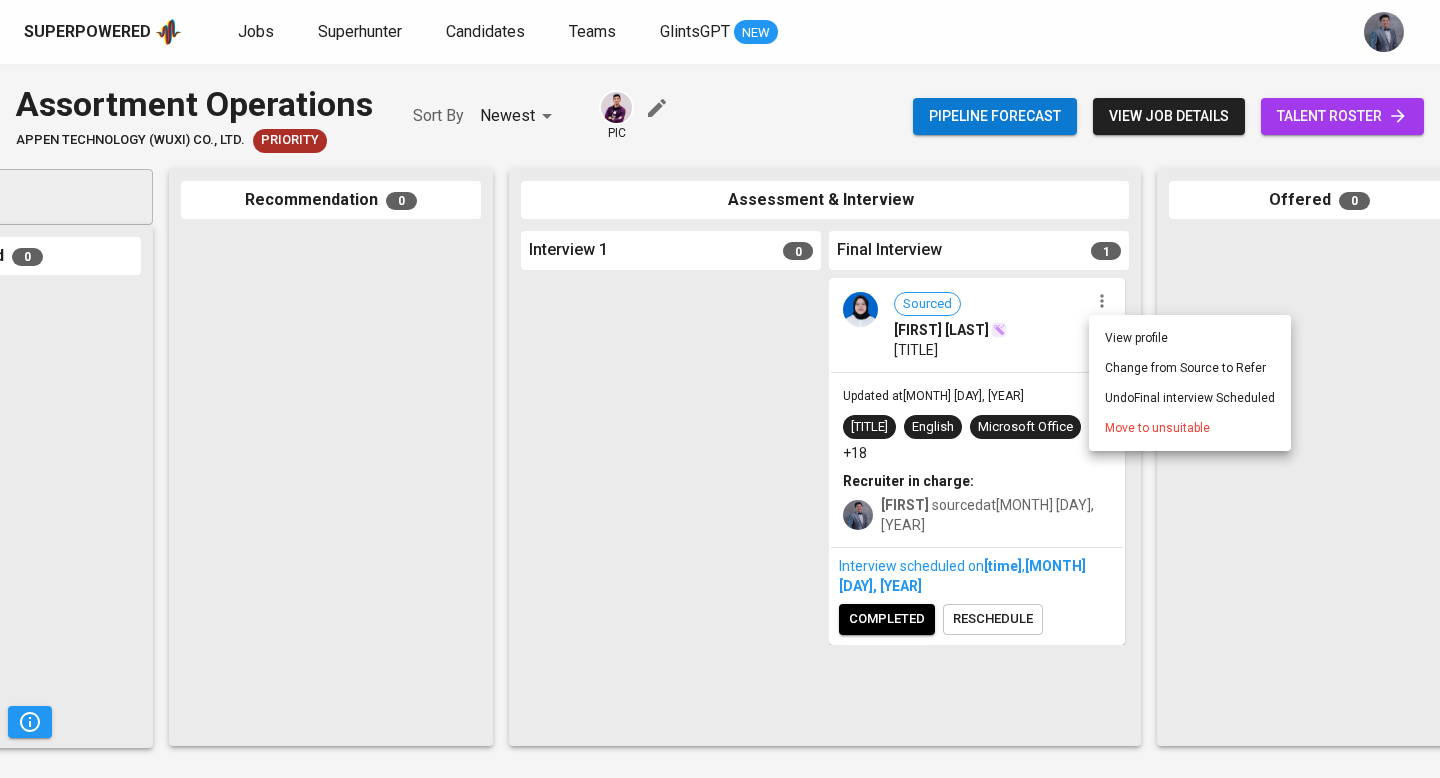 click at bounding box center [720, 389] 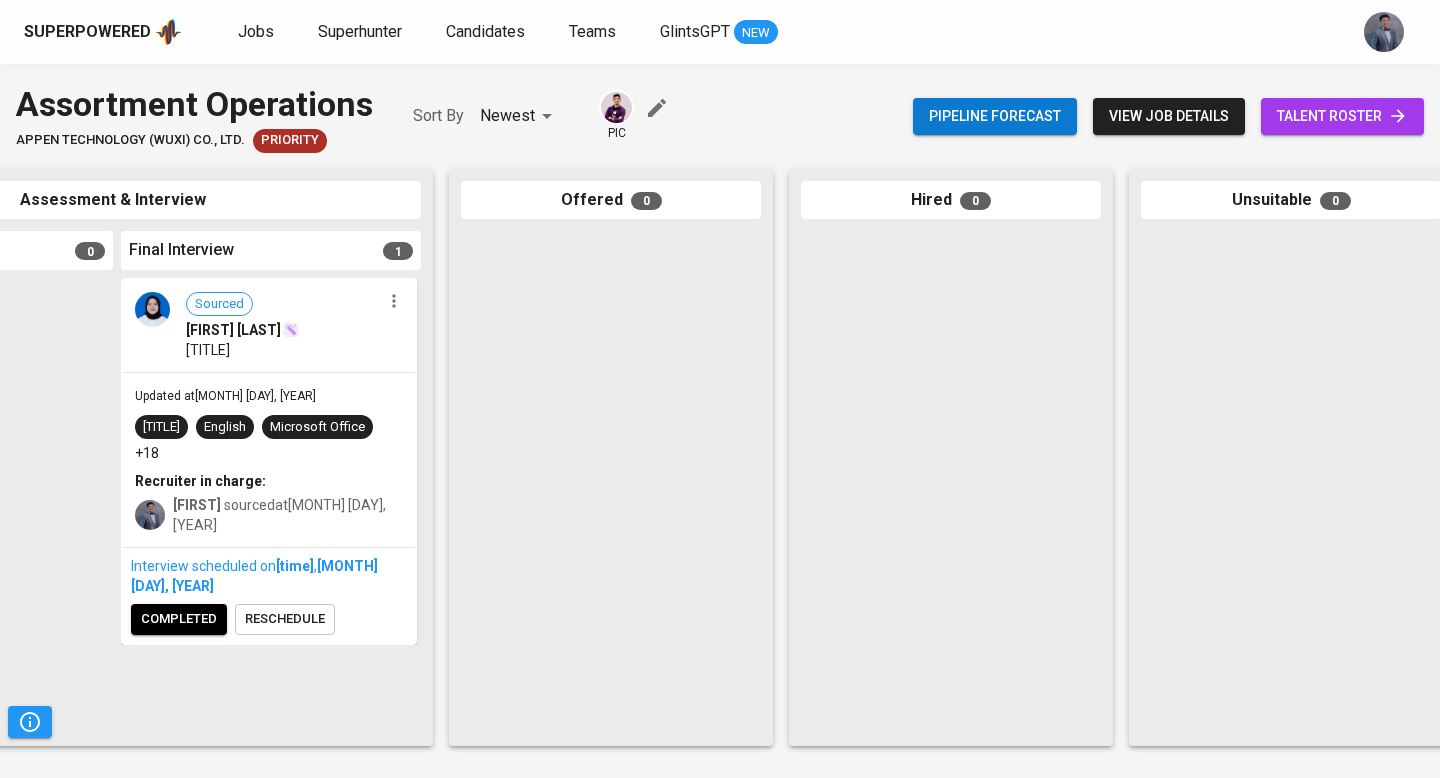 scroll, scrollTop: 0, scrollLeft: 931, axis: horizontal 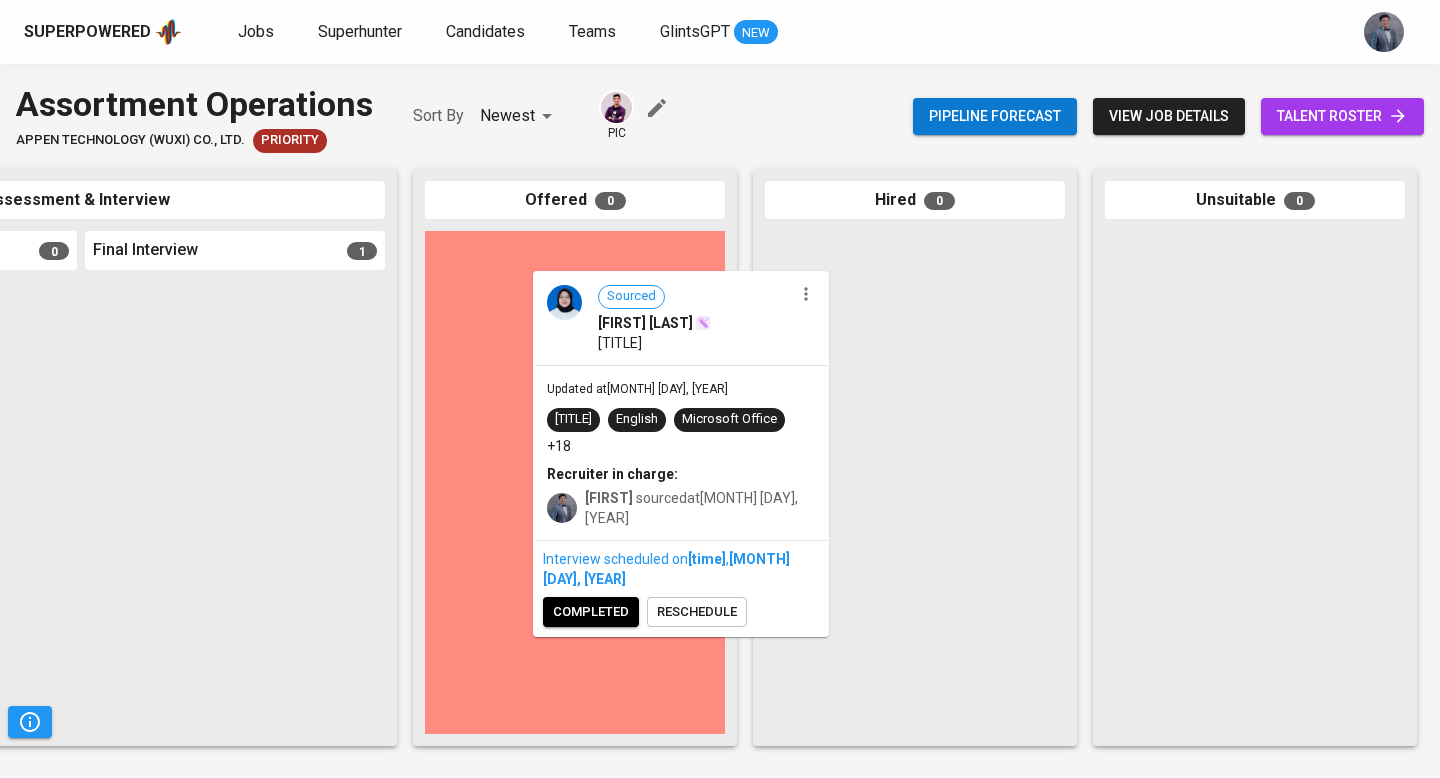 drag, startPoint x: 185, startPoint y: 312, endPoint x: 657, endPoint y: 302, distance: 472.10593 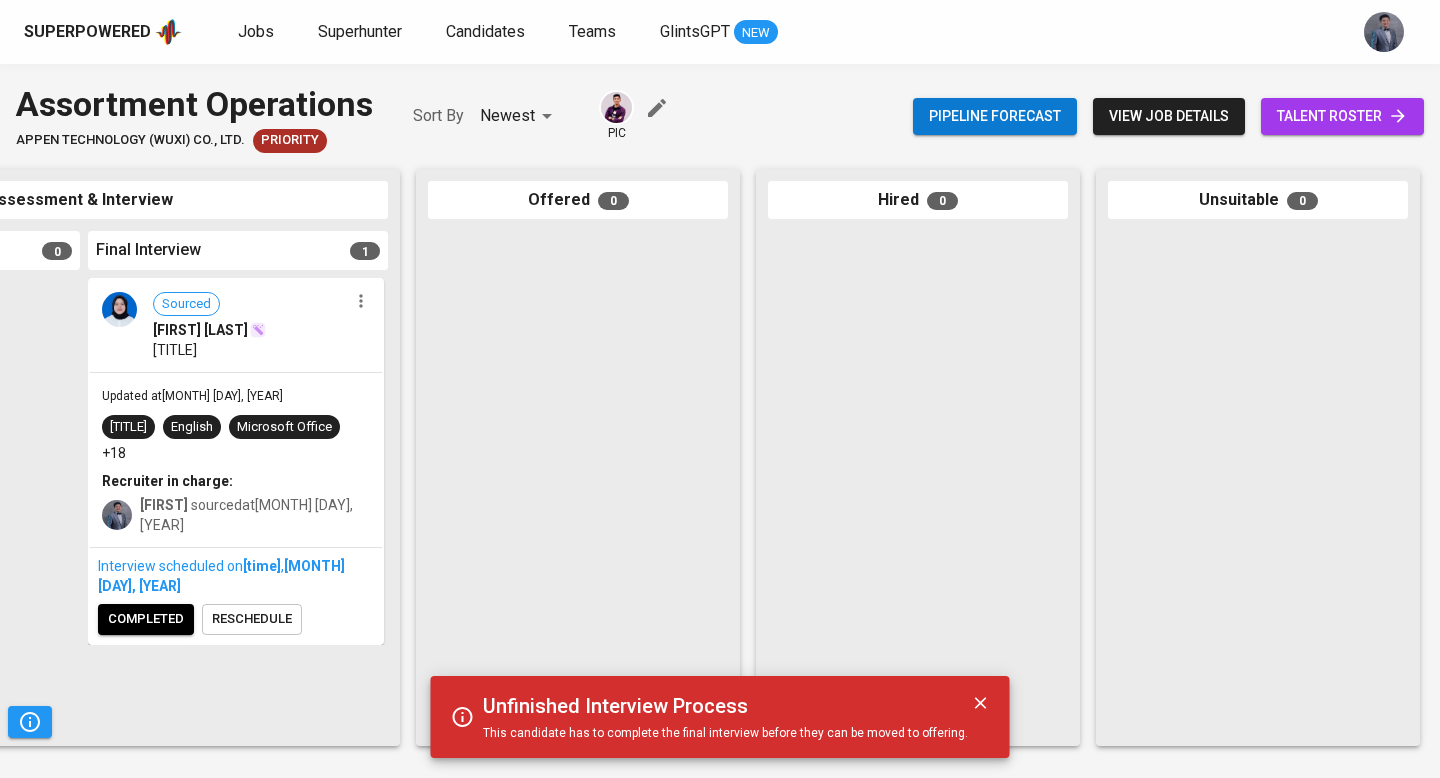 click on "completed" at bounding box center [146, 619] 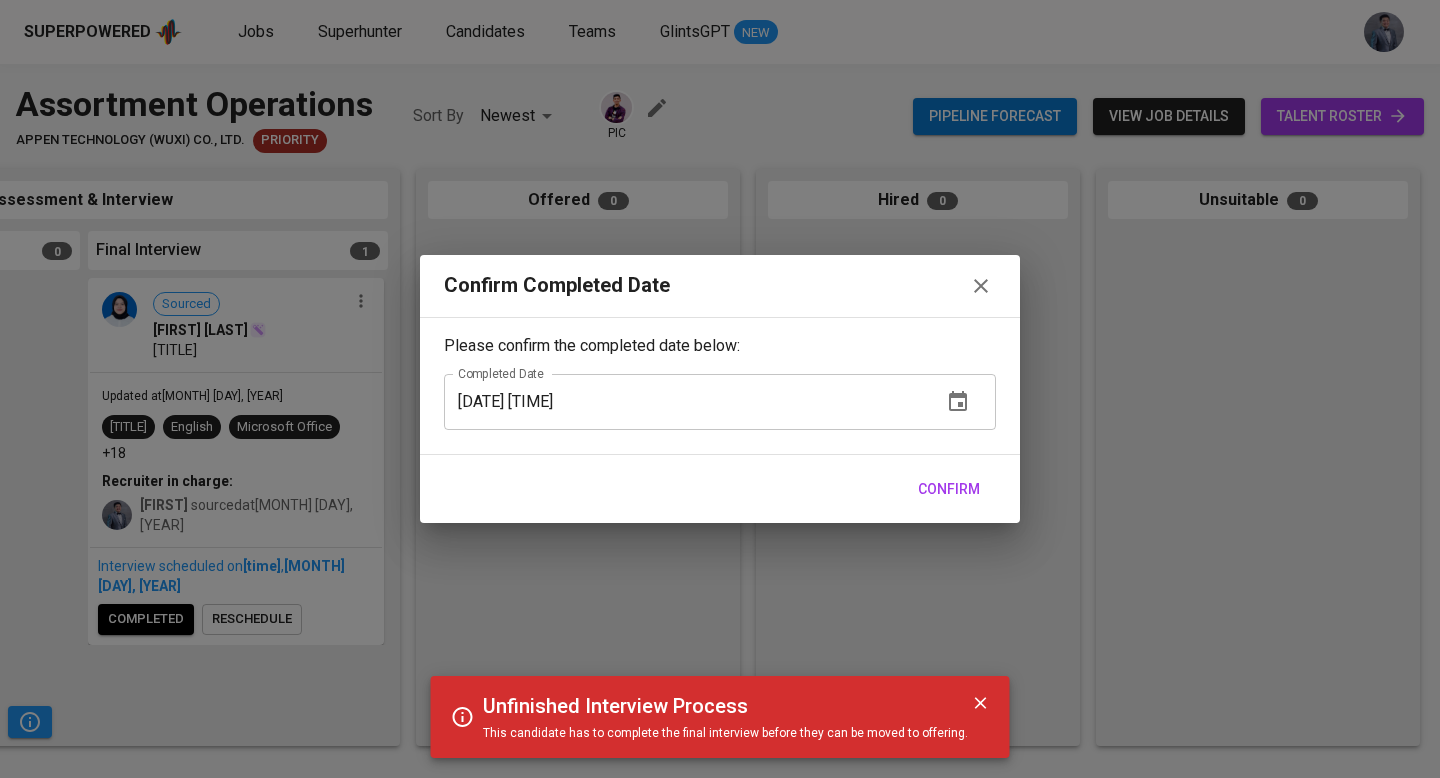 click on "Confirm" at bounding box center [949, 489] 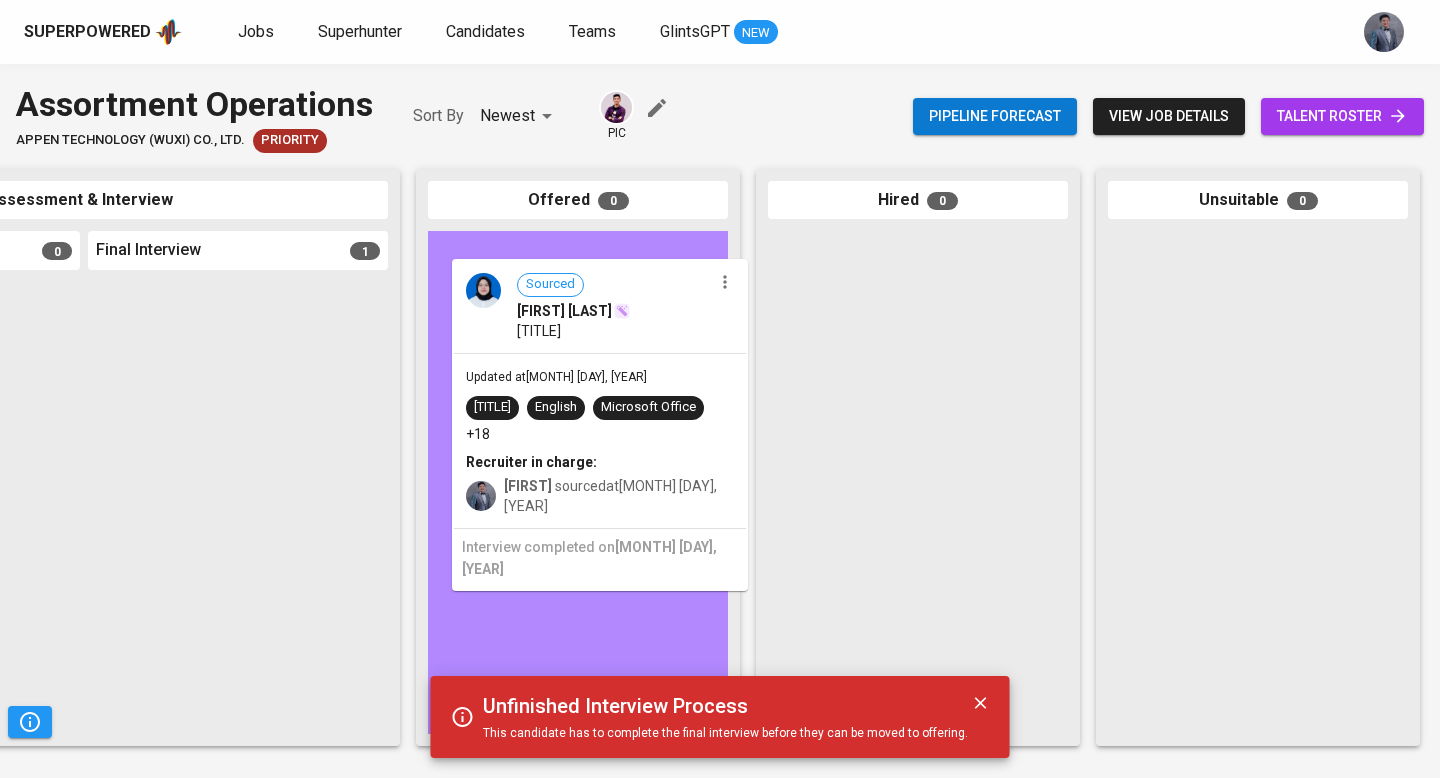 drag, startPoint x: 288, startPoint y: 296, endPoint x: 667, endPoint y: 274, distance: 379.638 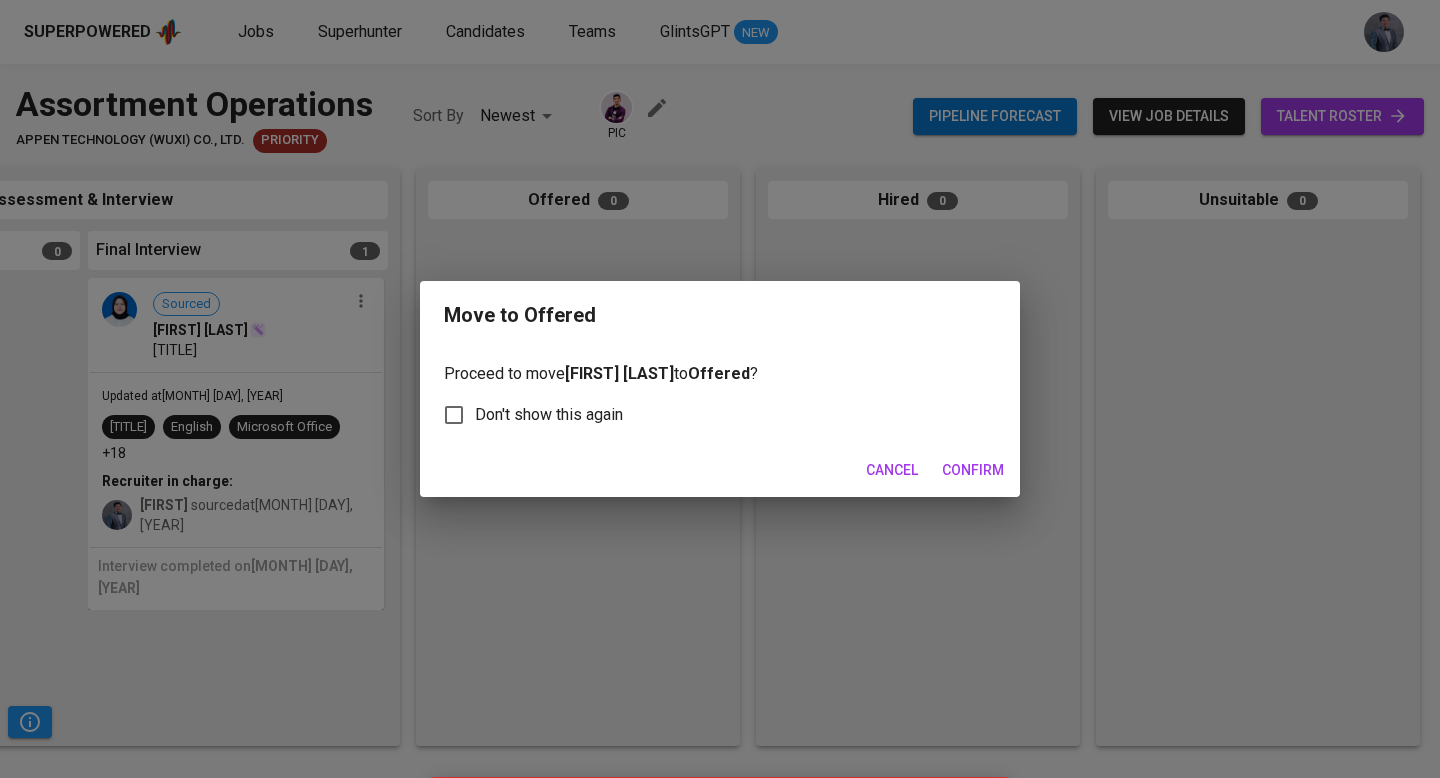 click on "Confirm" at bounding box center (973, 470) 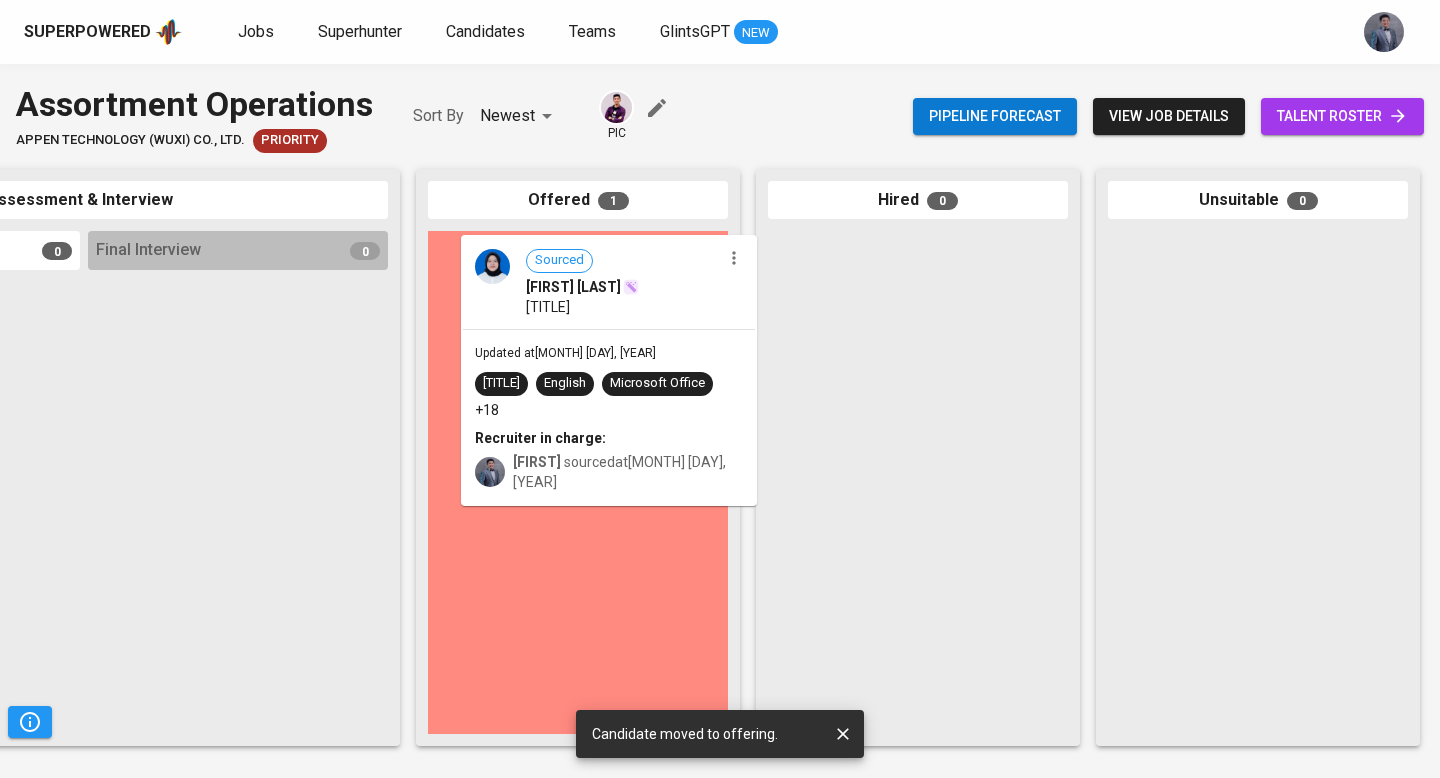 drag, startPoint x: 627, startPoint y: 261, endPoint x: 672, endPoint y: 264, distance: 45.099888 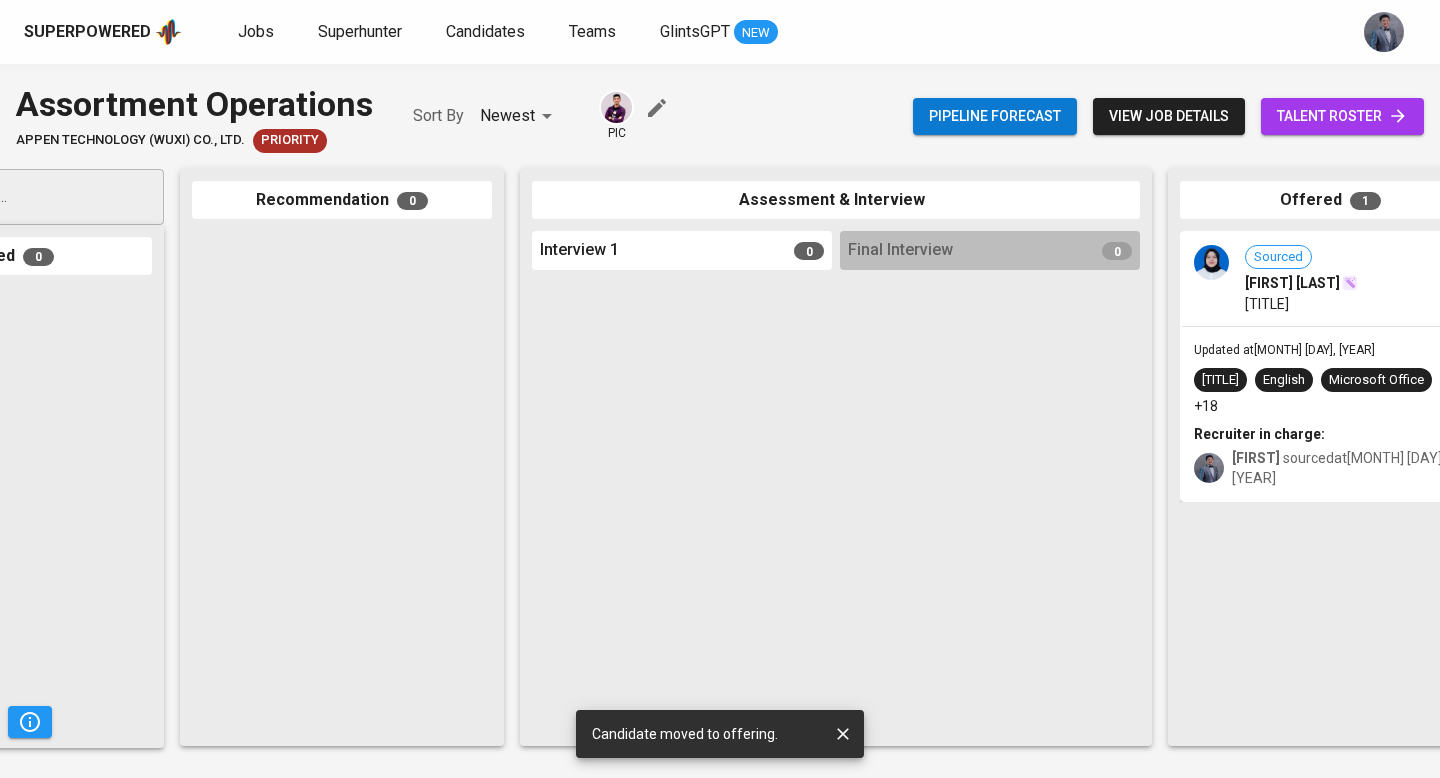 scroll, scrollTop: 0, scrollLeft: 0, axis: both 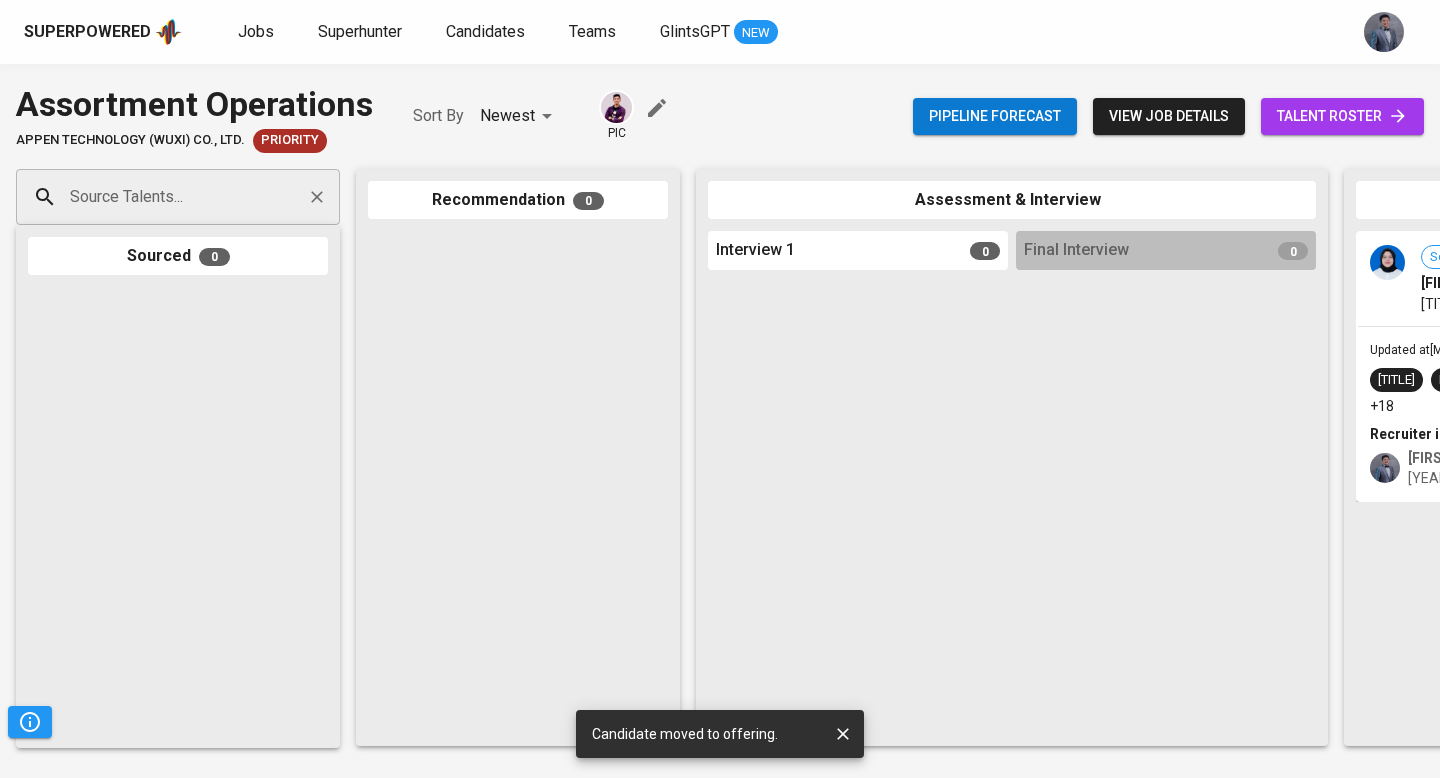 click on "Source Talents..." at bounding box center [170, 197] 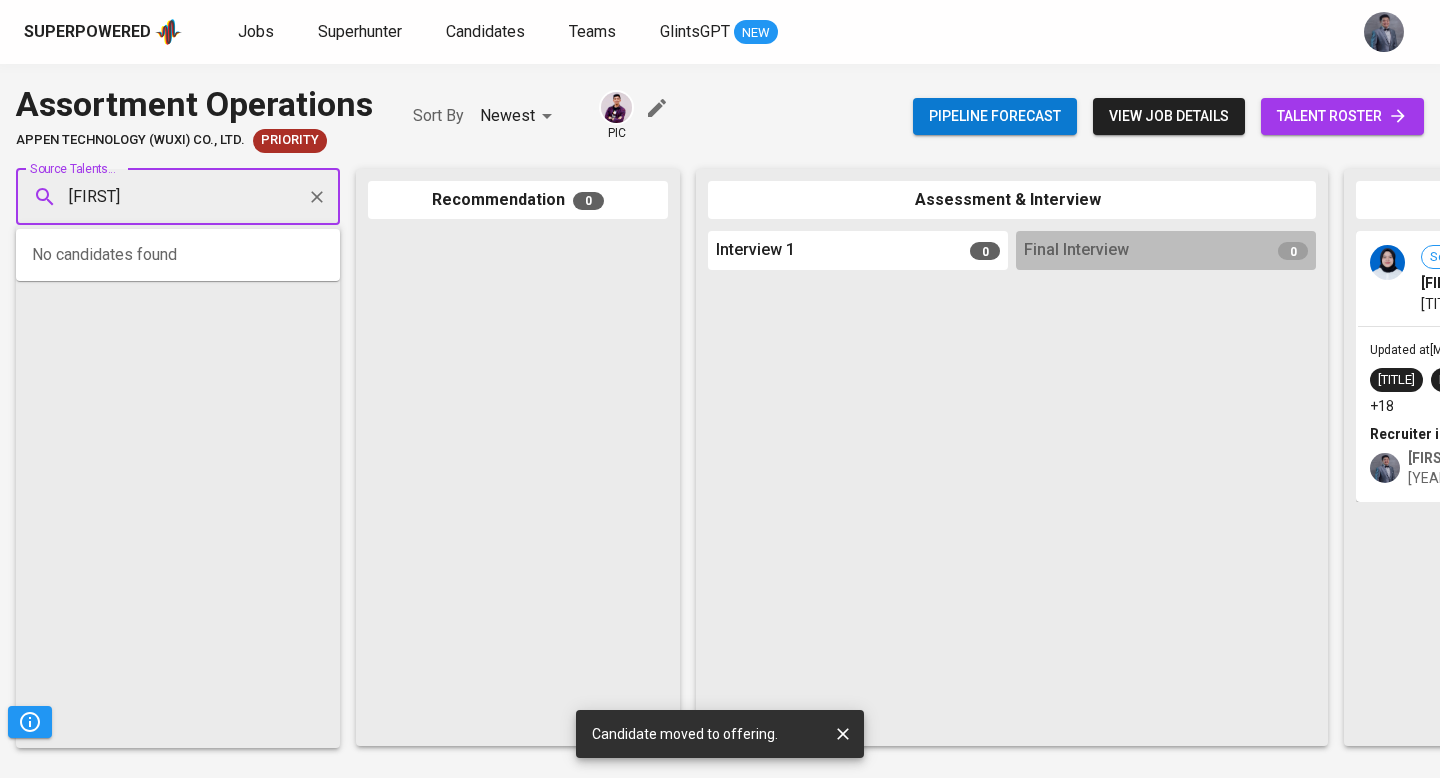 type on "gita" 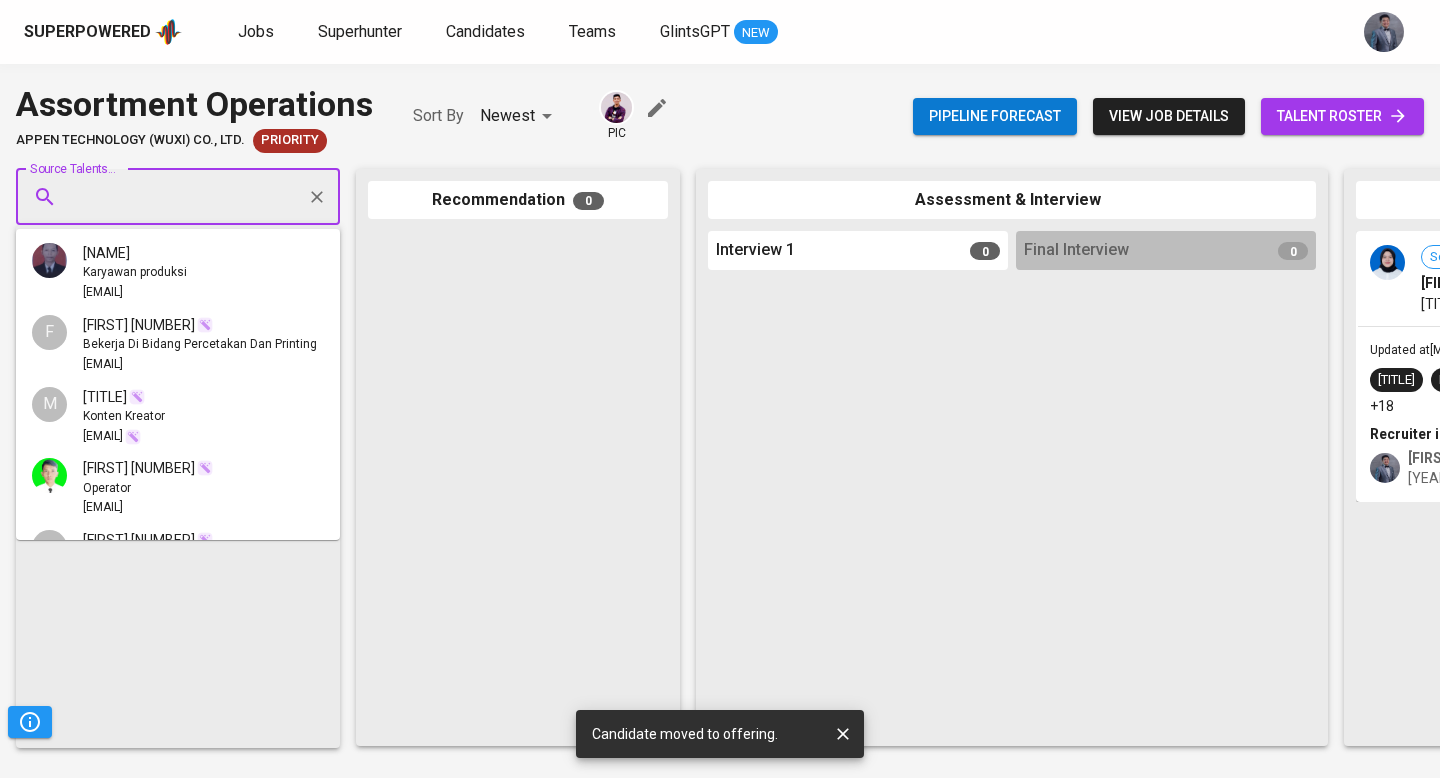 click on "Source Talents..." at bounding box center [170, 197] 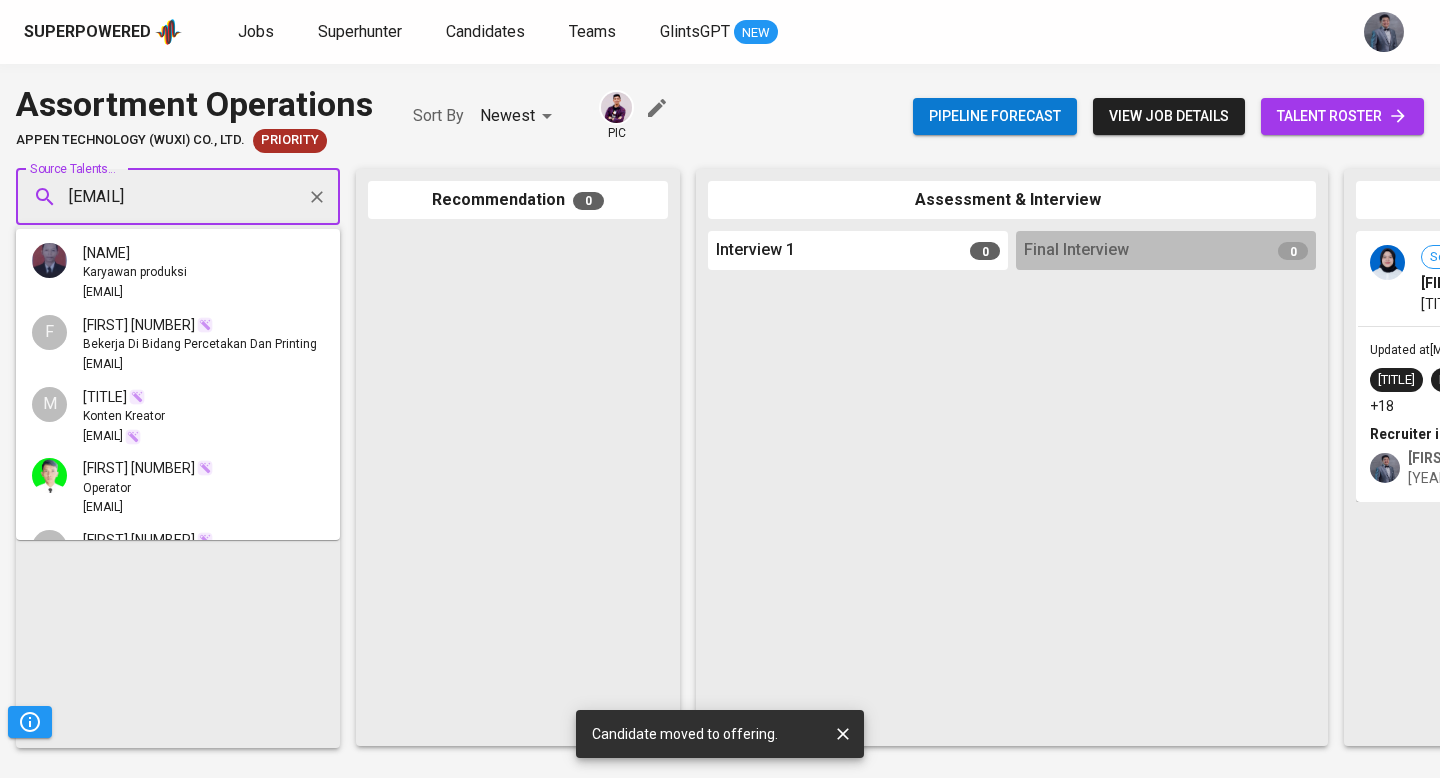 scroll, scrollTop: 0, scrollLeft: 8, axis: horizontal 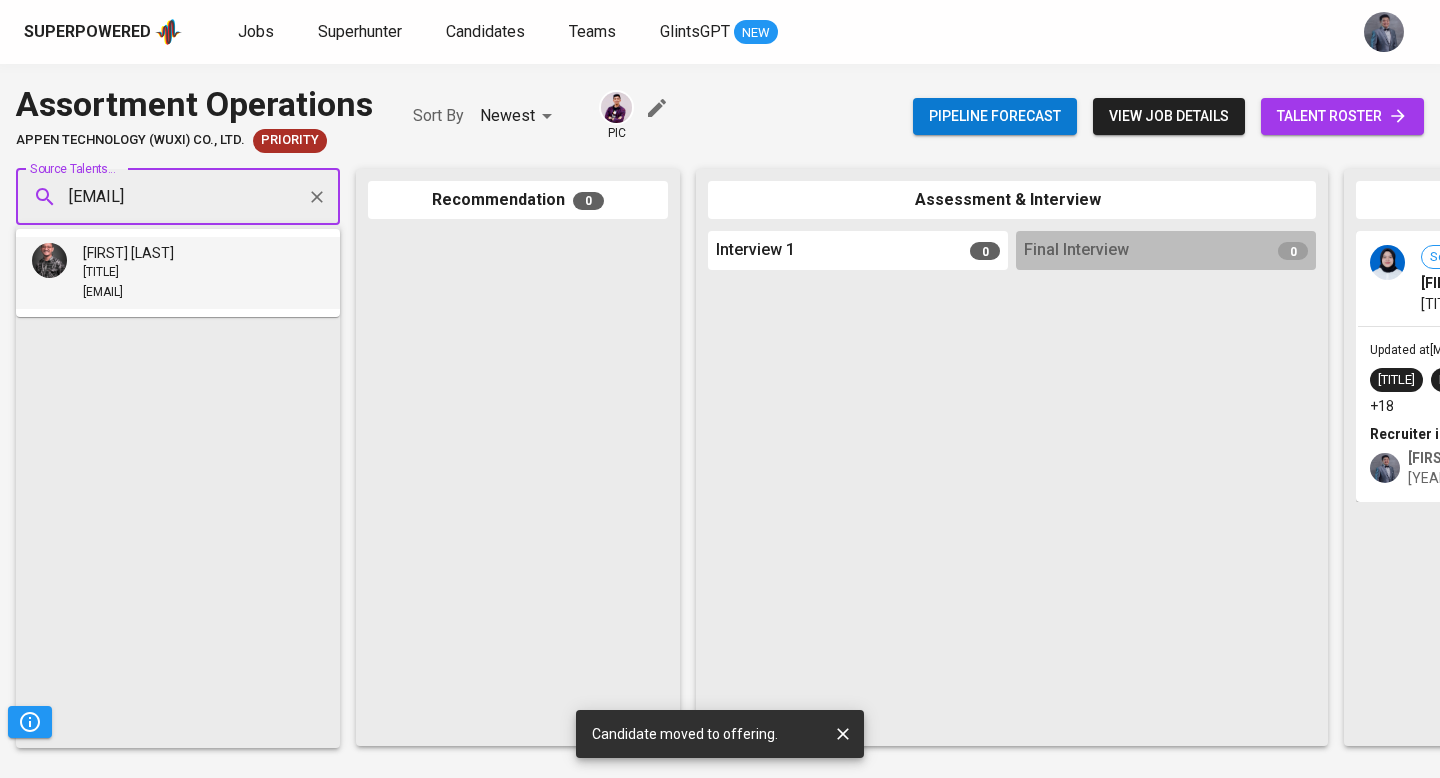click on "Riswan Himawan" at bounding box center (128, 253) 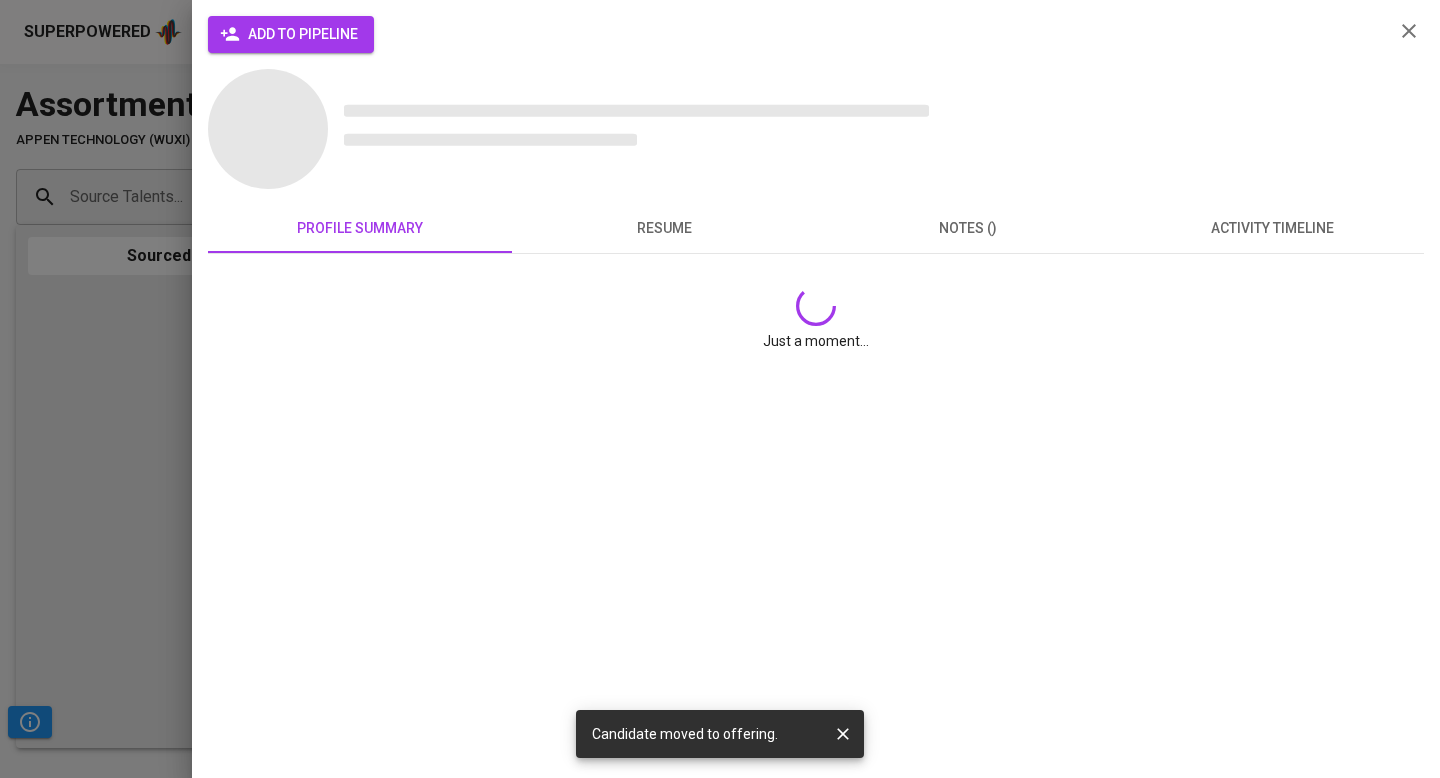 scroll, scrollTop: 0, scrollLeft: 0, axis: both 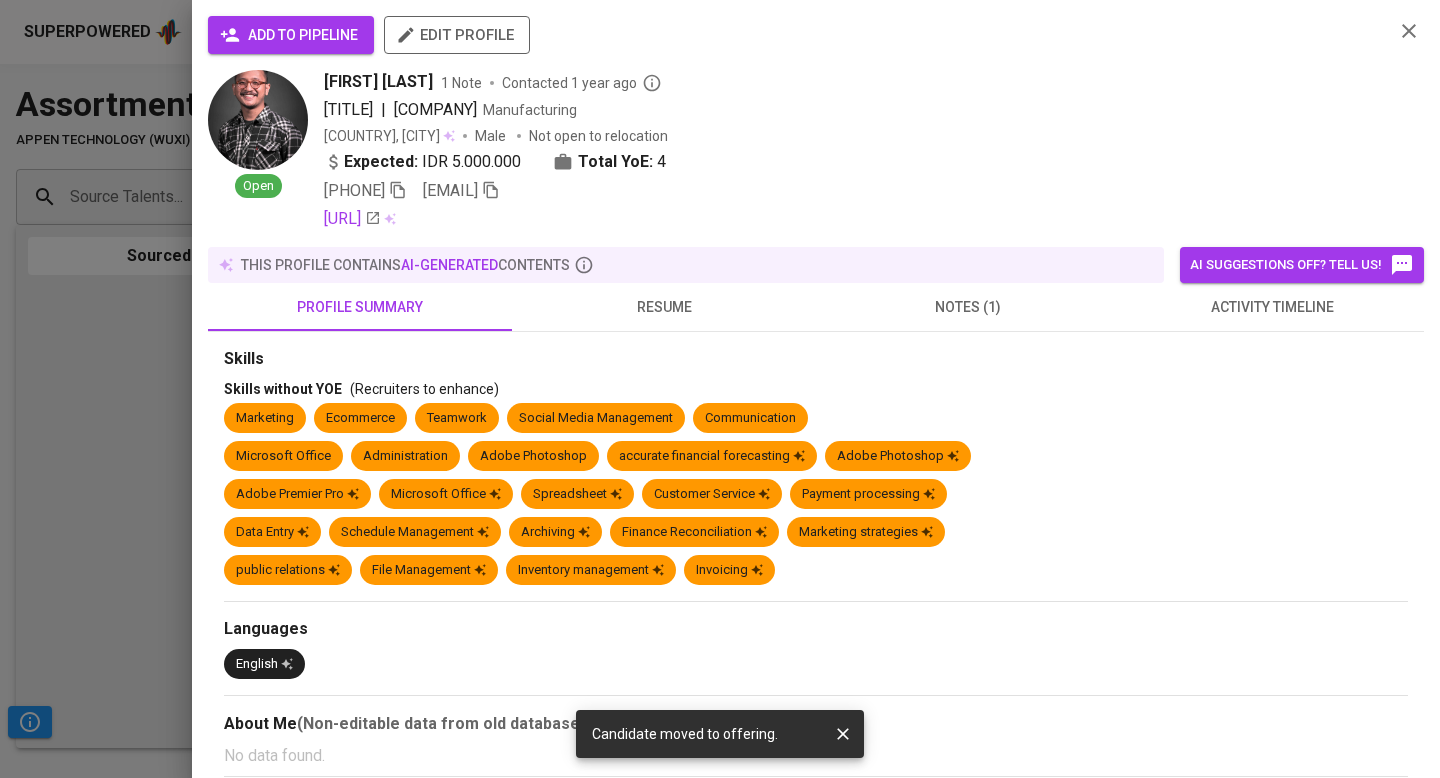 click on "add to pipeline" at bounding box center [291, 35] 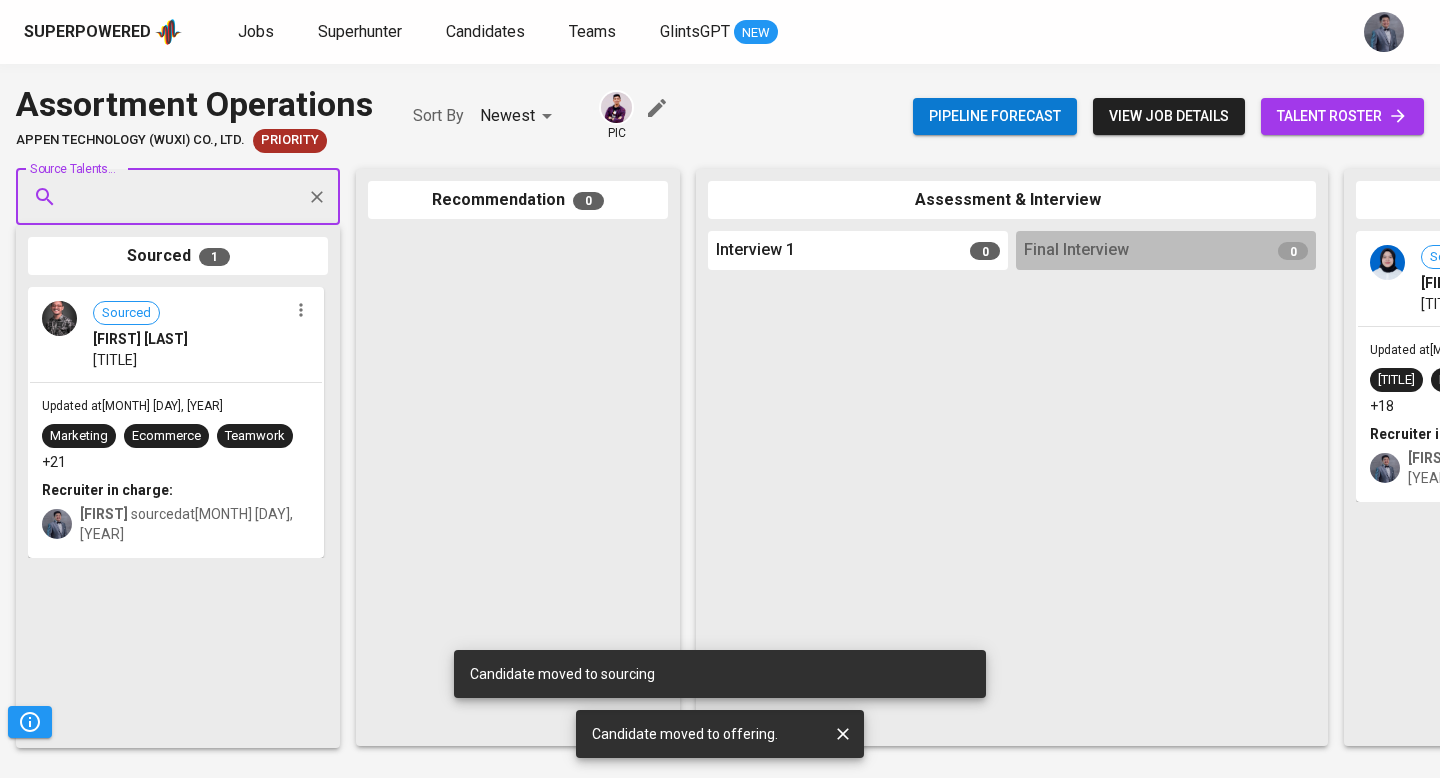 click on "Source Talents..." at bounding box center (170, 197) 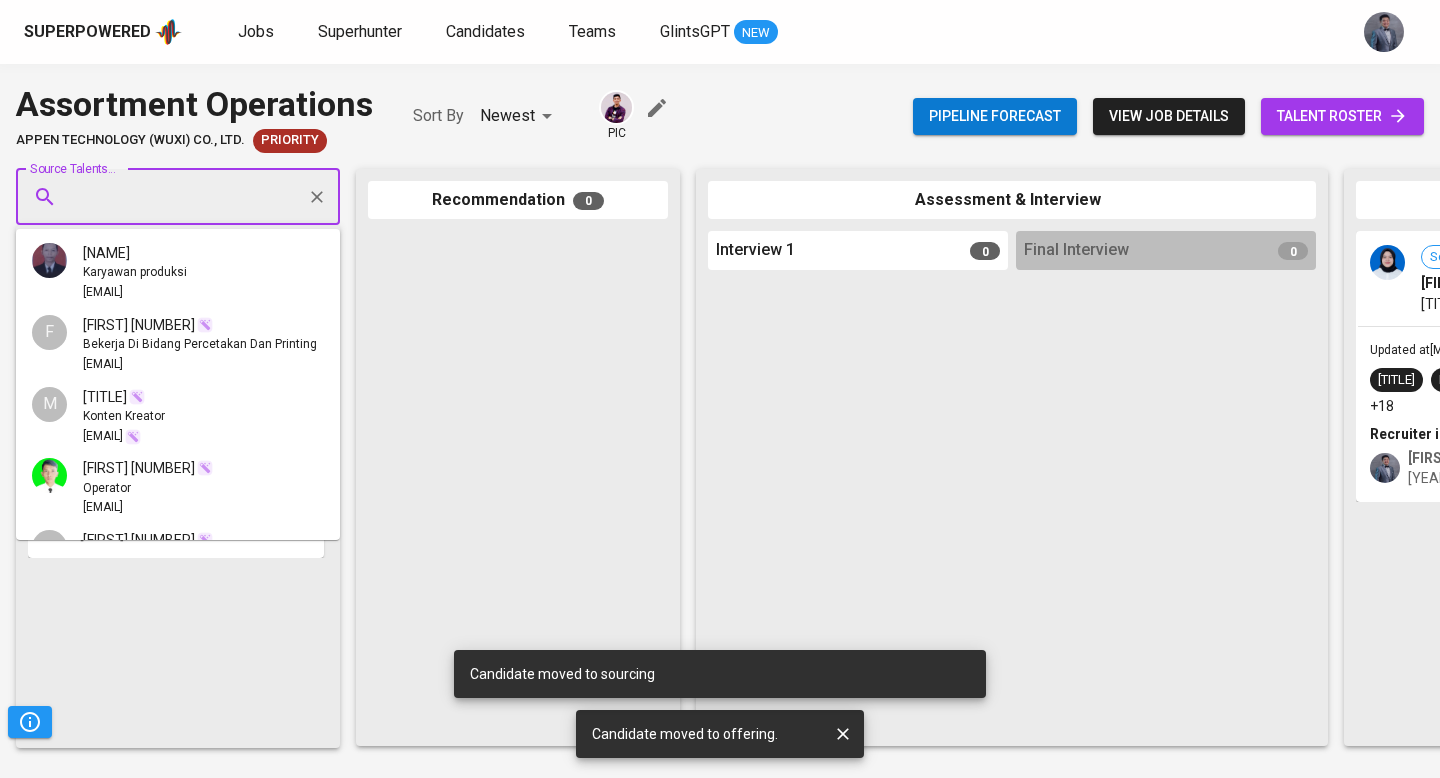 scroll, scrollTop: 1282, scrollLeft: 0, axis: vertical 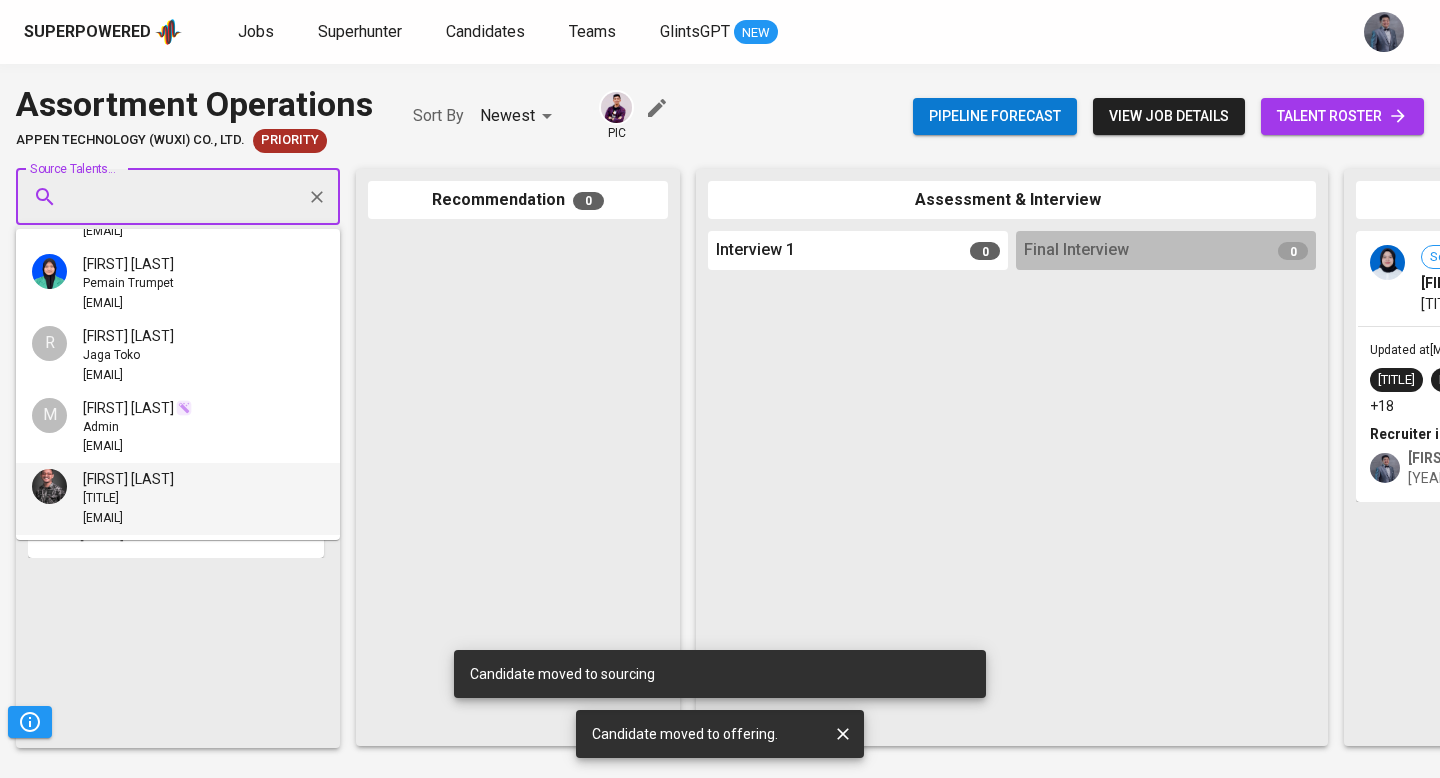 paste on "pretnojuwita@gmail.com" 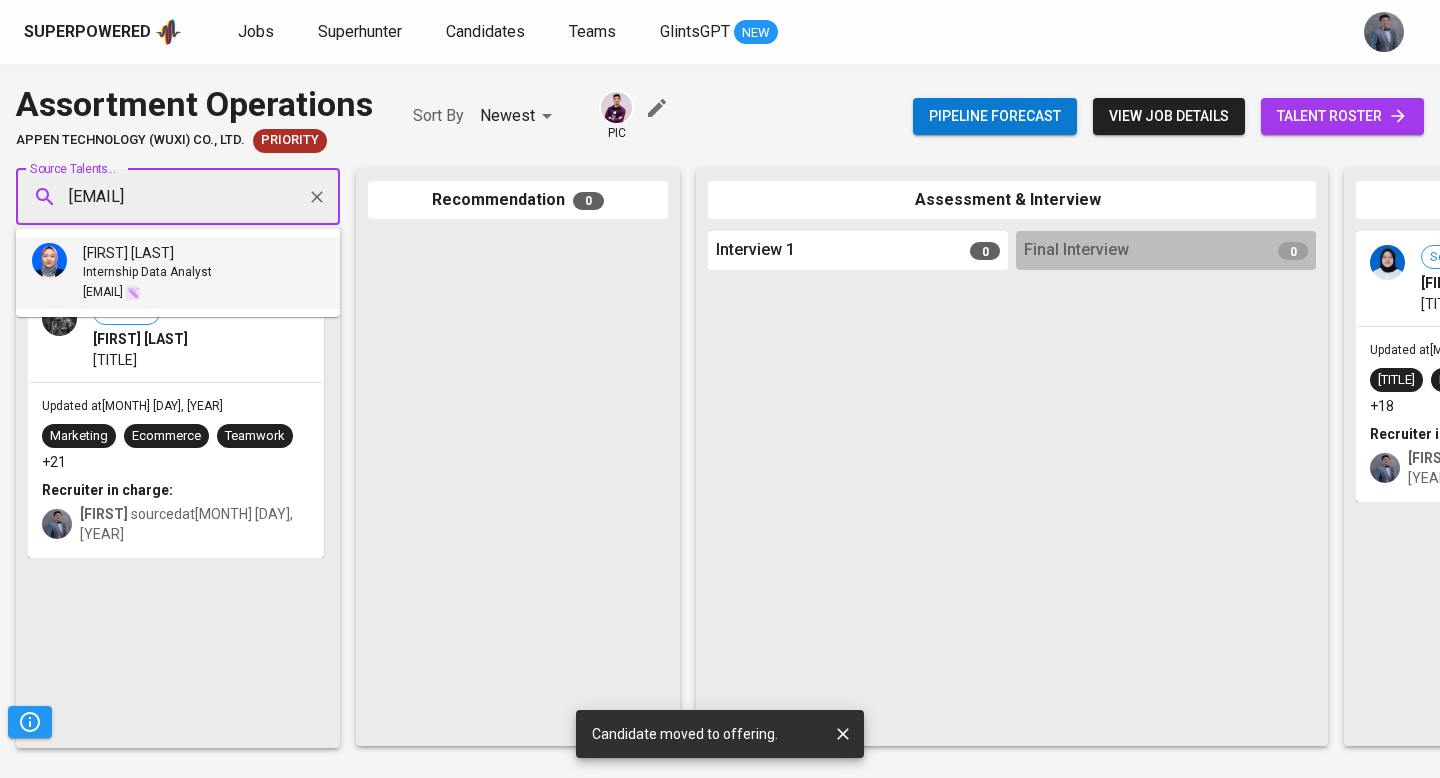 click on "Internship Data Analyst" at bounding box center [147, 273] 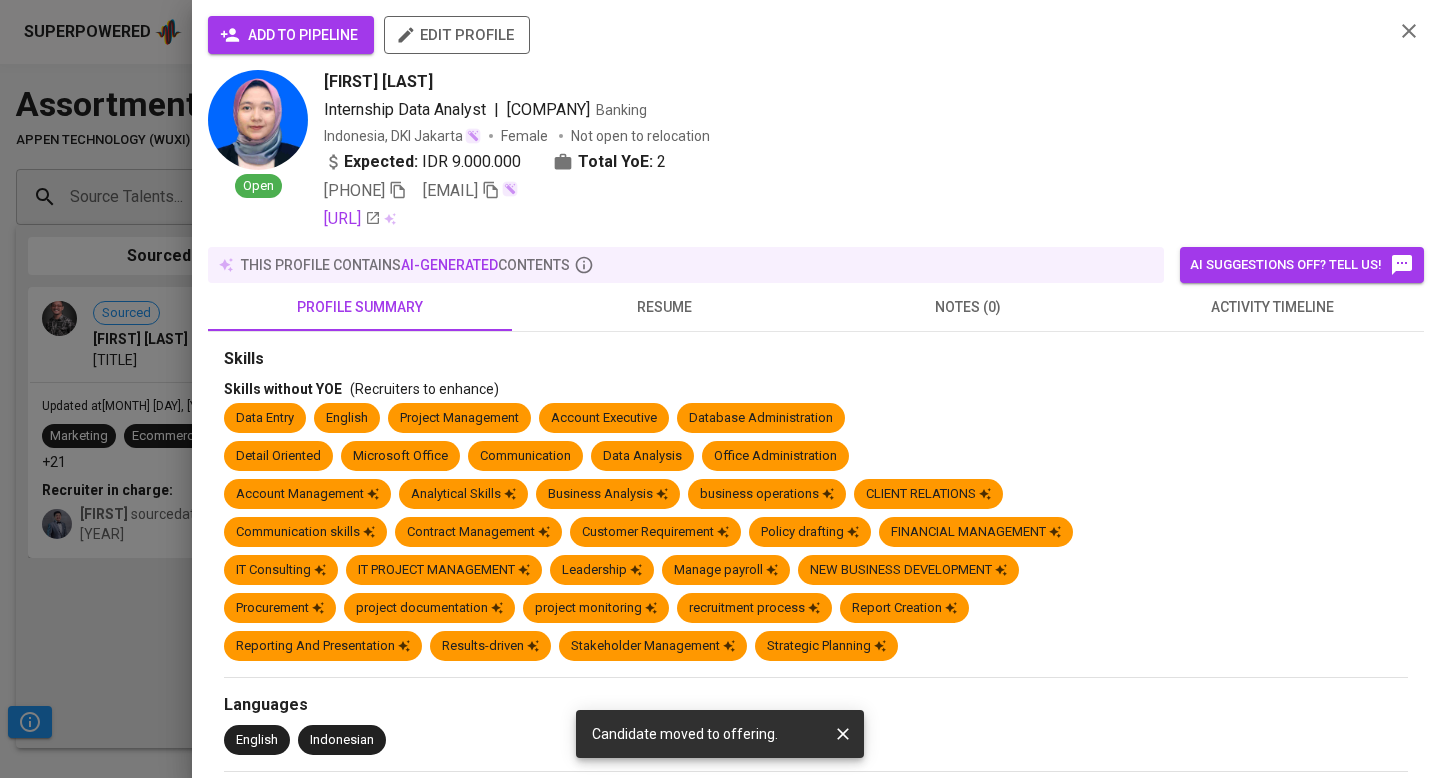 click on "add to pipeline" at bounding box center [291, 35] 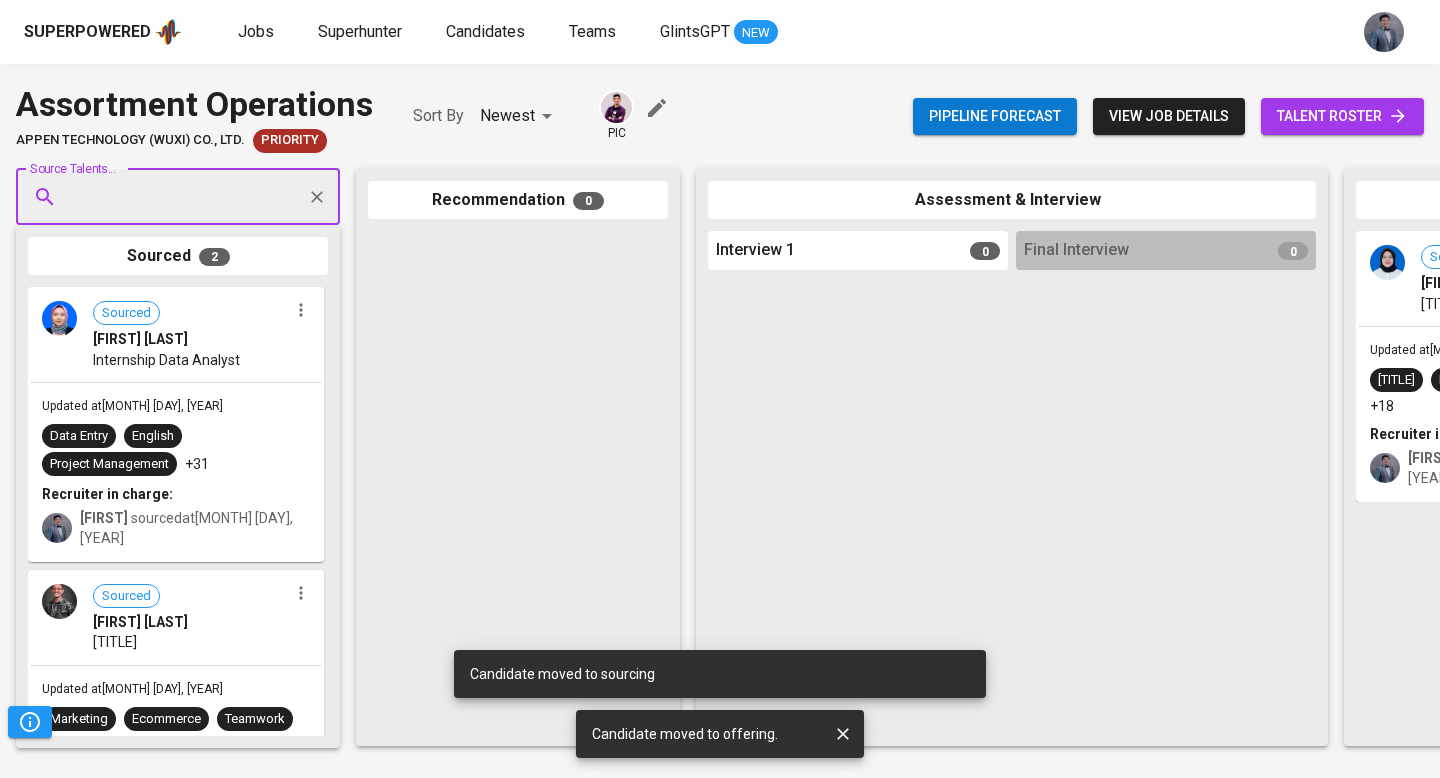 click on "Source Talents..." at bounding box center [170, 197] 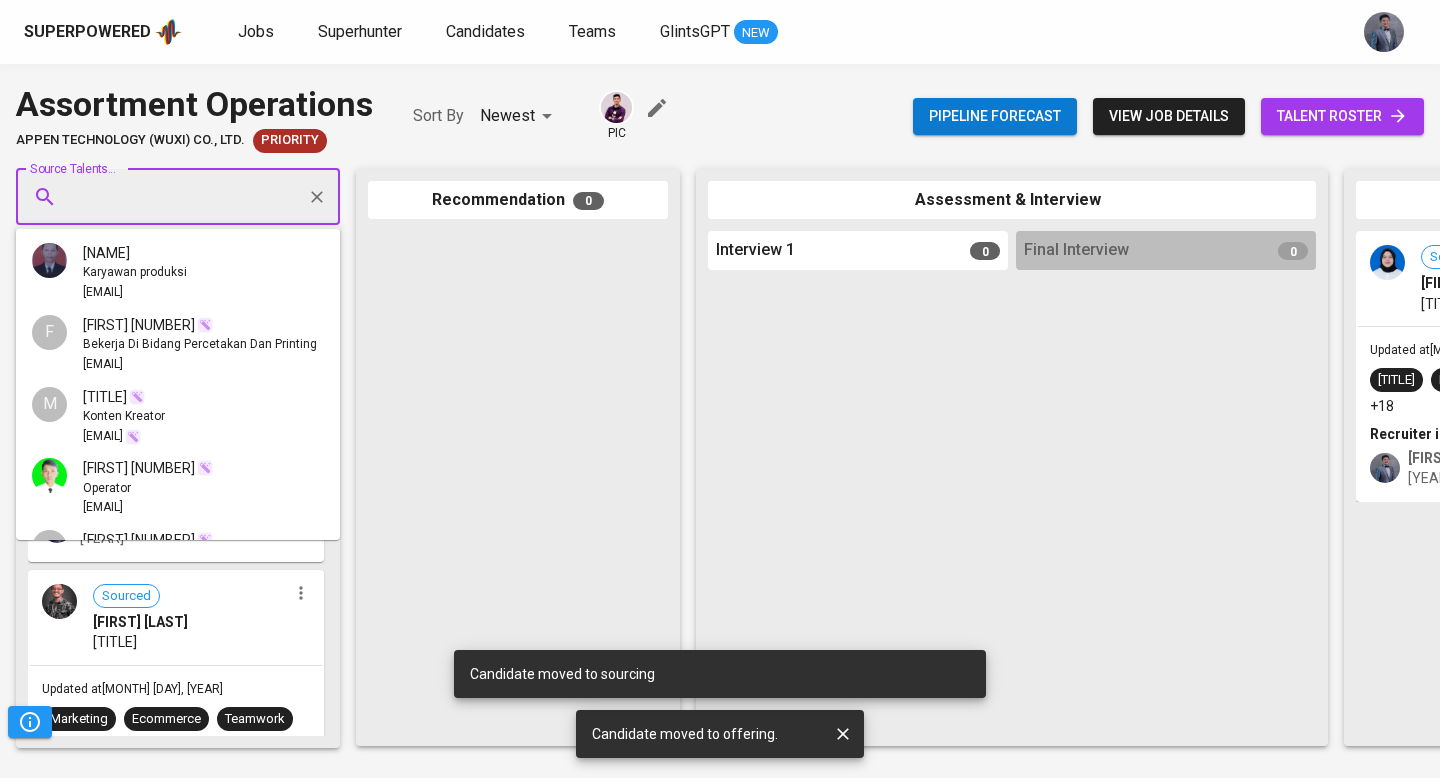 scroll, scrollTop: 1354, scrollLeft: 0, axis: vertical 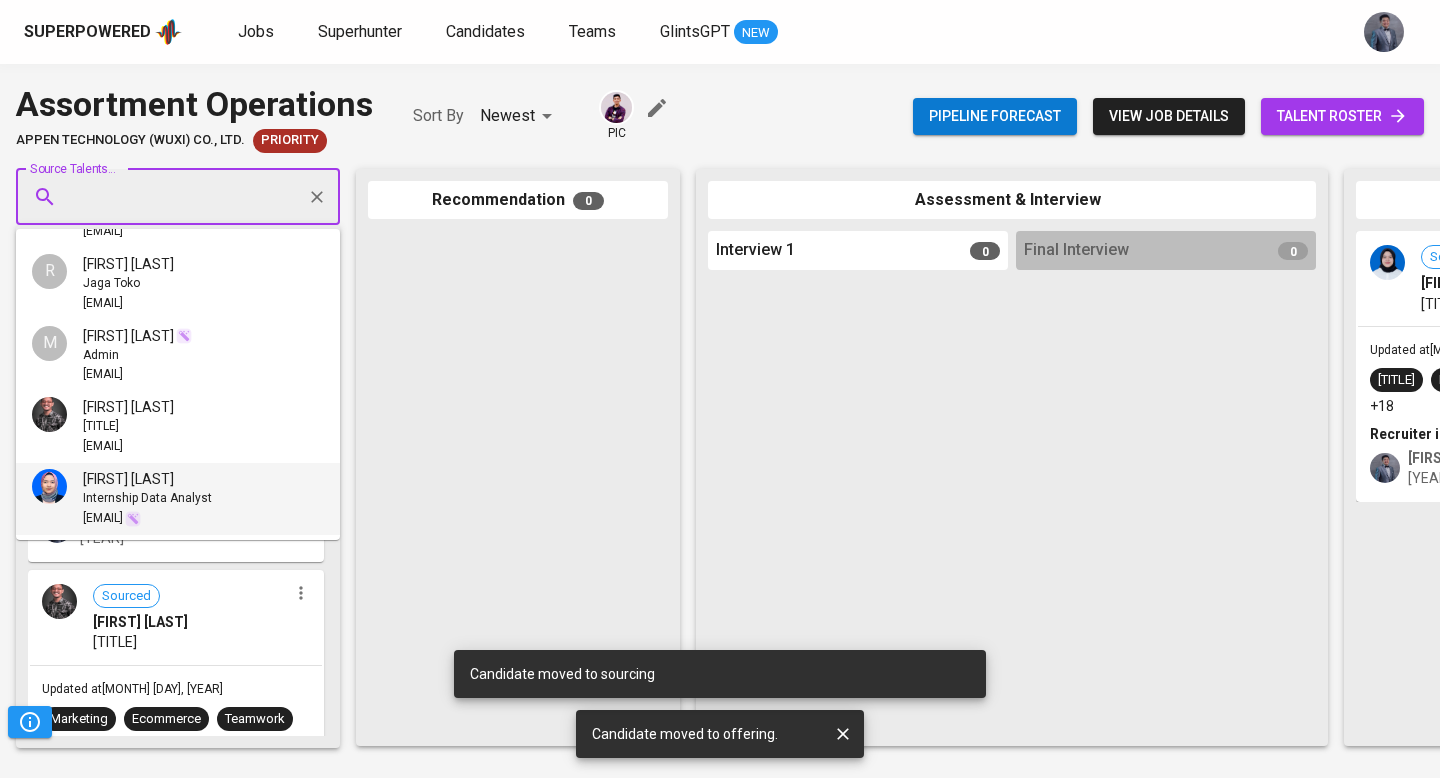 paste on "gitabegawan23@gmail.com" 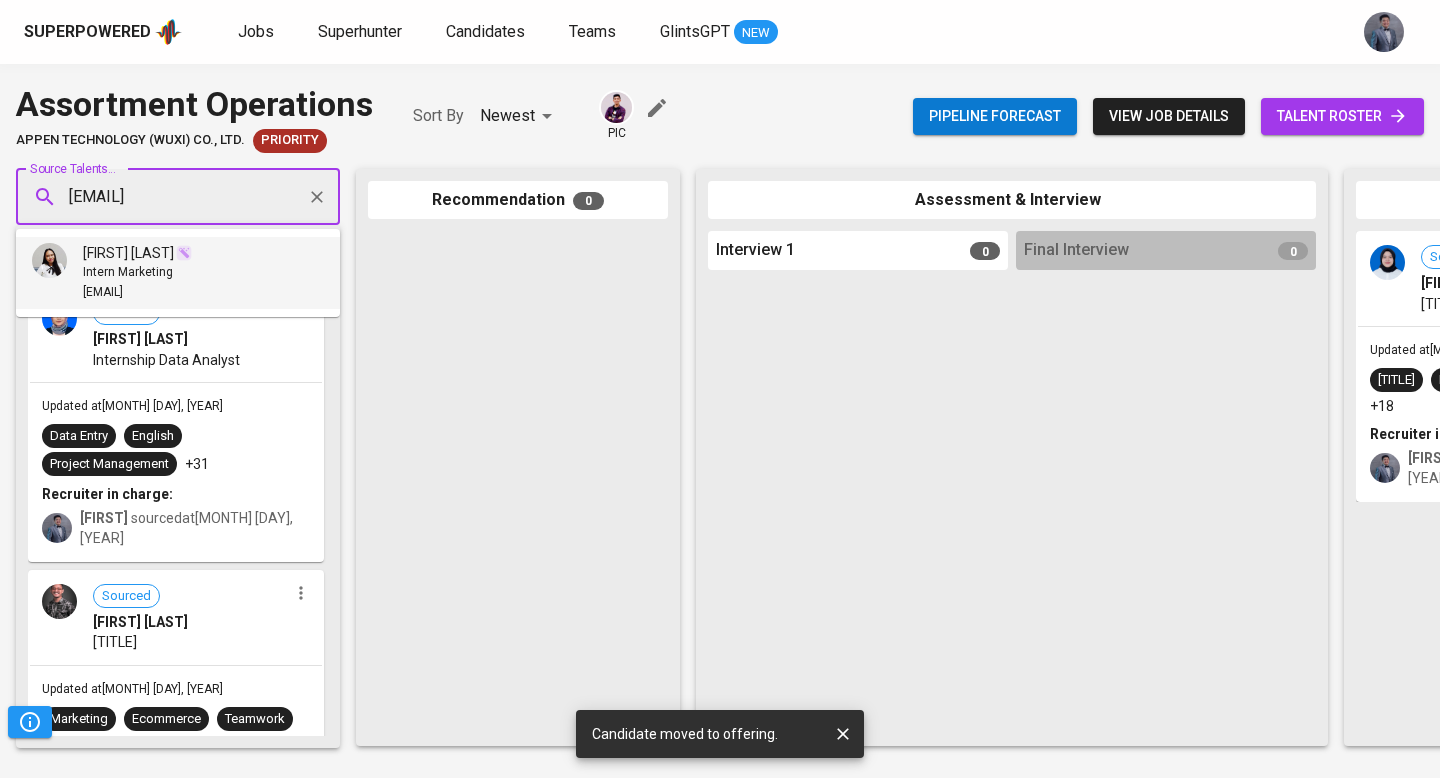 click on "Begawan Gita" at bounding box center (137, 253) 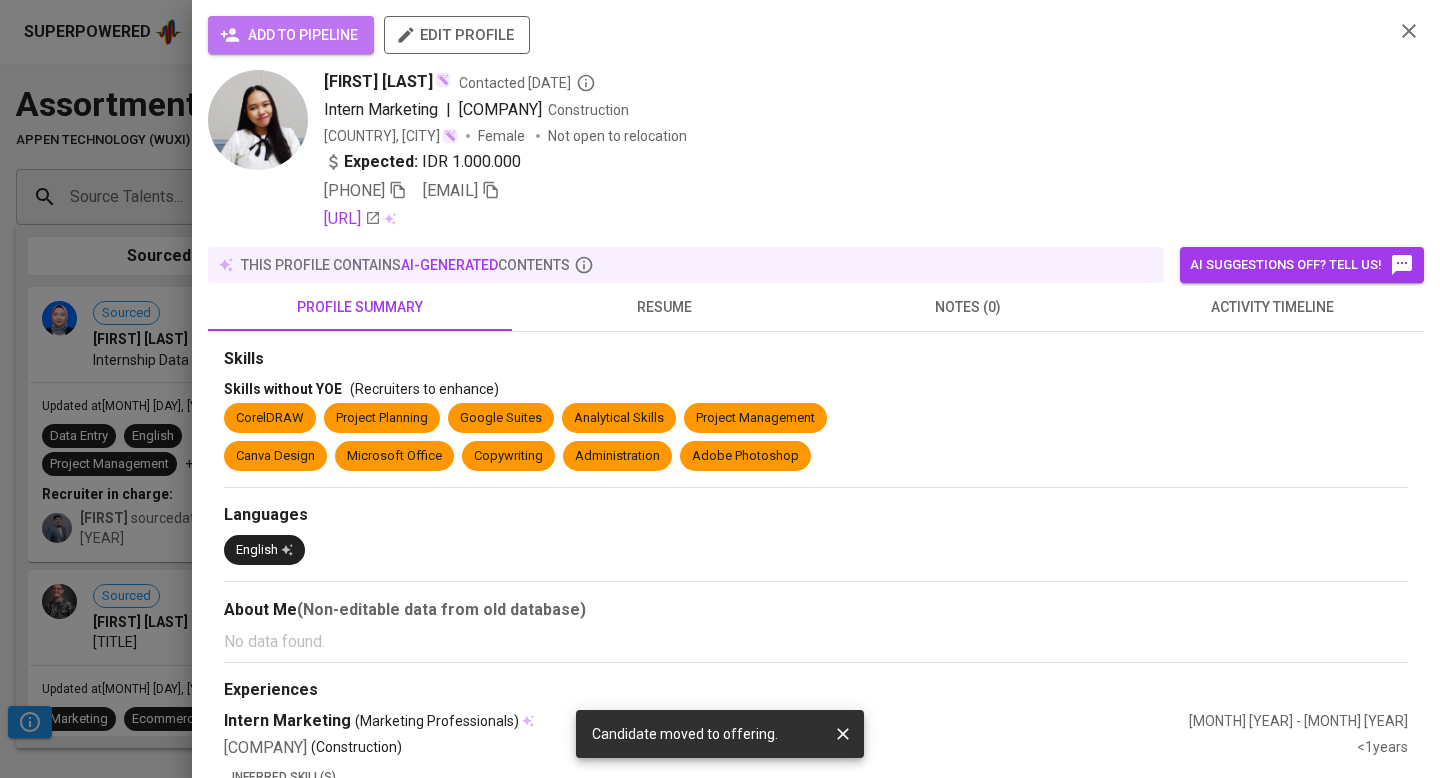 click on "add to pipeline" at bounding box center [291, 35] 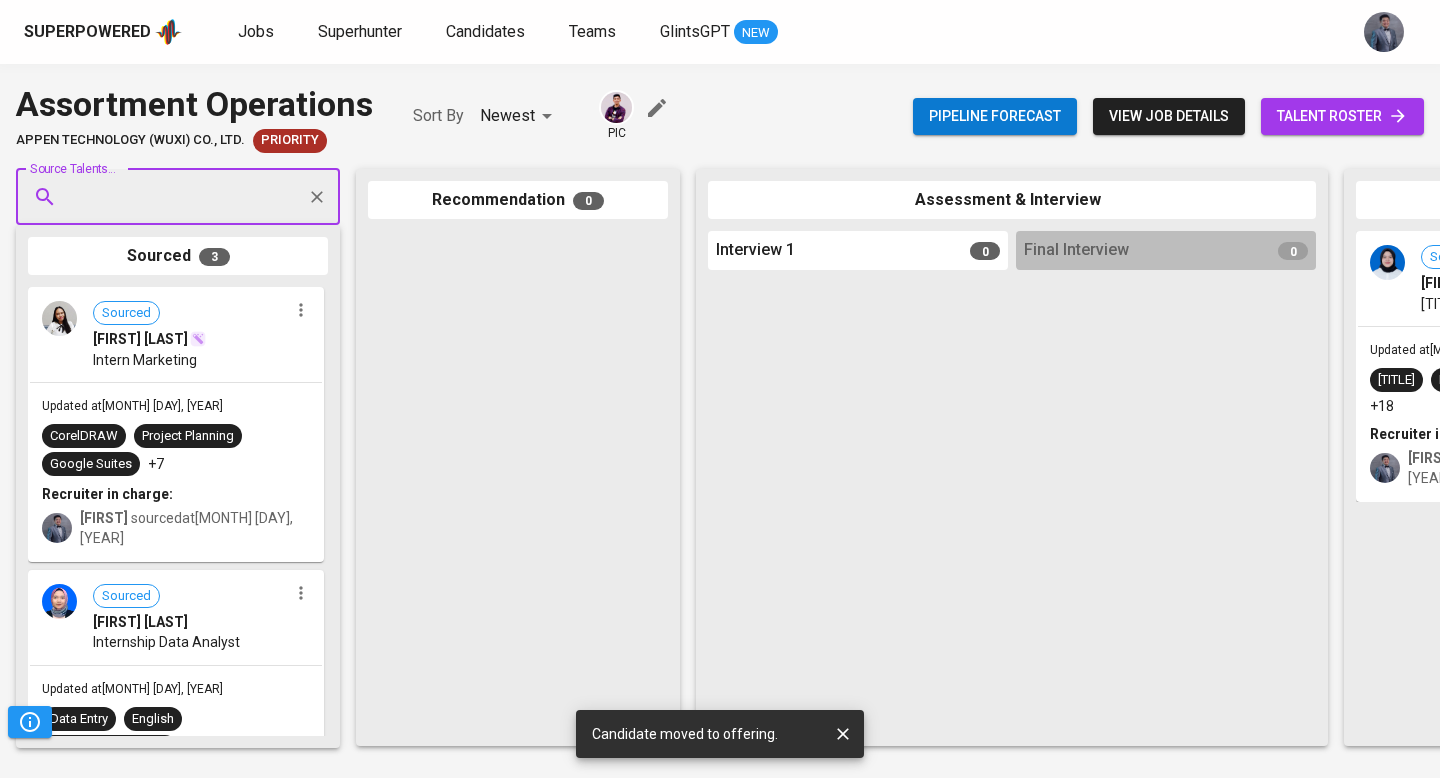 click at bounding box center (518, 482) 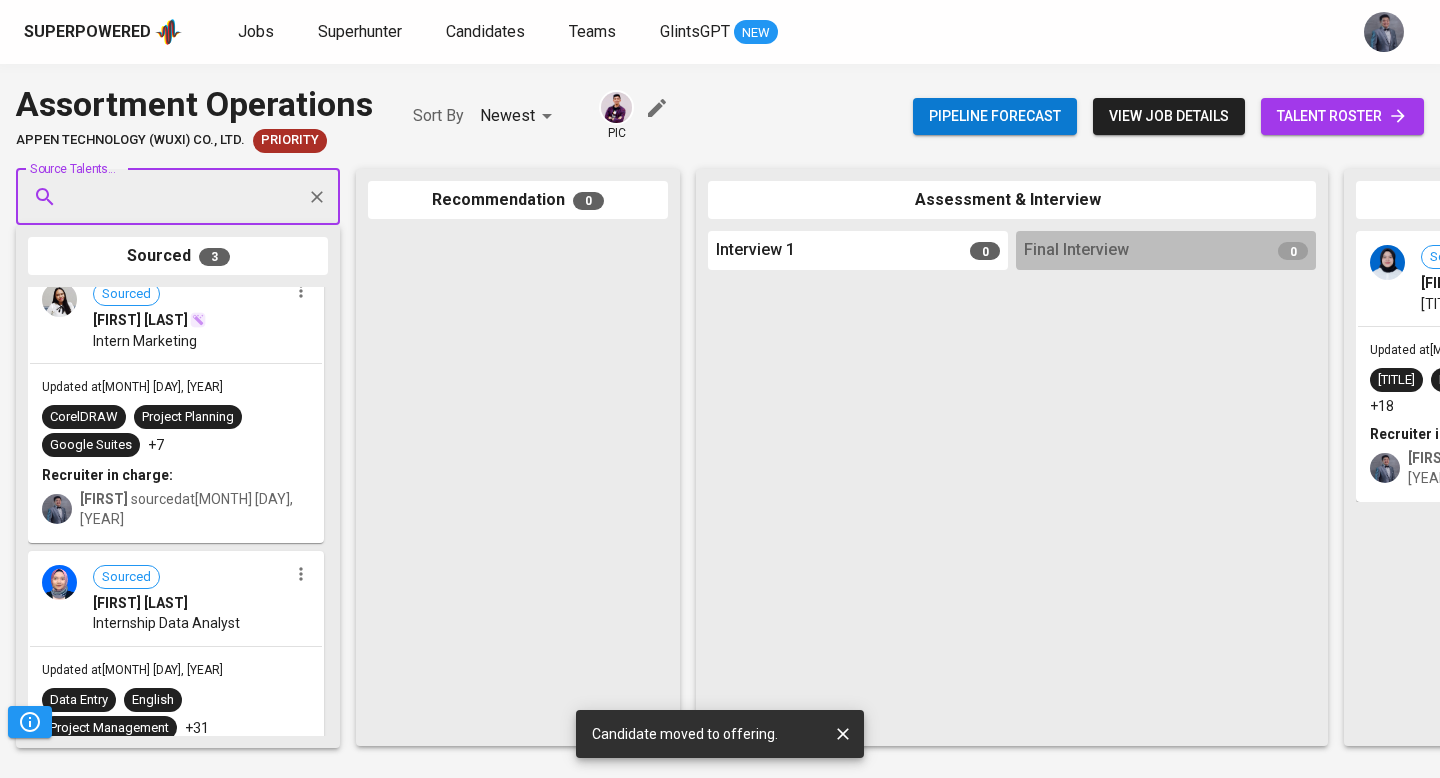 scroll, scrollTop: 16, scrollLeft: 0, axis: vertical 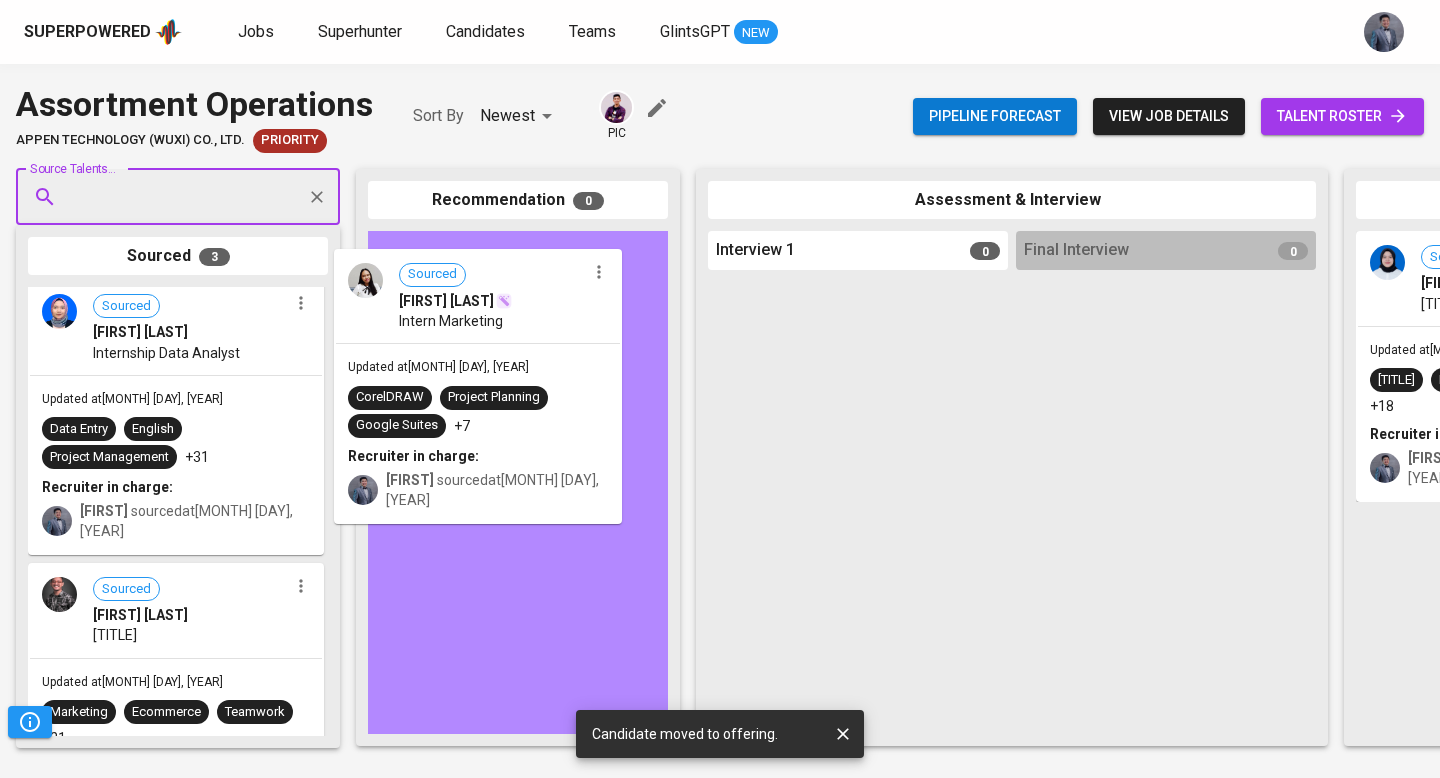 drag, startPoint x: 186, startPoint y: 397, endPoint x: 499, endPoint y: 377, distance: 313.63834 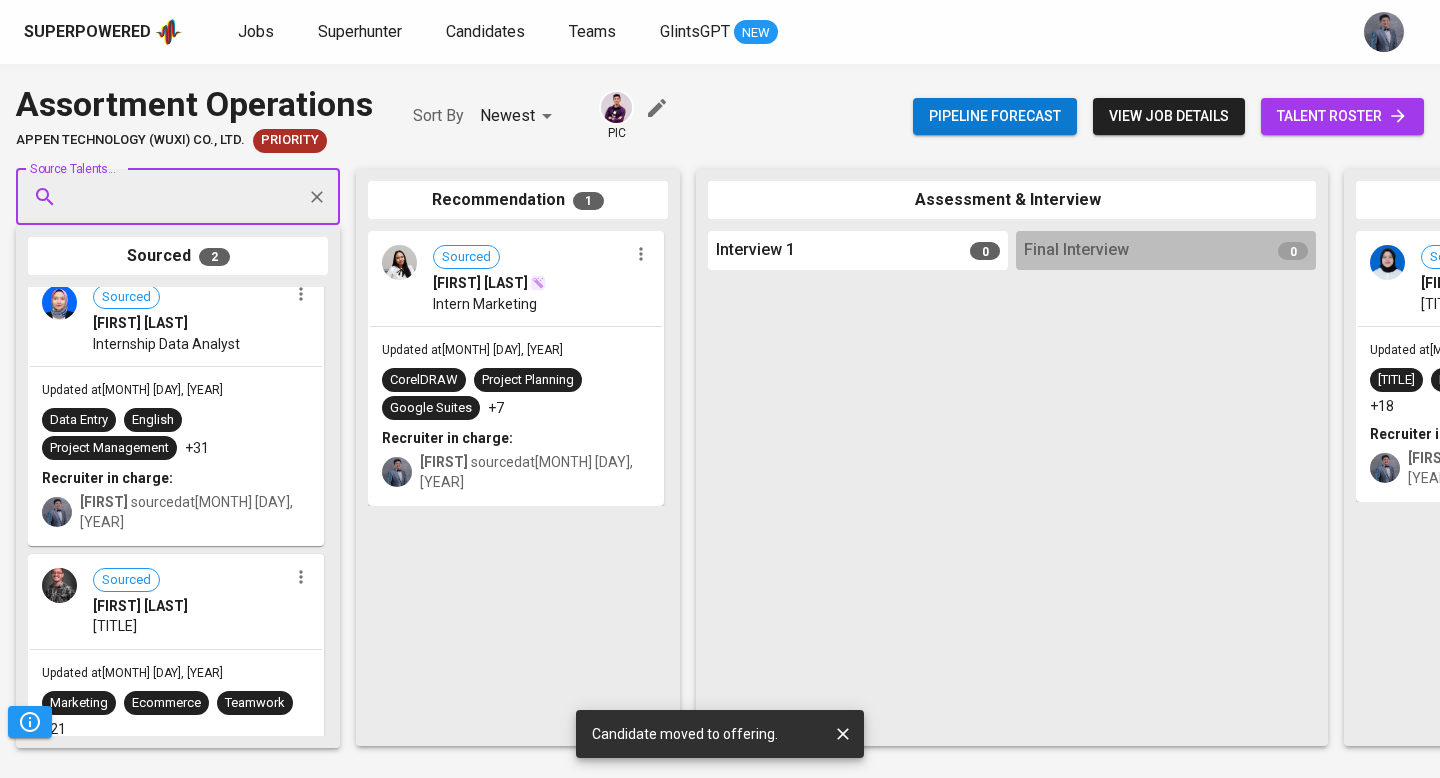 scroll, scrollTop: 0, scrollLeft: 0, axis: both 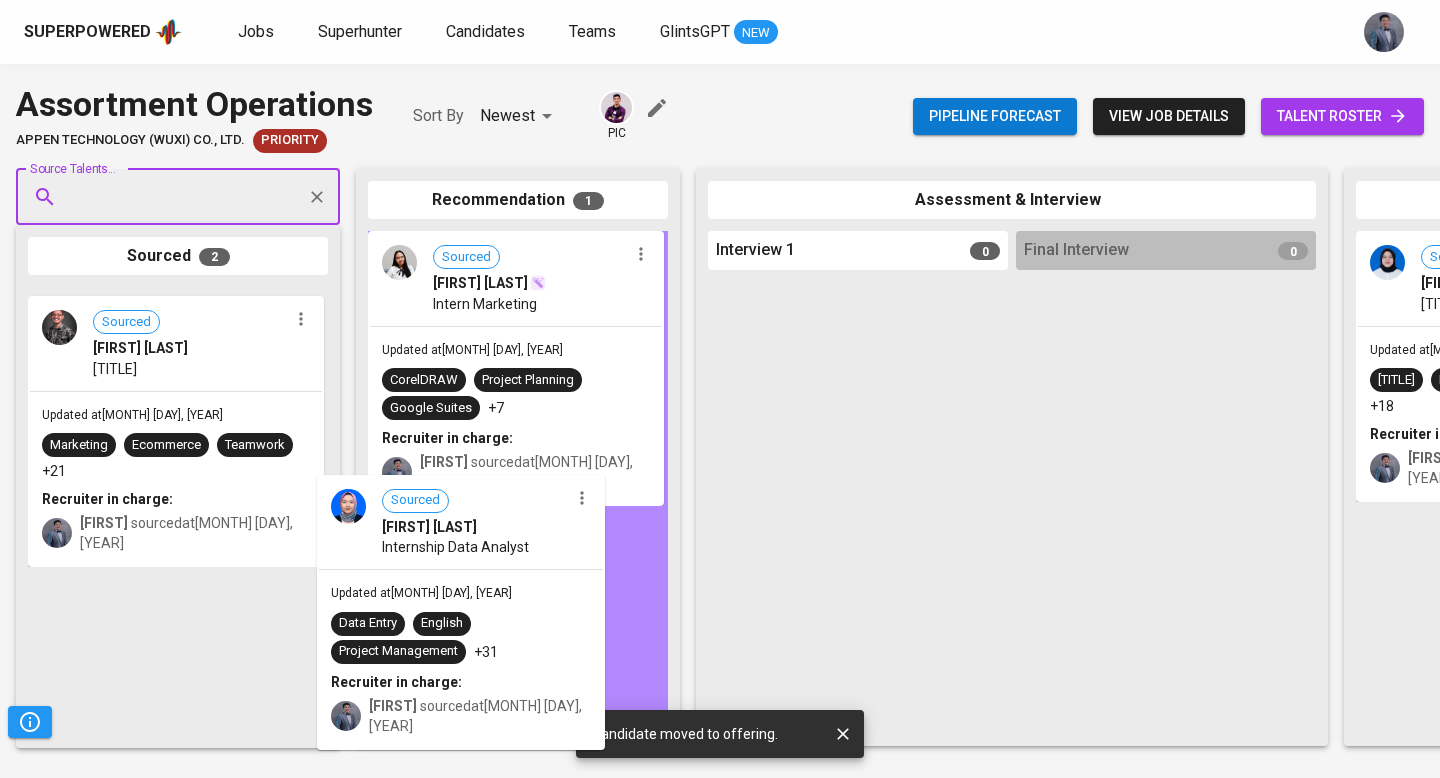 drag, startPoint x: 291, startPoint y: 385, endPoint x: 539, endPoint y: 563, distance: 305.2671 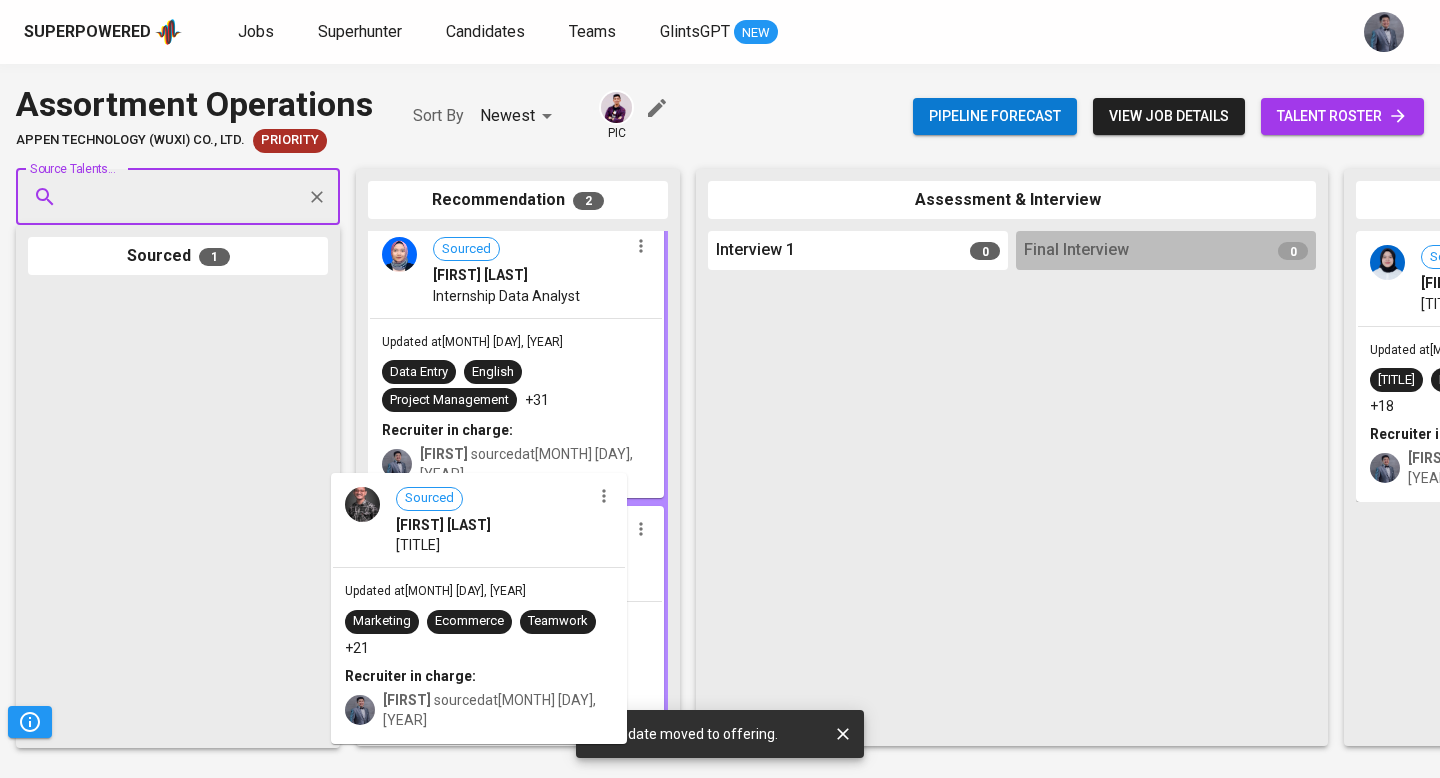 drag, startPoint x: 220, startPoint y: 371, endPoint x: 532, endPoint y: 555, distance: 362.2154 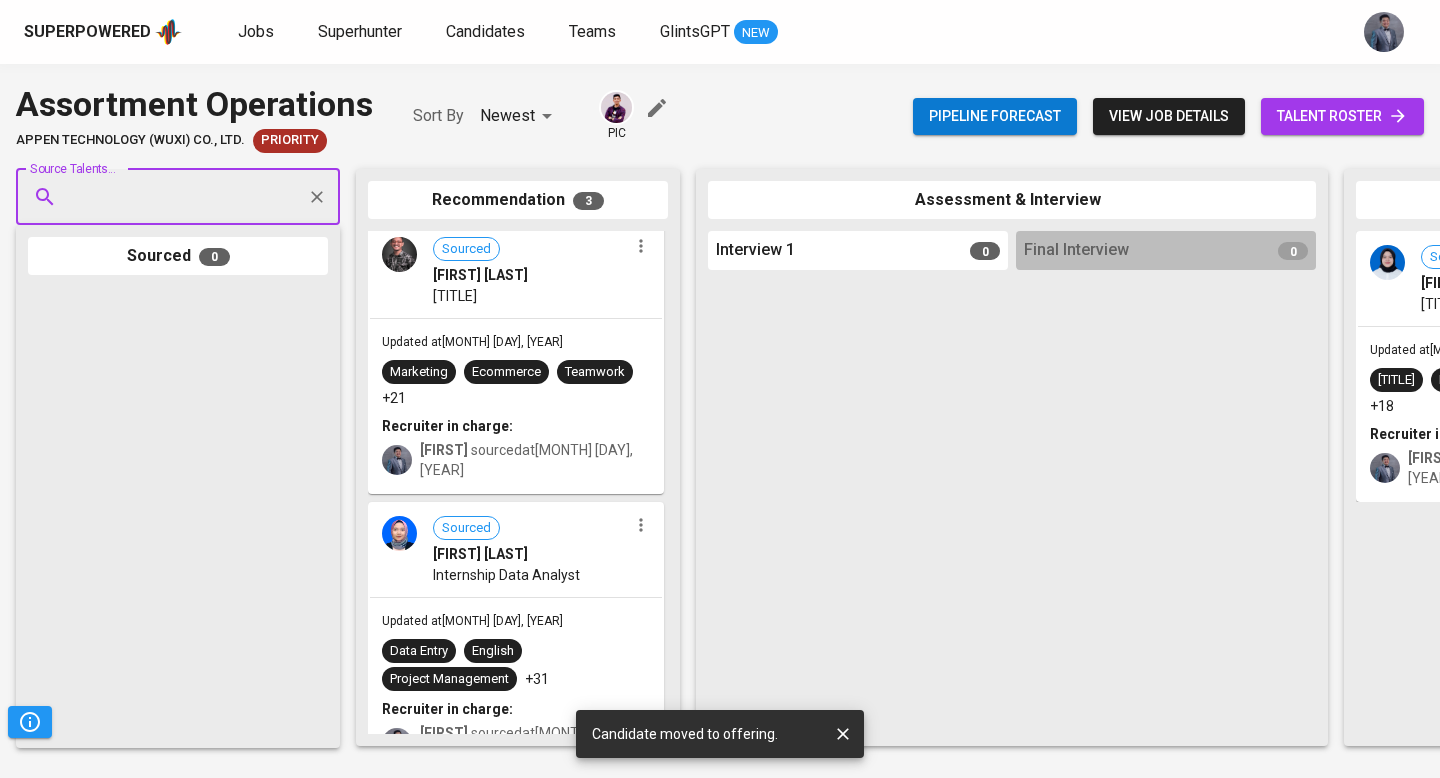 scroll, scrollTop: 11, scrollLeft: 0, axis: vertical 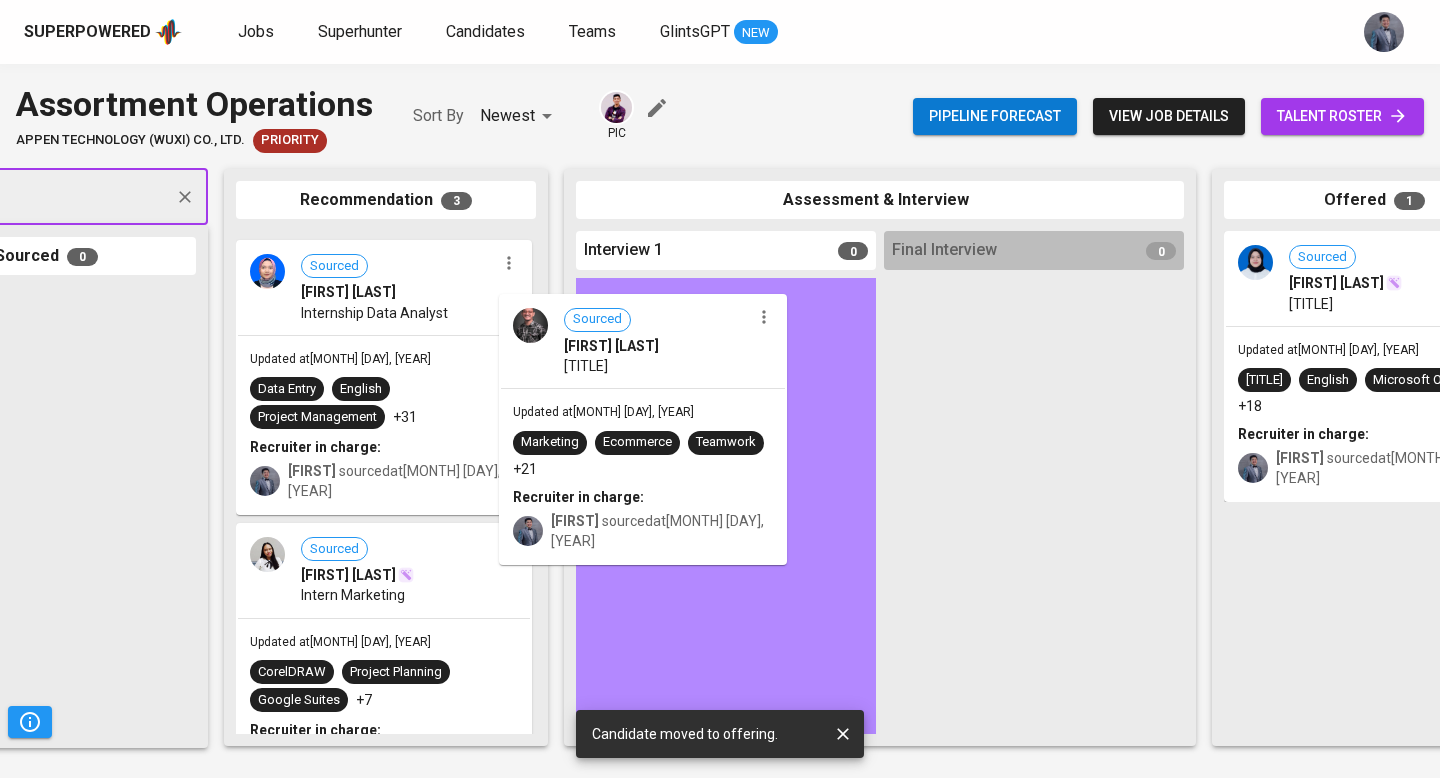 drag, startPoint x: 436, startPoint y: 285, endPoint x: 712, endPoint y: 348, distance: 283.0989 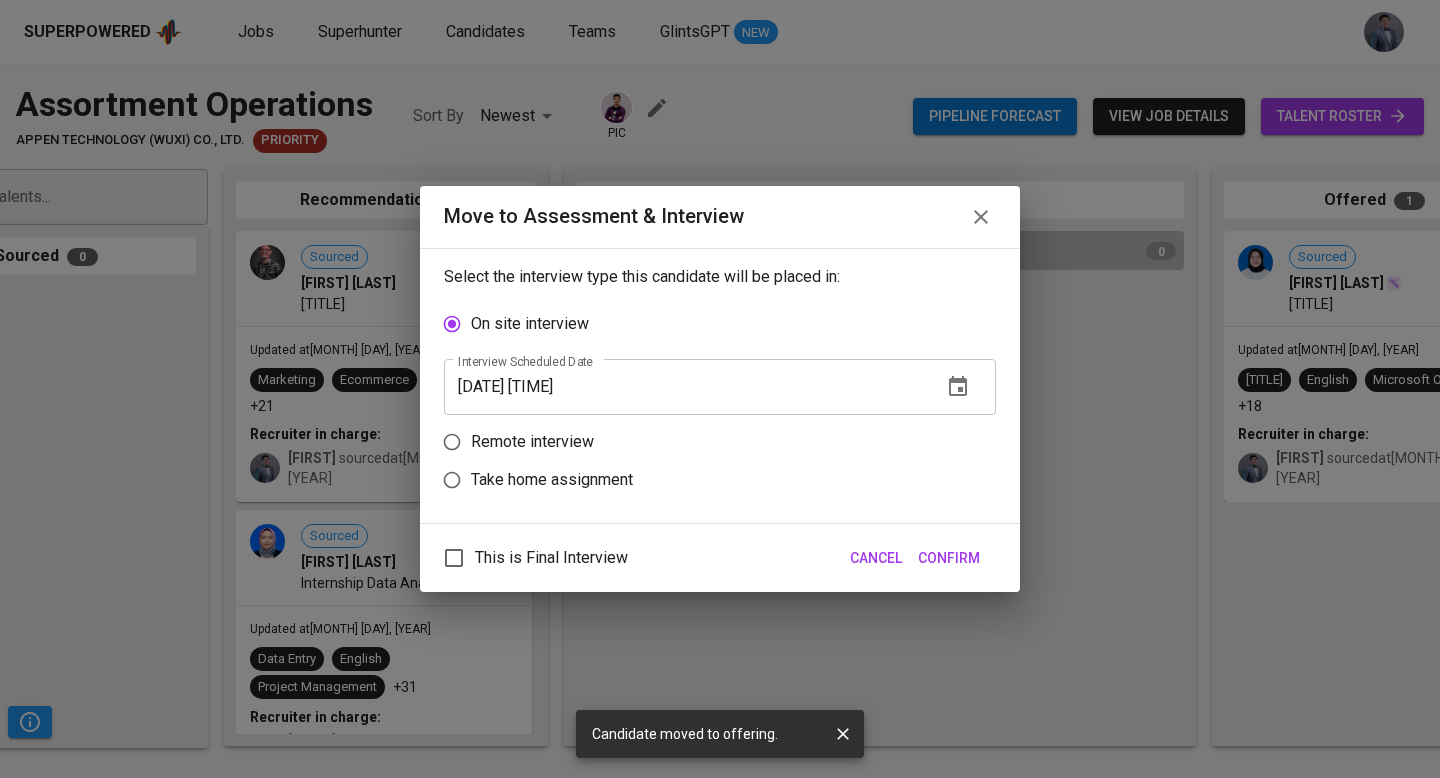 click on "Take home assignment" at bounding box center [552, 480] 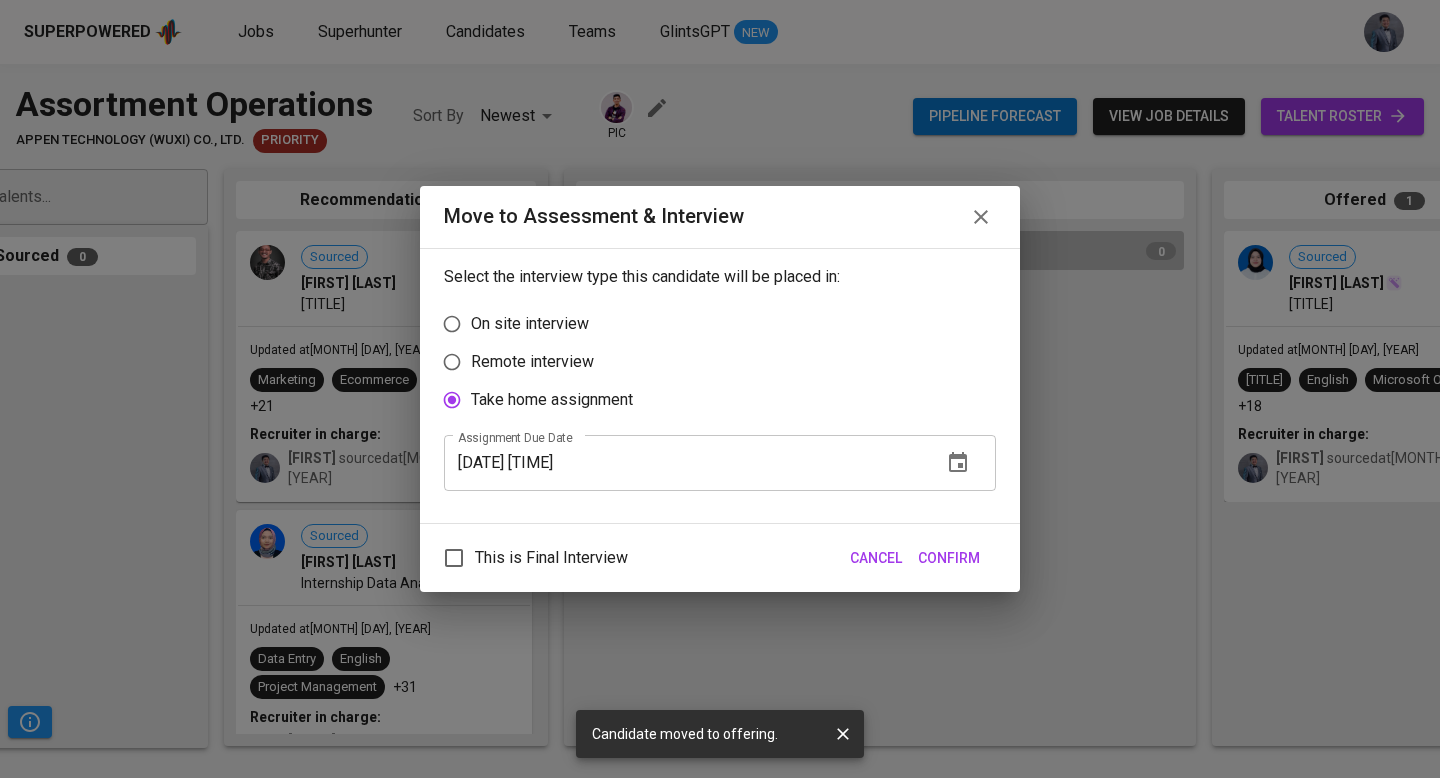 click on "Confirm" at bounding box center [949, 558] 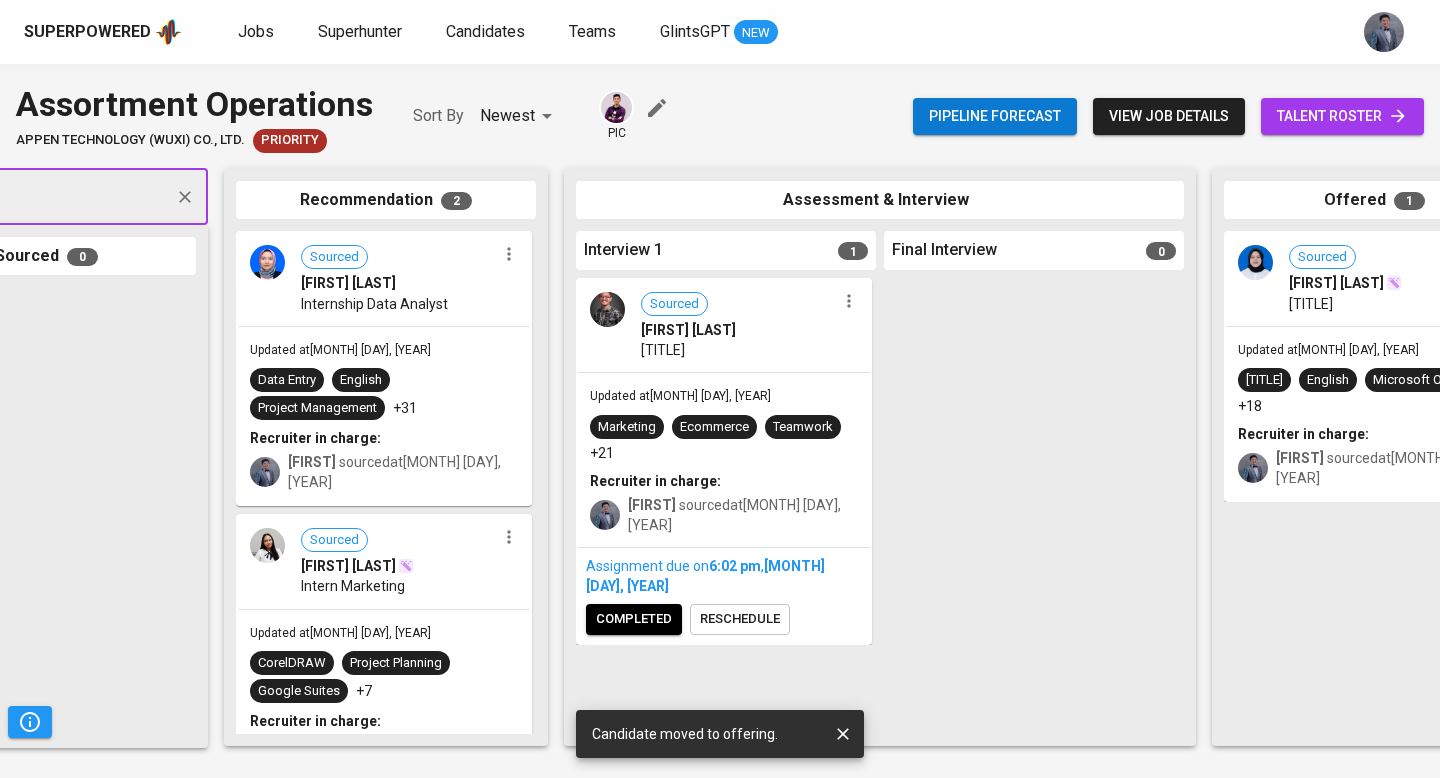 scroll, scrollTop: 0, scrollLeft: 65, axis: horizontal 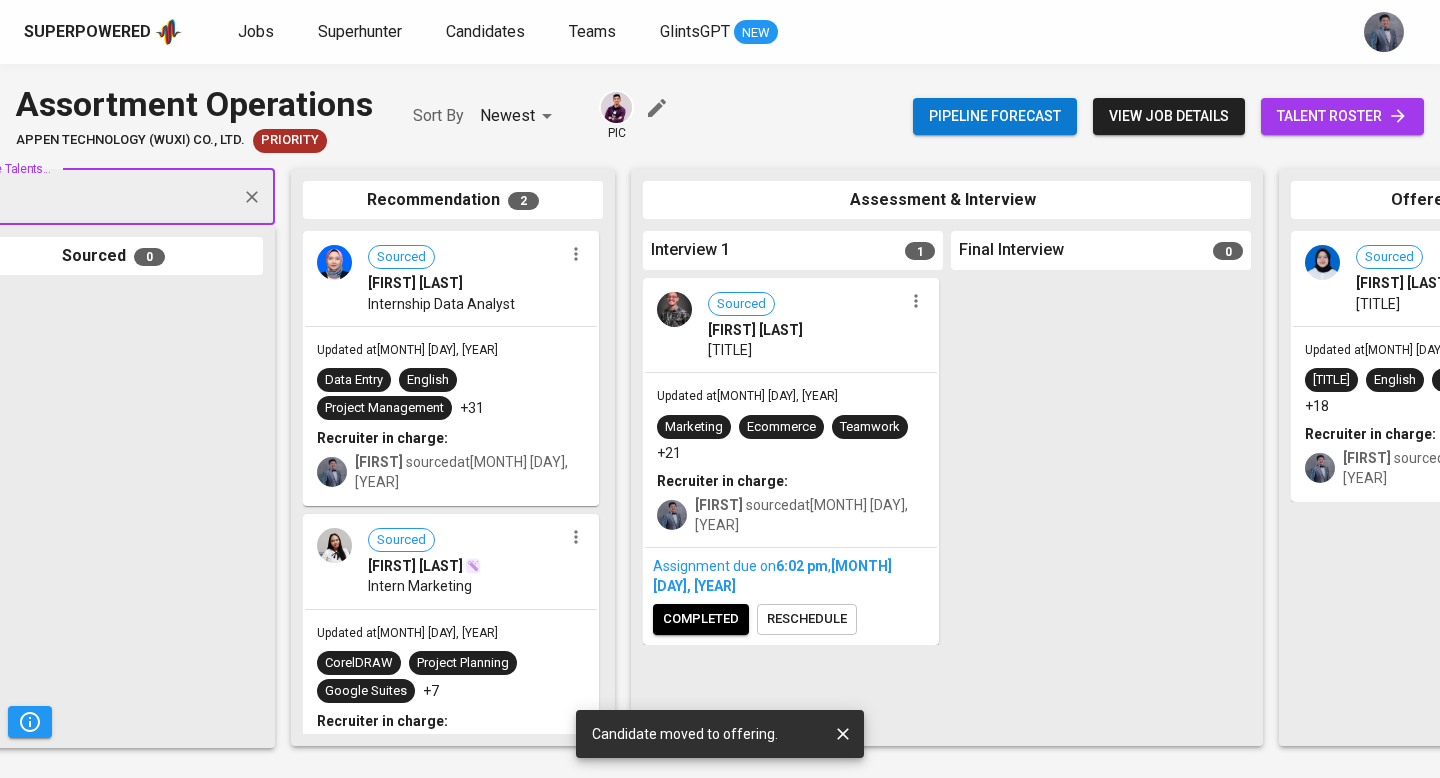 click on "completed" at bounding box center [701, 619] 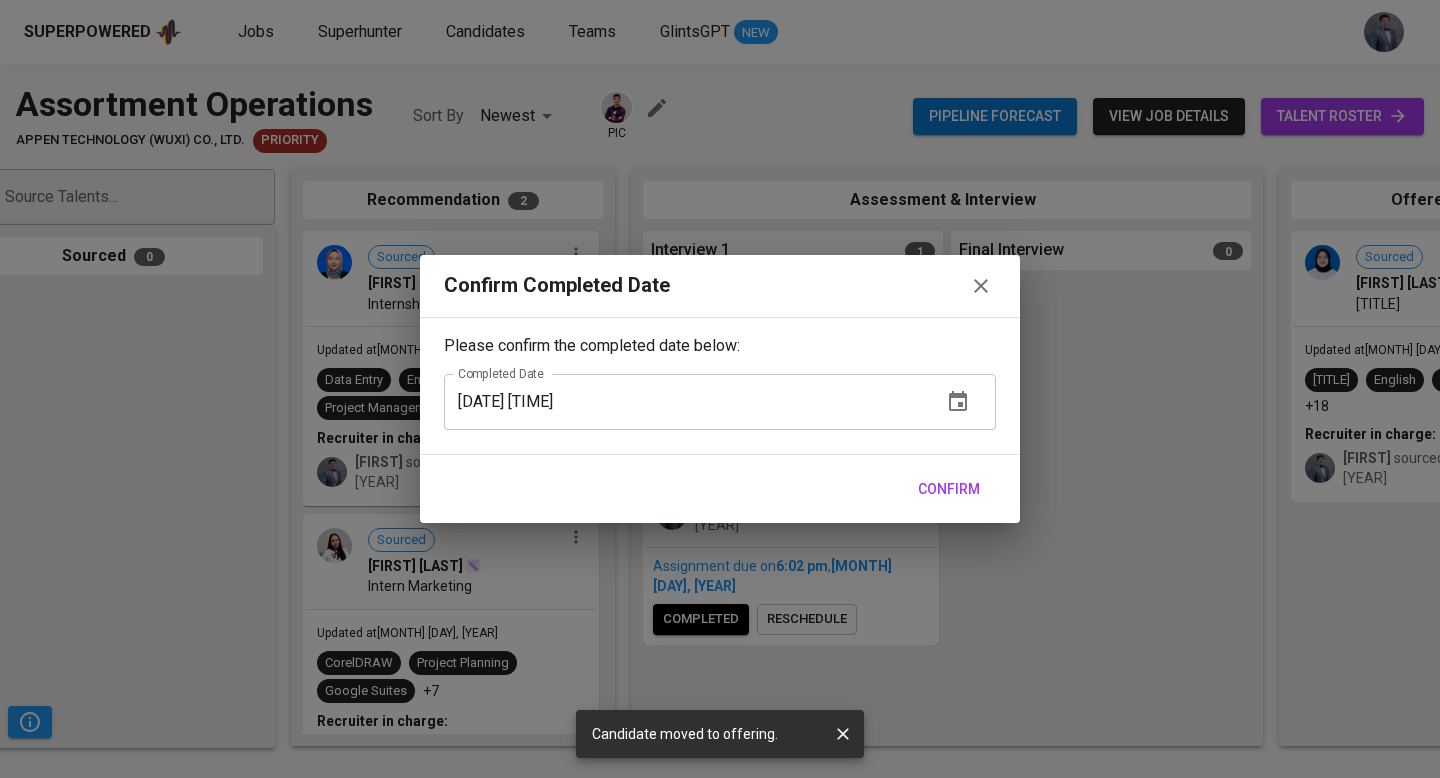 click 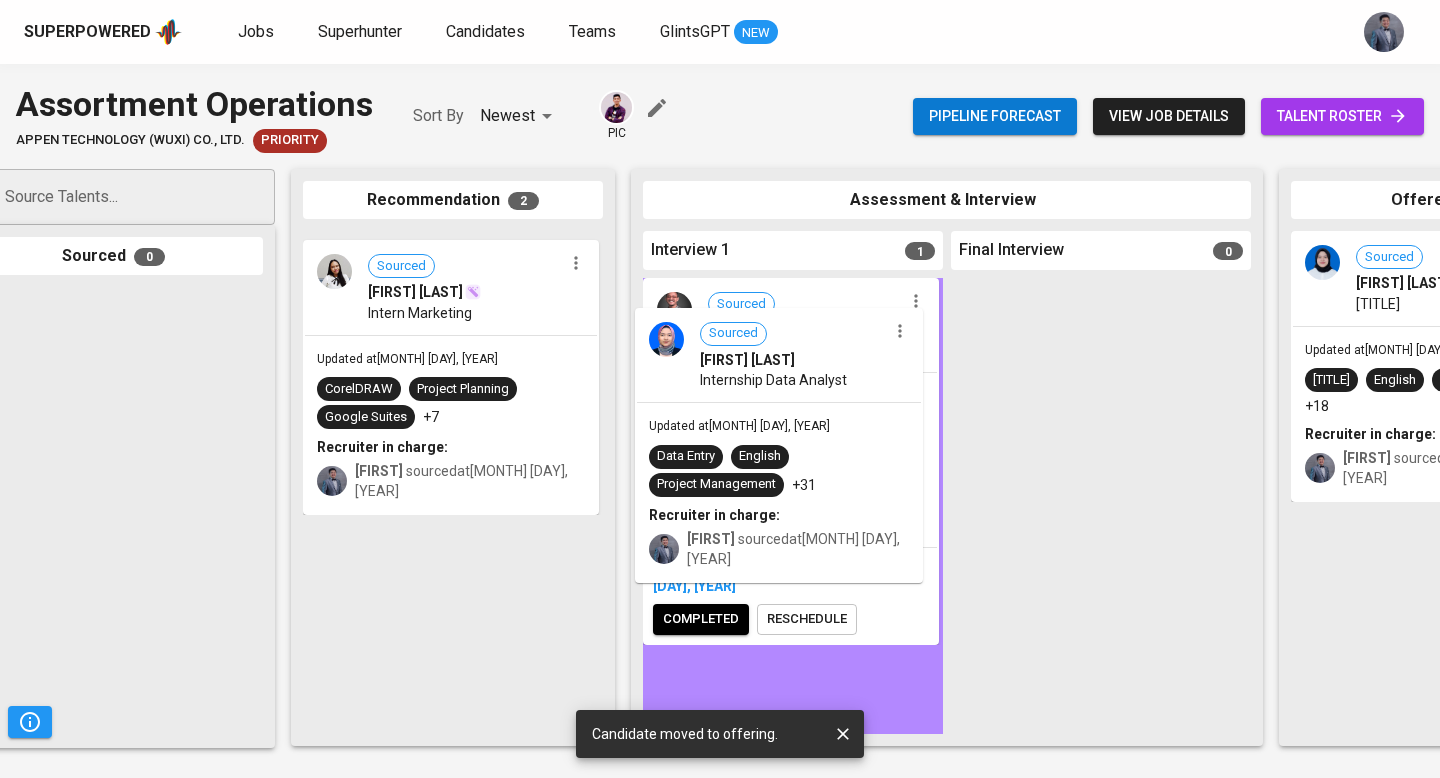 drag, startPoint x: 511, startPoint y: 326, endPoint x: 853, endPoint y: 402, distance: 350.34268 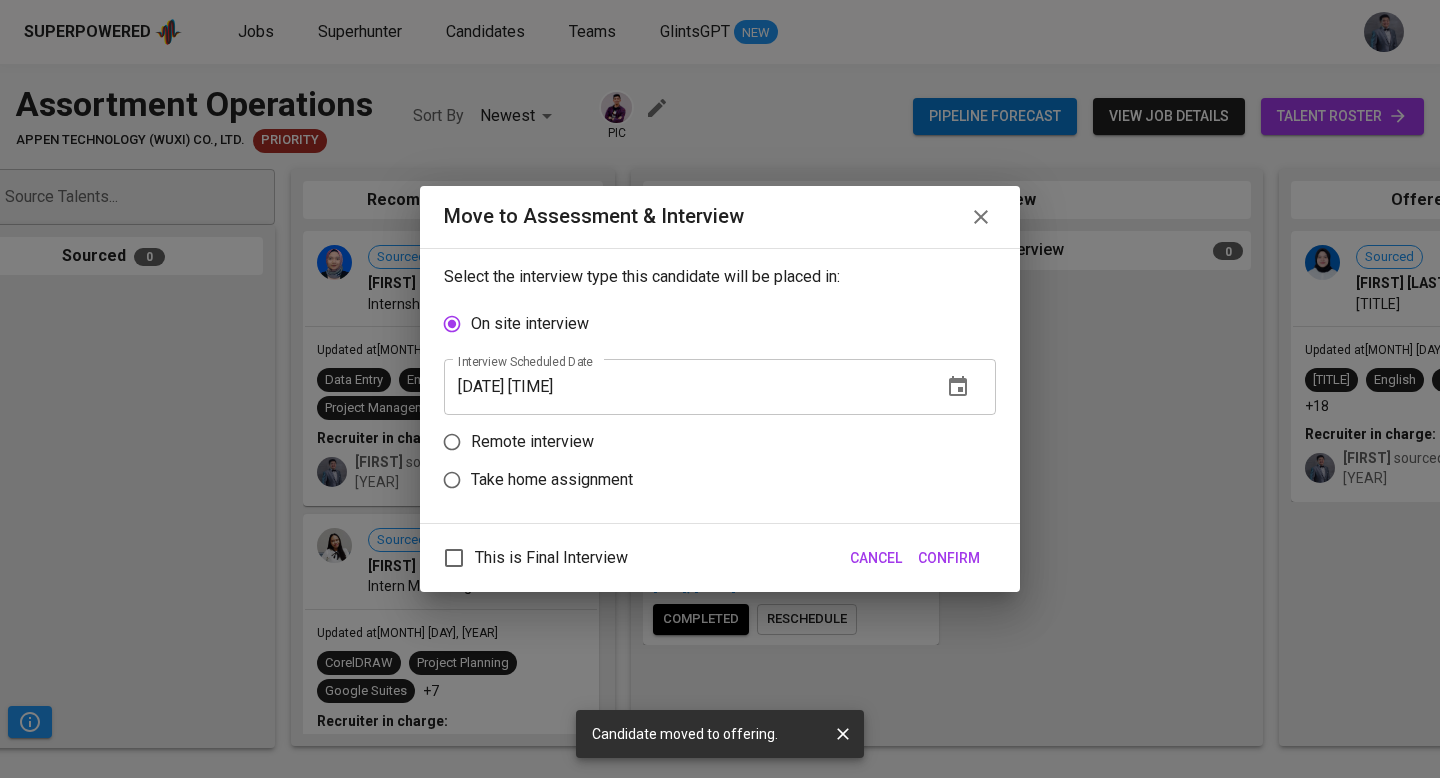 click on "This is Final Interview" at bounding box center (551, 558) 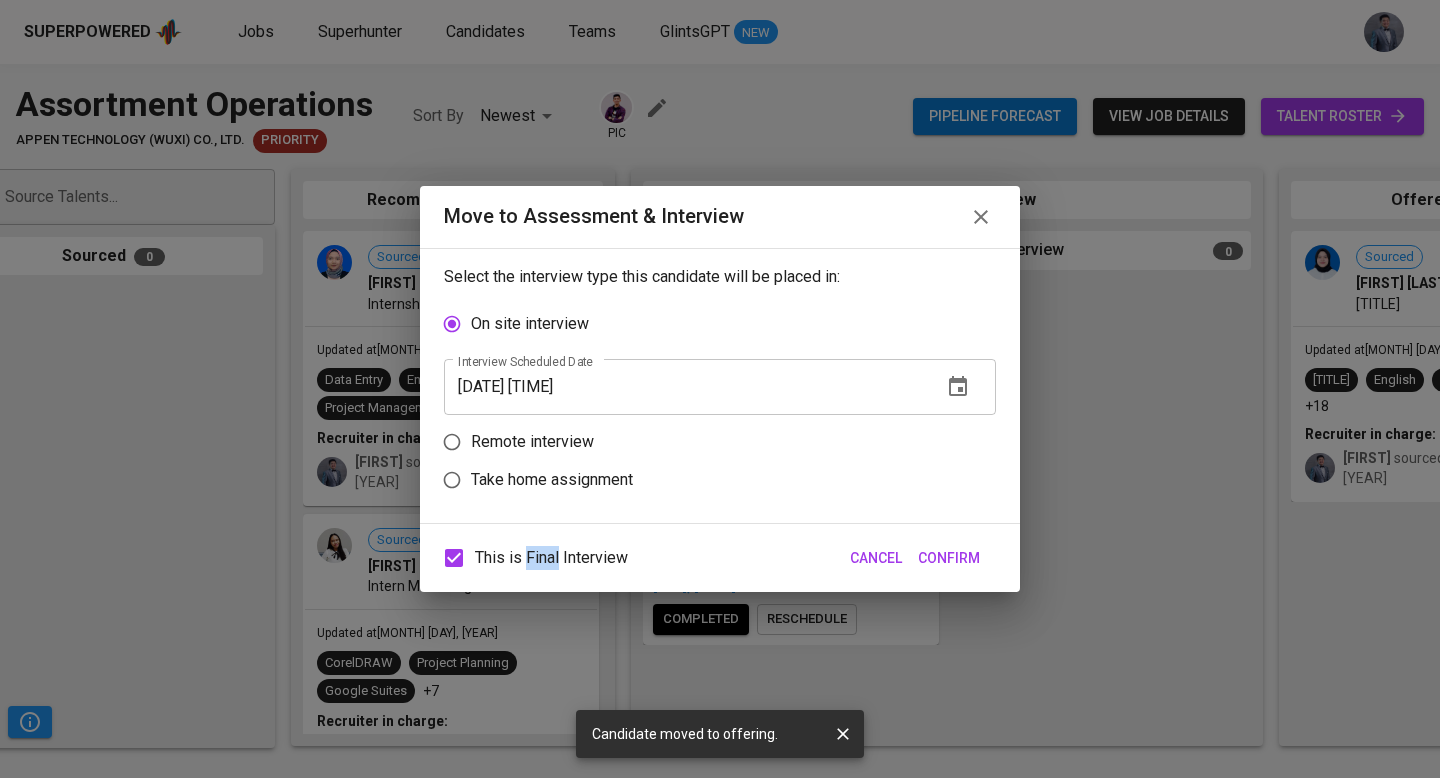 click on "This is Final Interview" at bounding box center [551, 558] 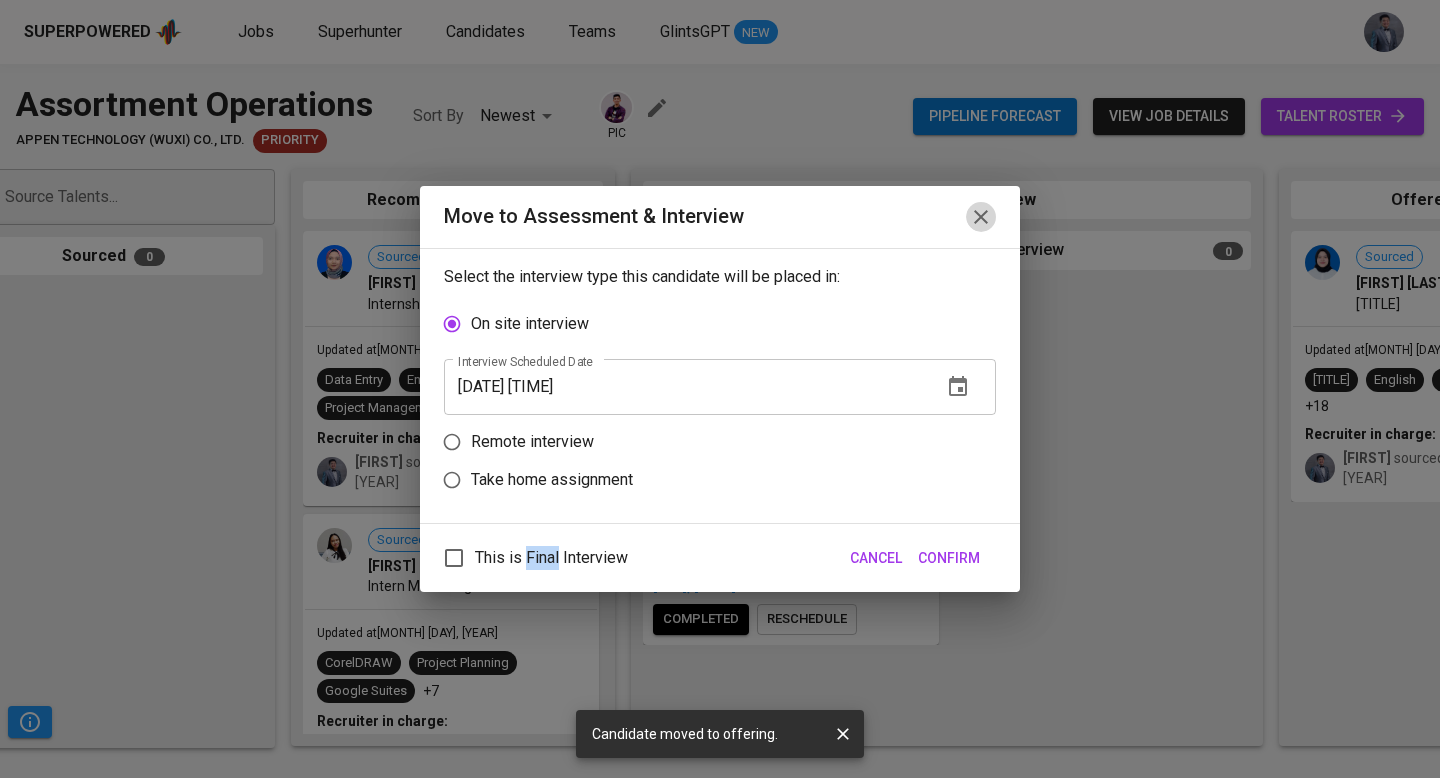 click 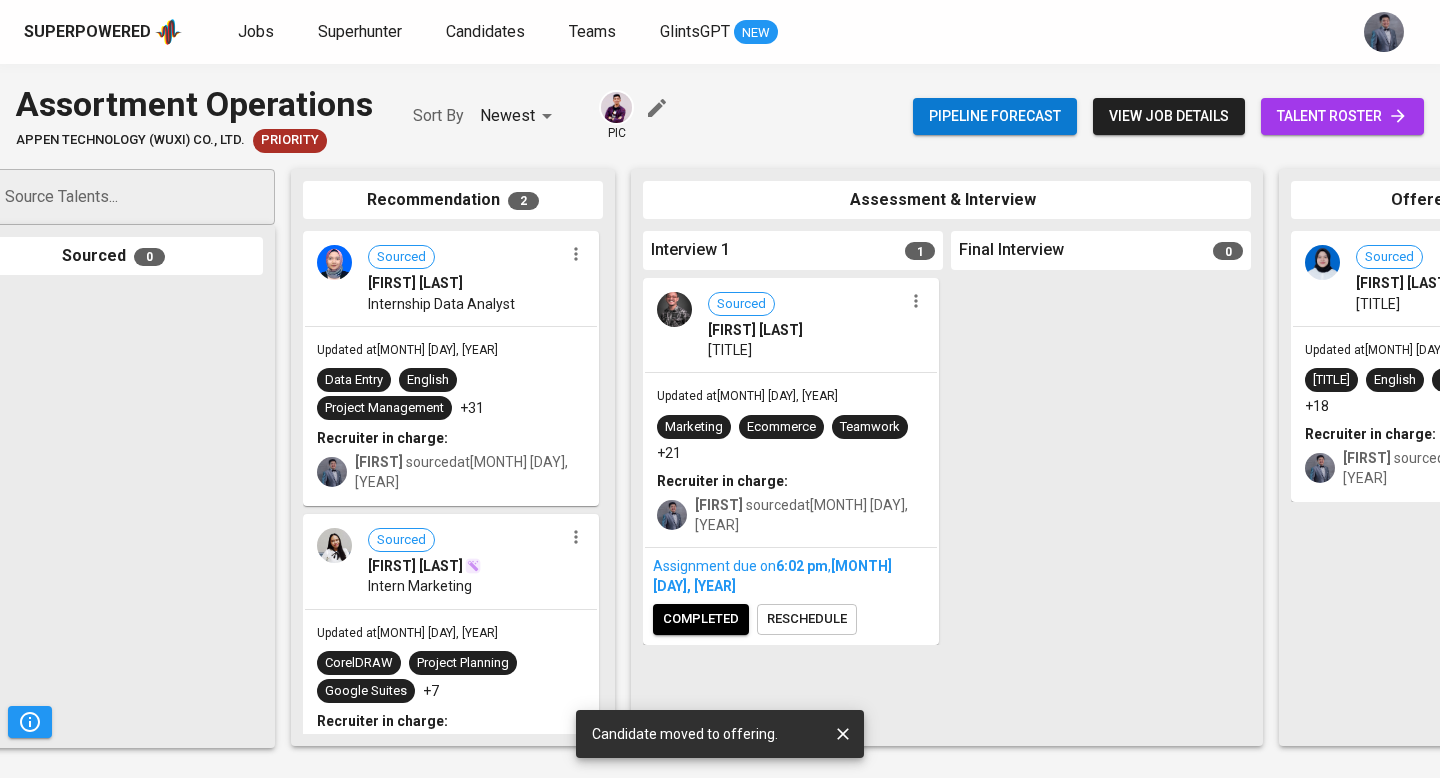 click at bounding box center [576, 254] 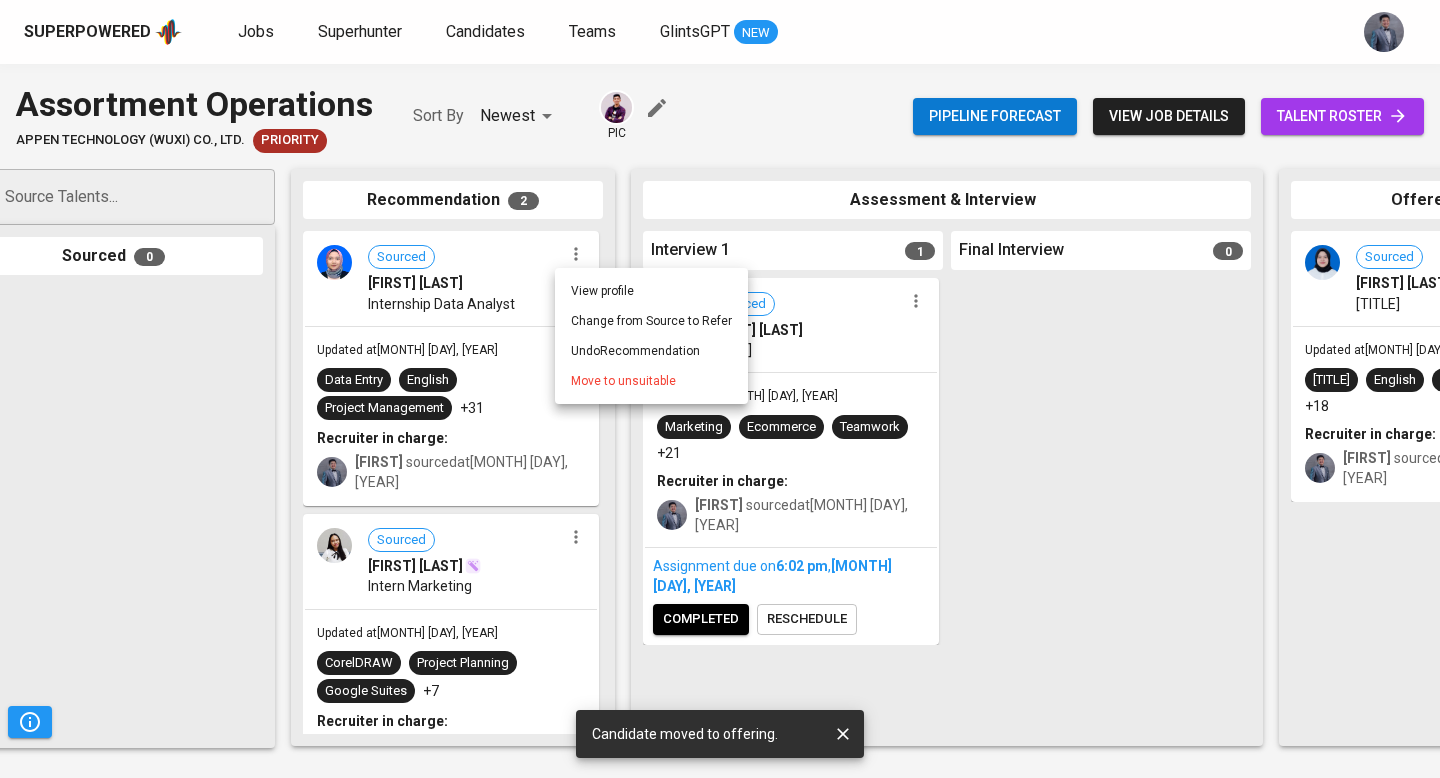 click on "Move to unsuitable" at bounding box center [623, 381] 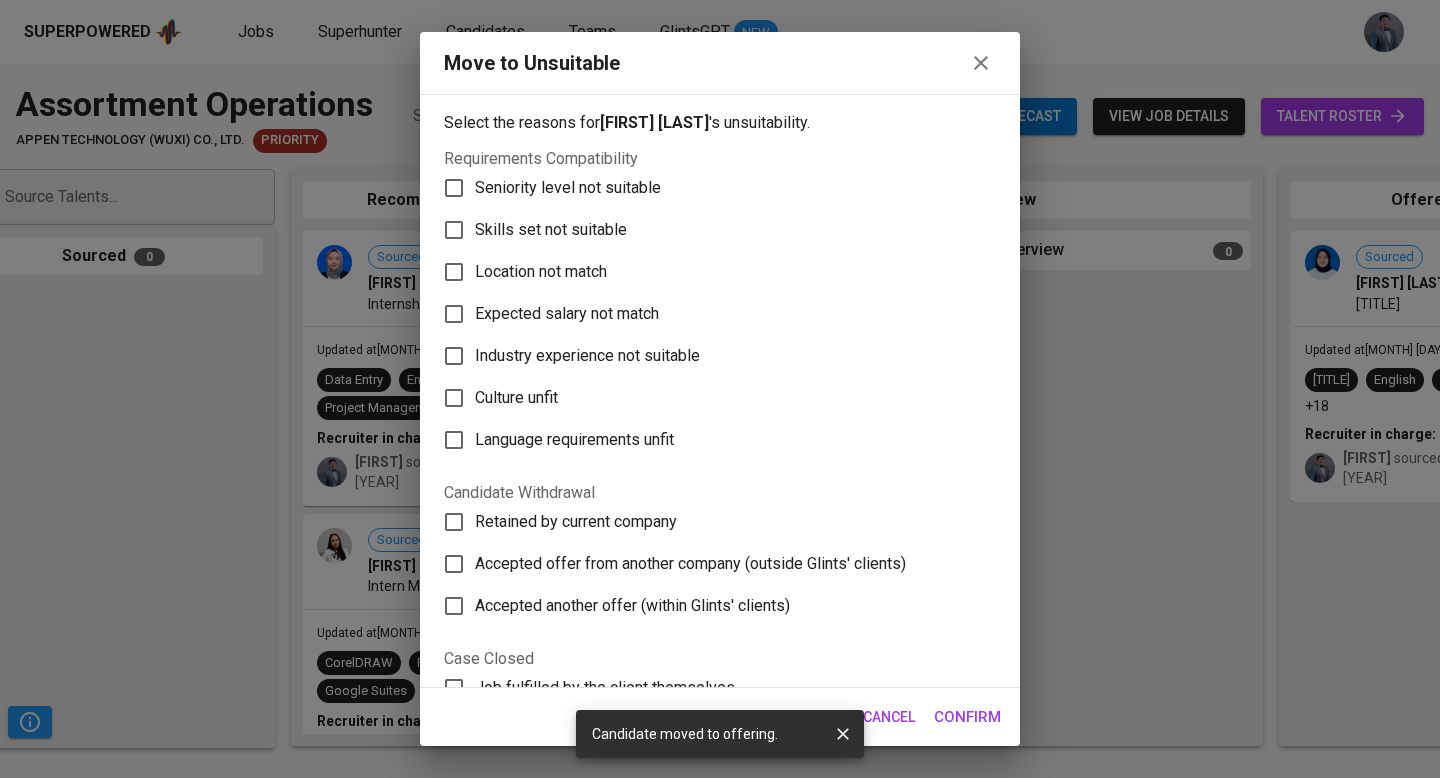 click on "Skills set not suitable" at bounding box center (551, 230) 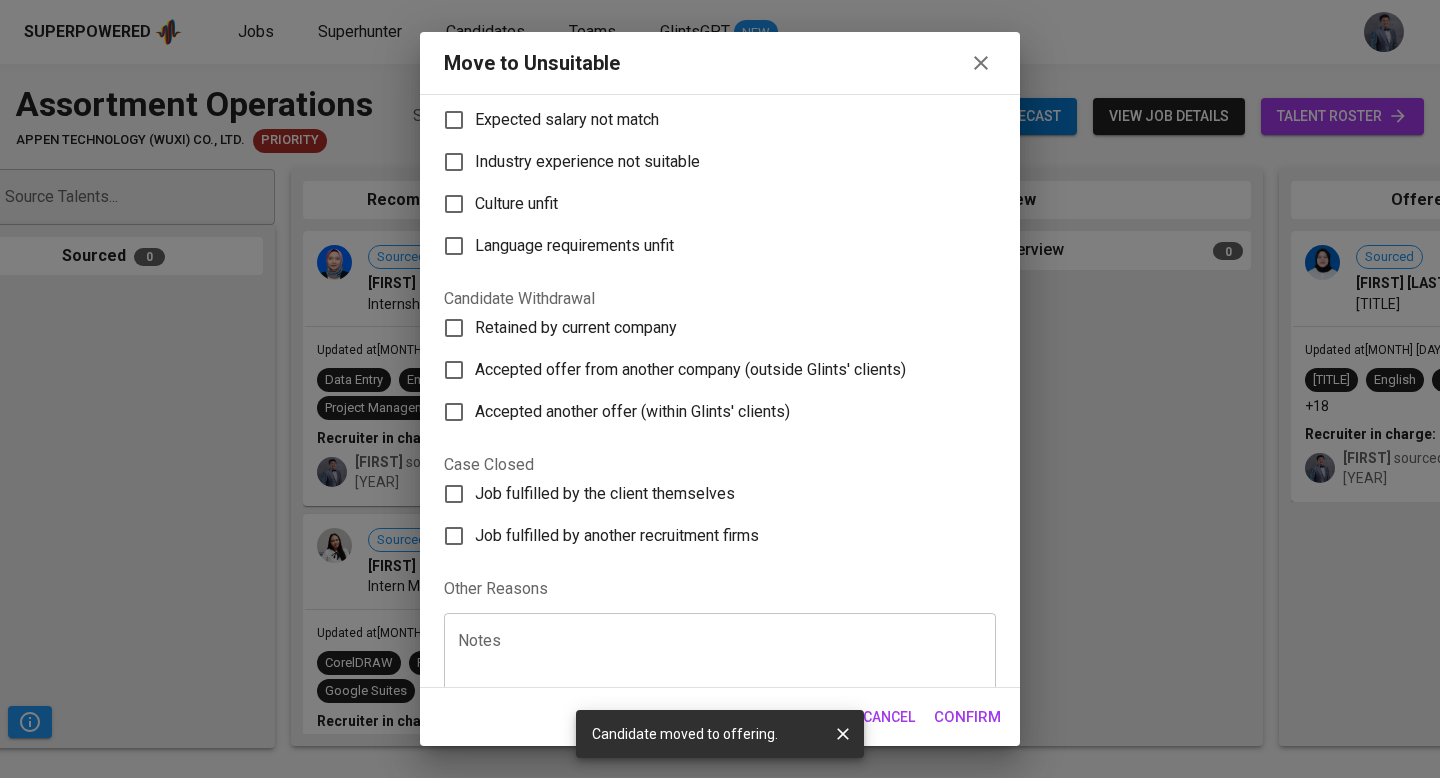scroll, scrollTop: 249, scrollLeft: 0, axis: vertical 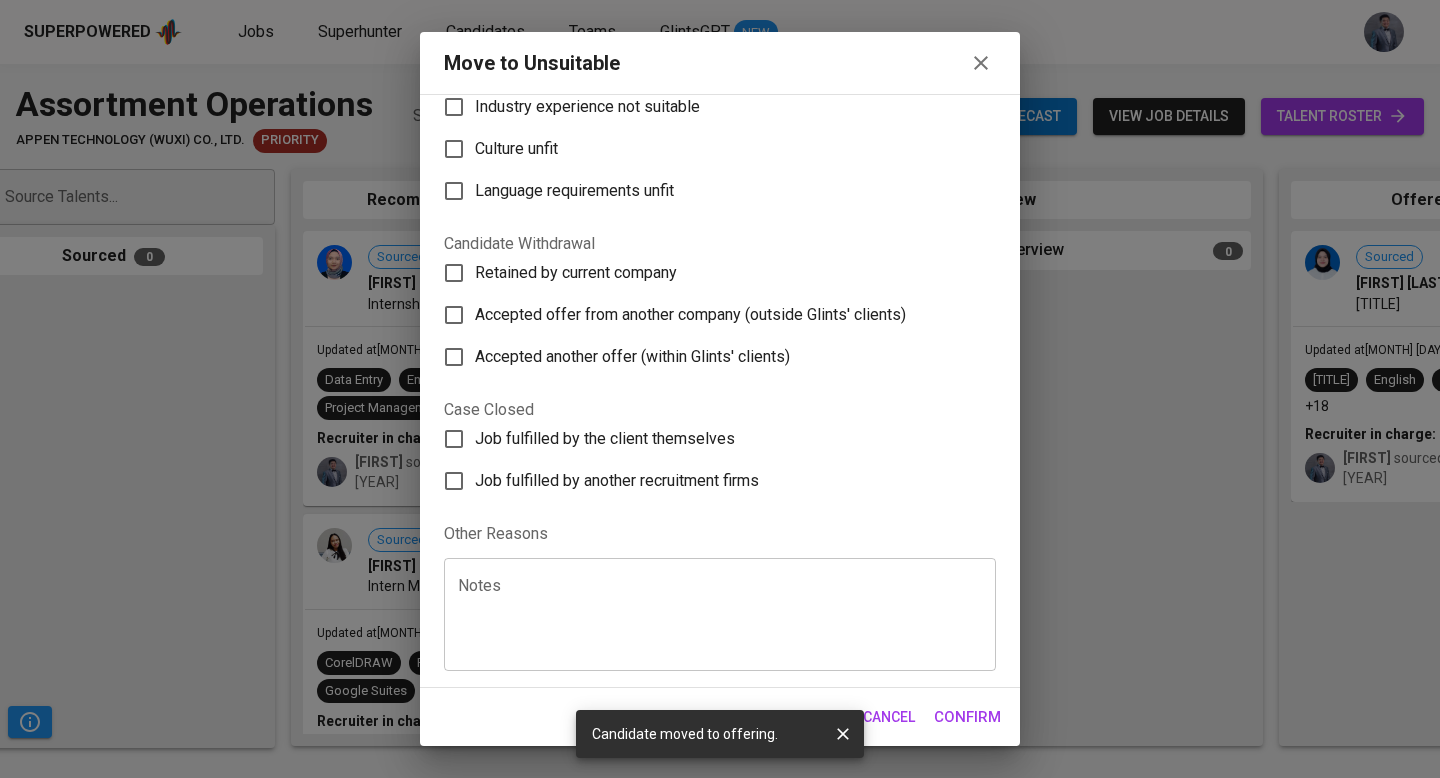click on "Confirm" at bounding box center [967, 717] 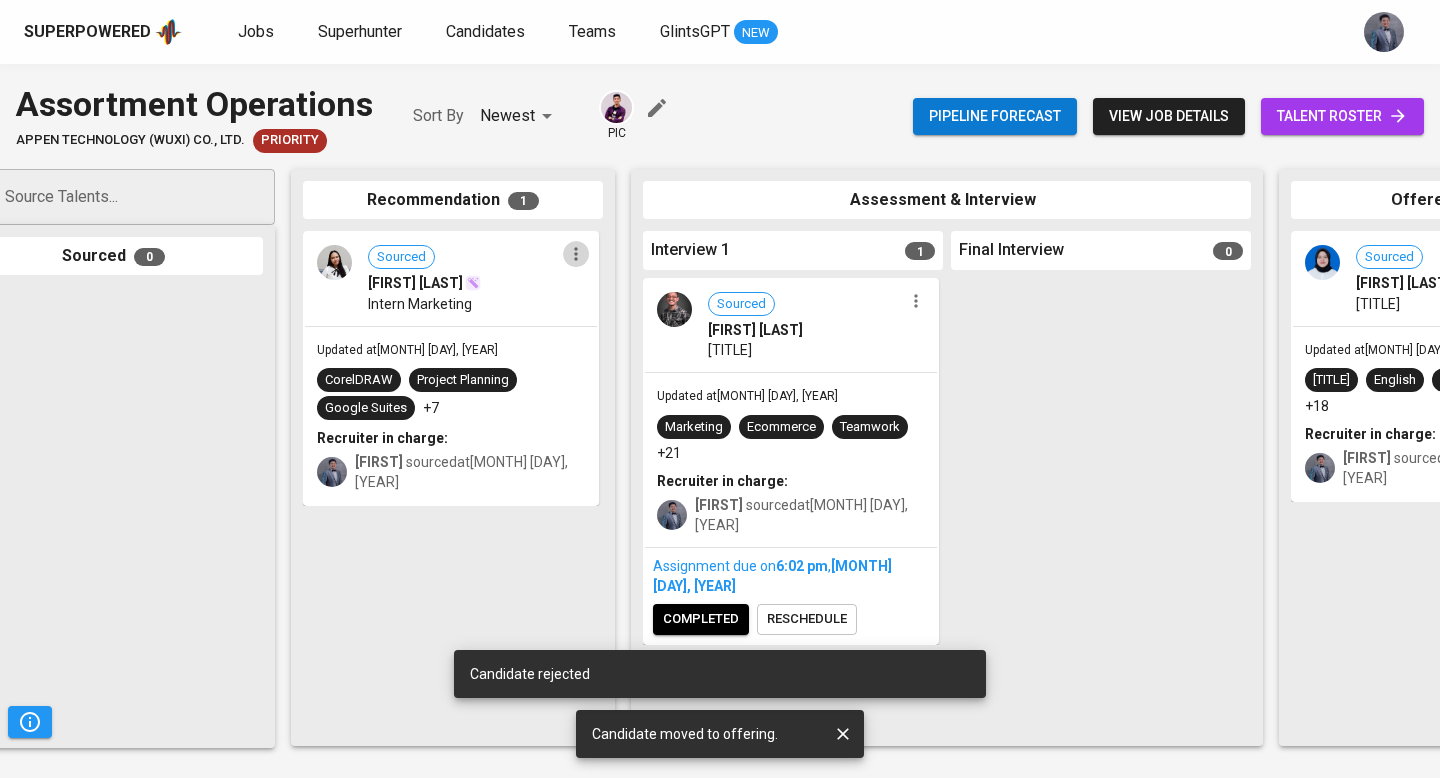 click 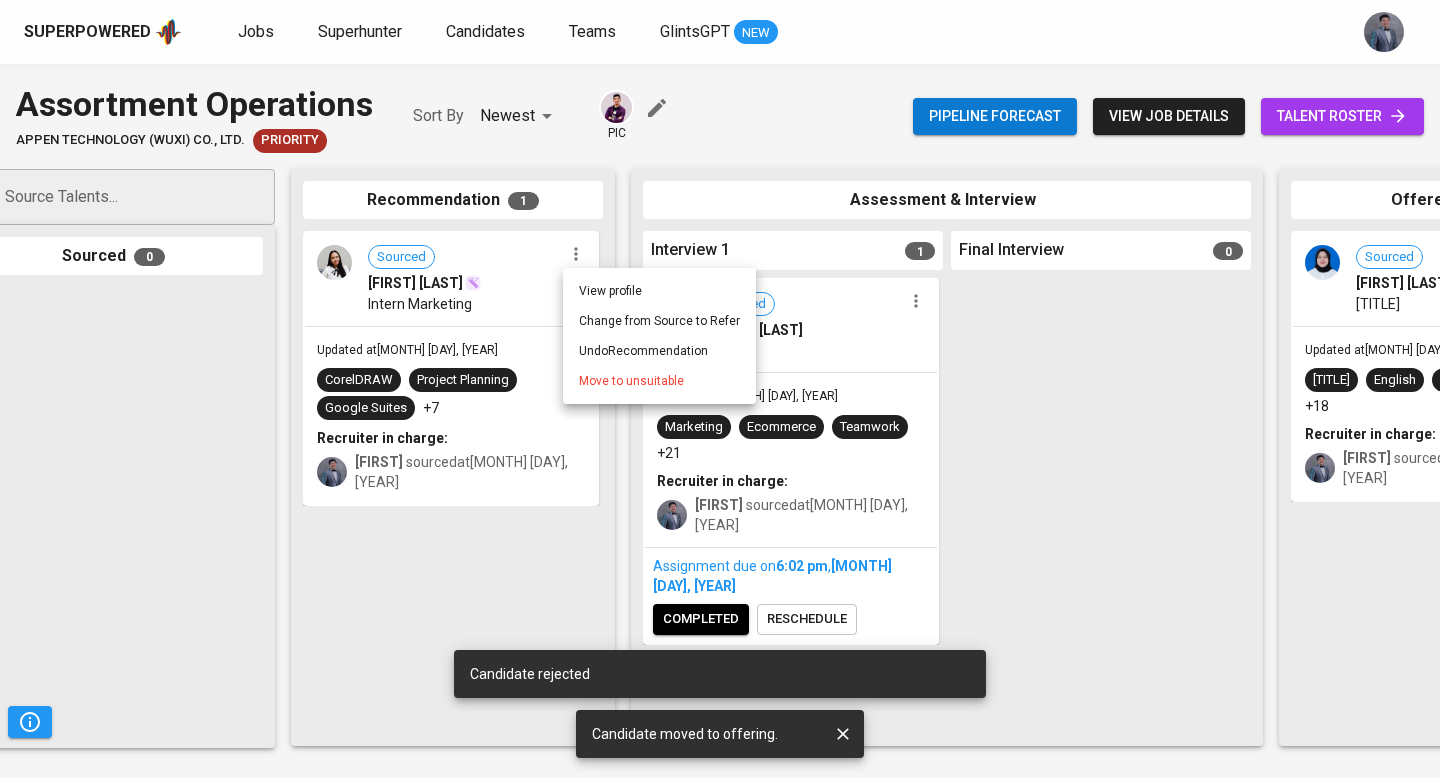 click at bounding box center (720, 389) 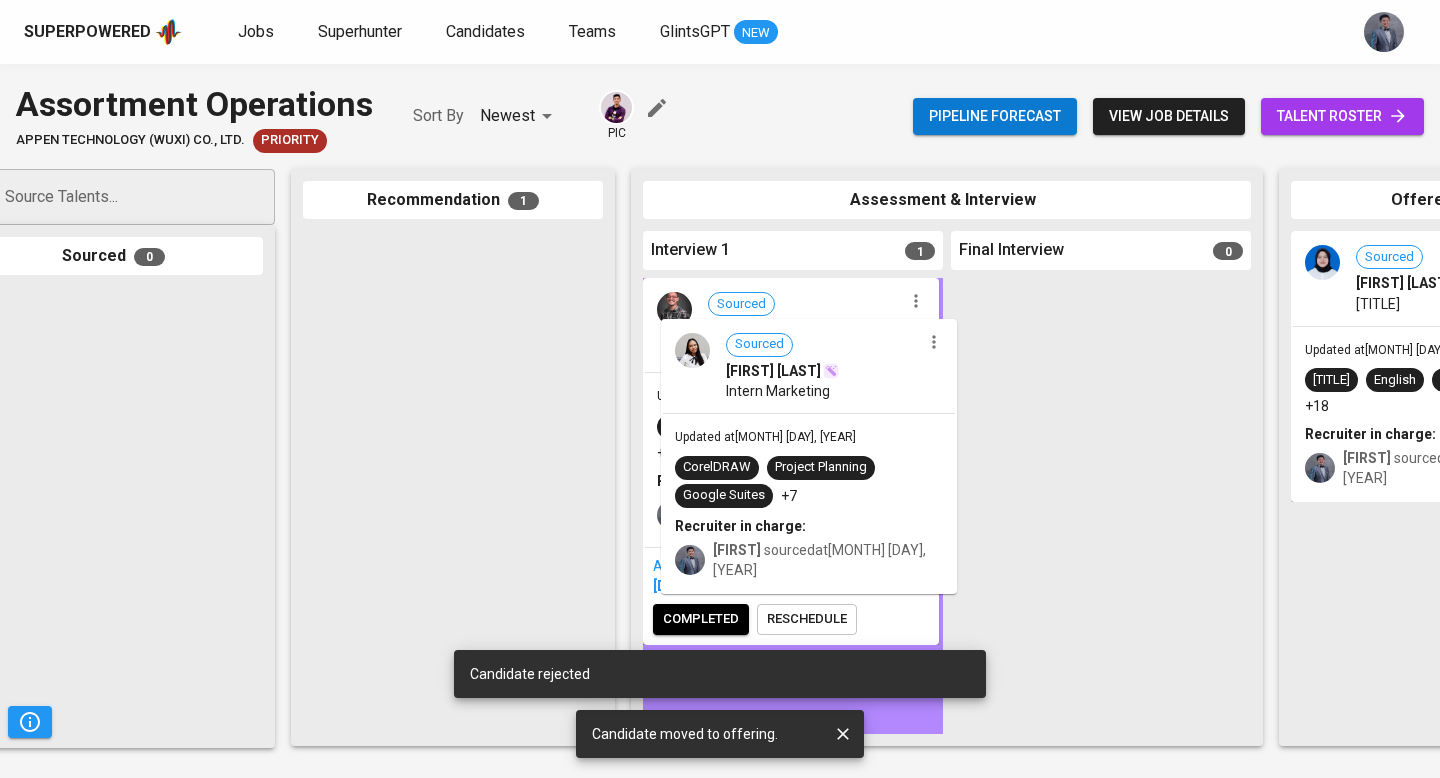 drag, startPoint x: 516, startPoint y: 250, endPoint x: 886, endPoint y: 332, distance: 378.97757 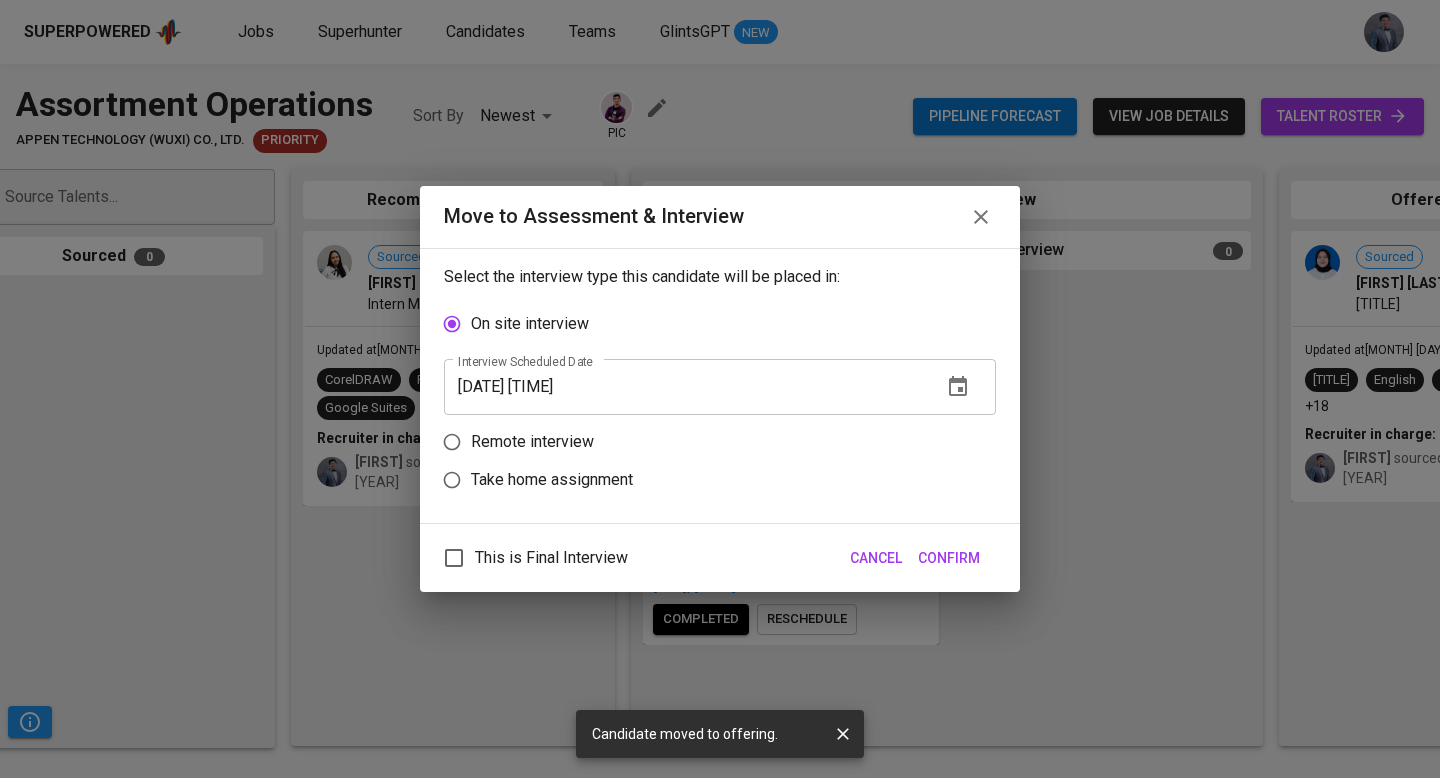 click on "Remote interview" at bounding box center [532, 442] 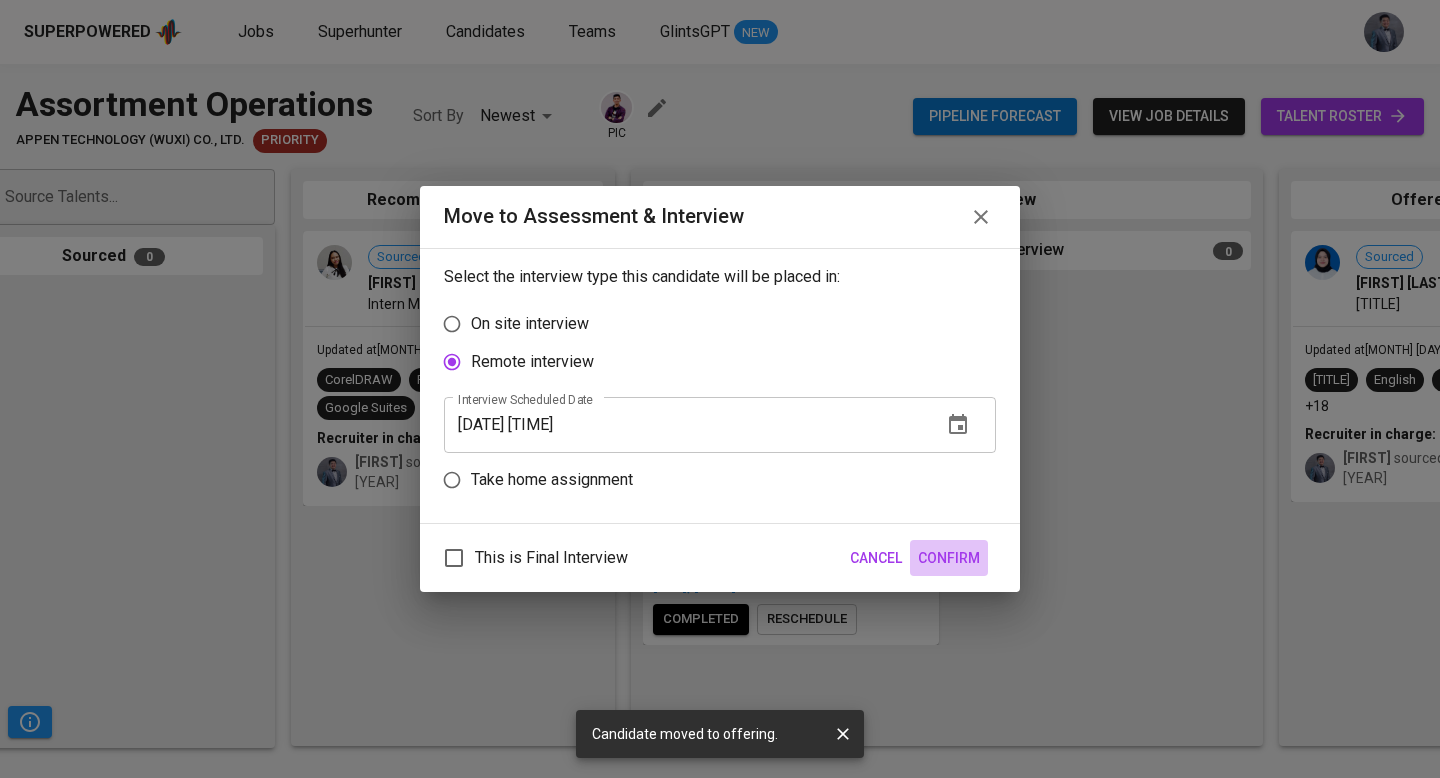 click on "Confirm" at bounding box center [949, 558] 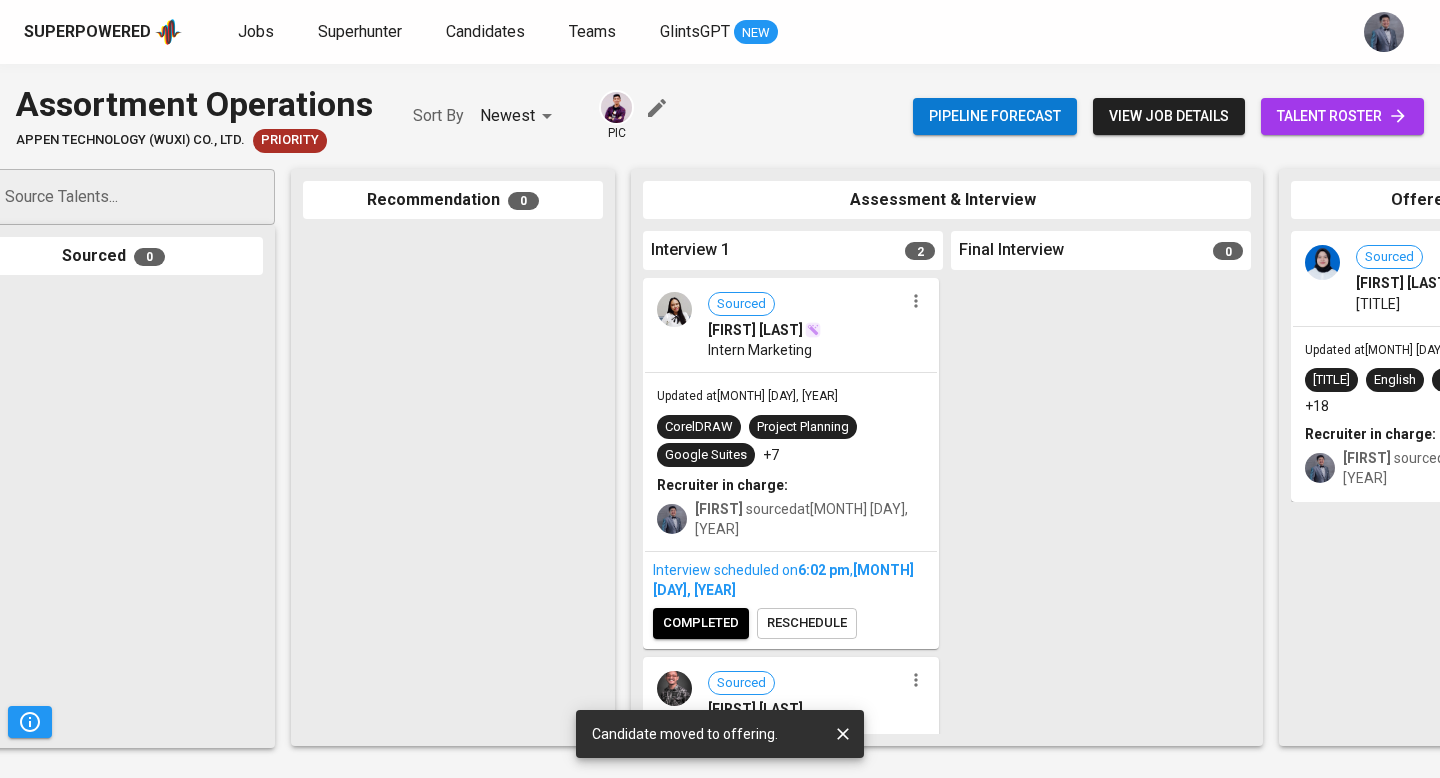 scroll, scrollTop: 0, scrollLeft: 151, axis: horizontal 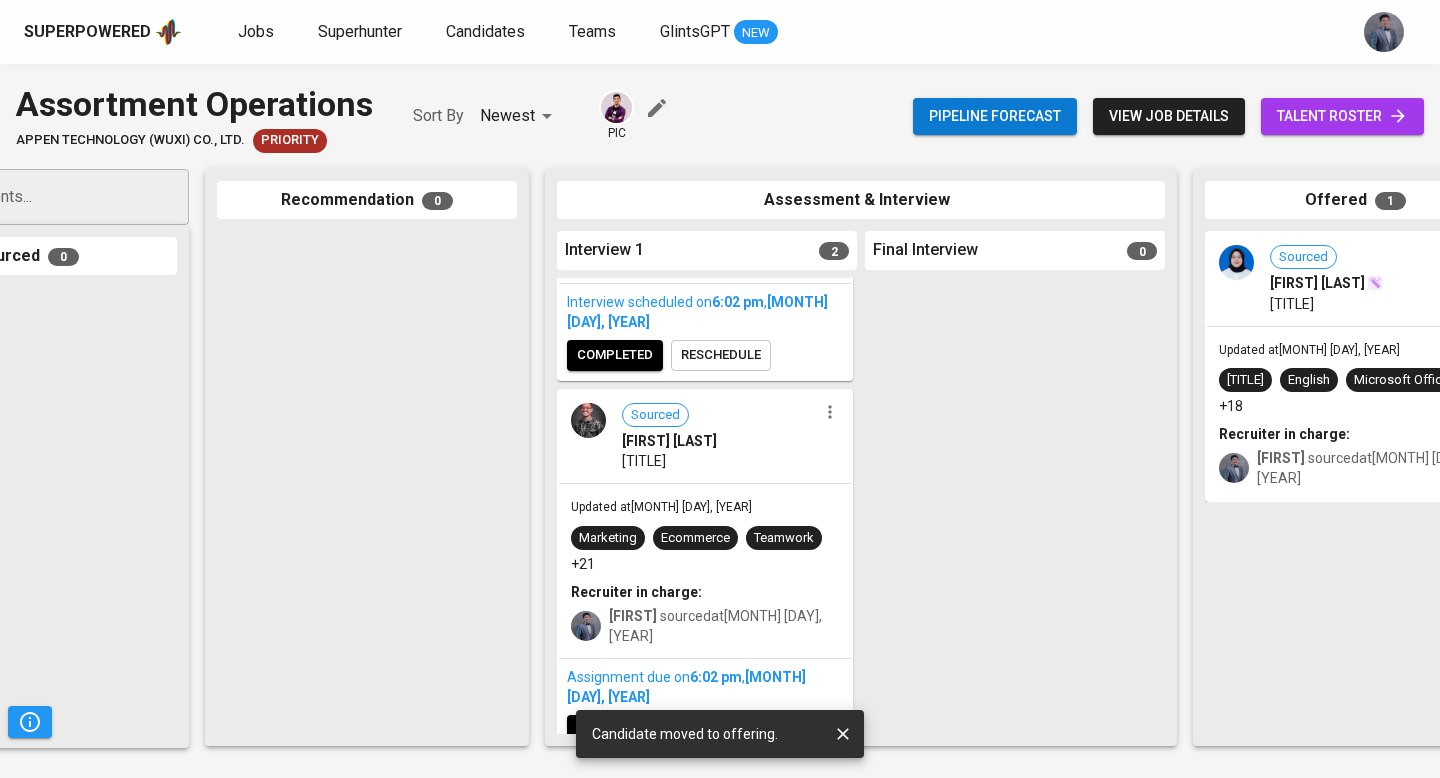 click 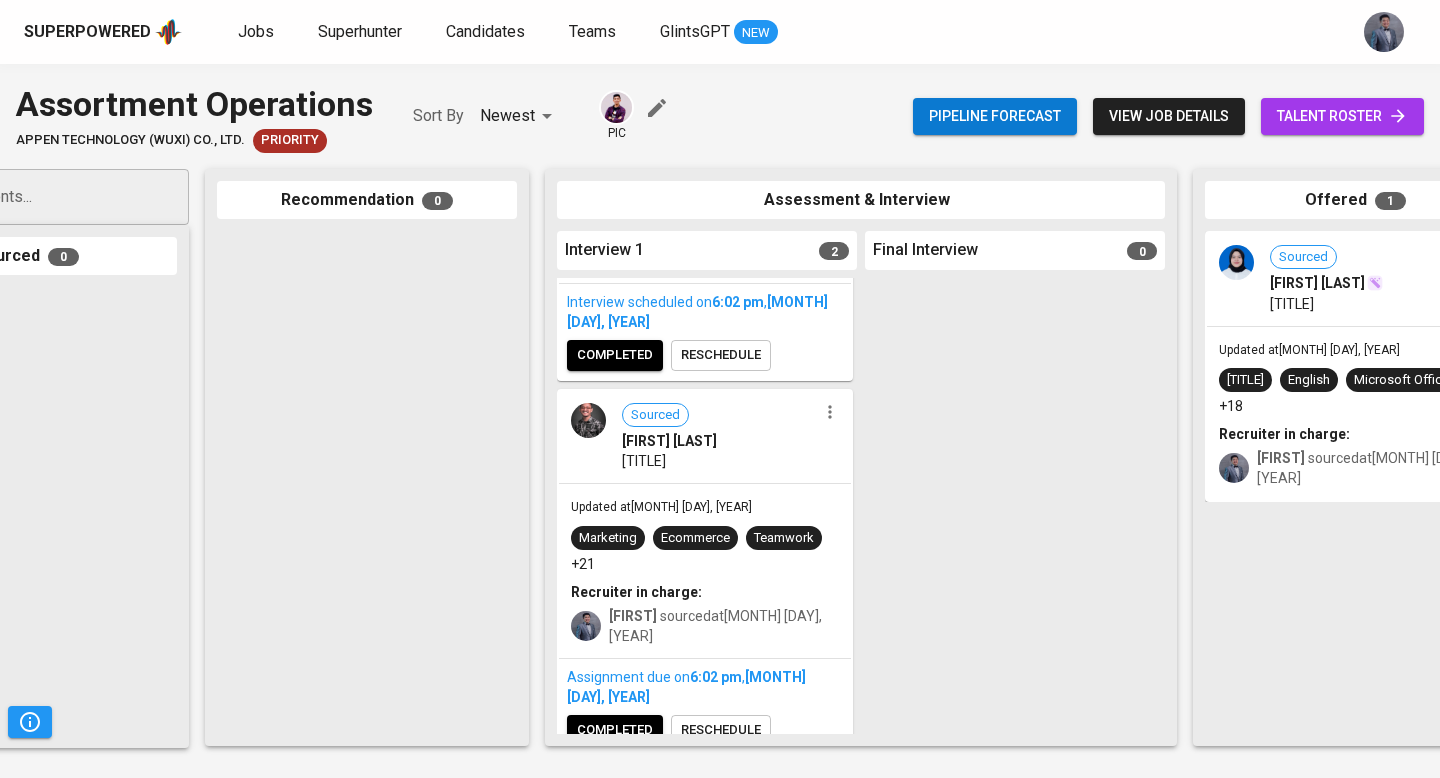 click on "completed" at bounding box center [615, 730] 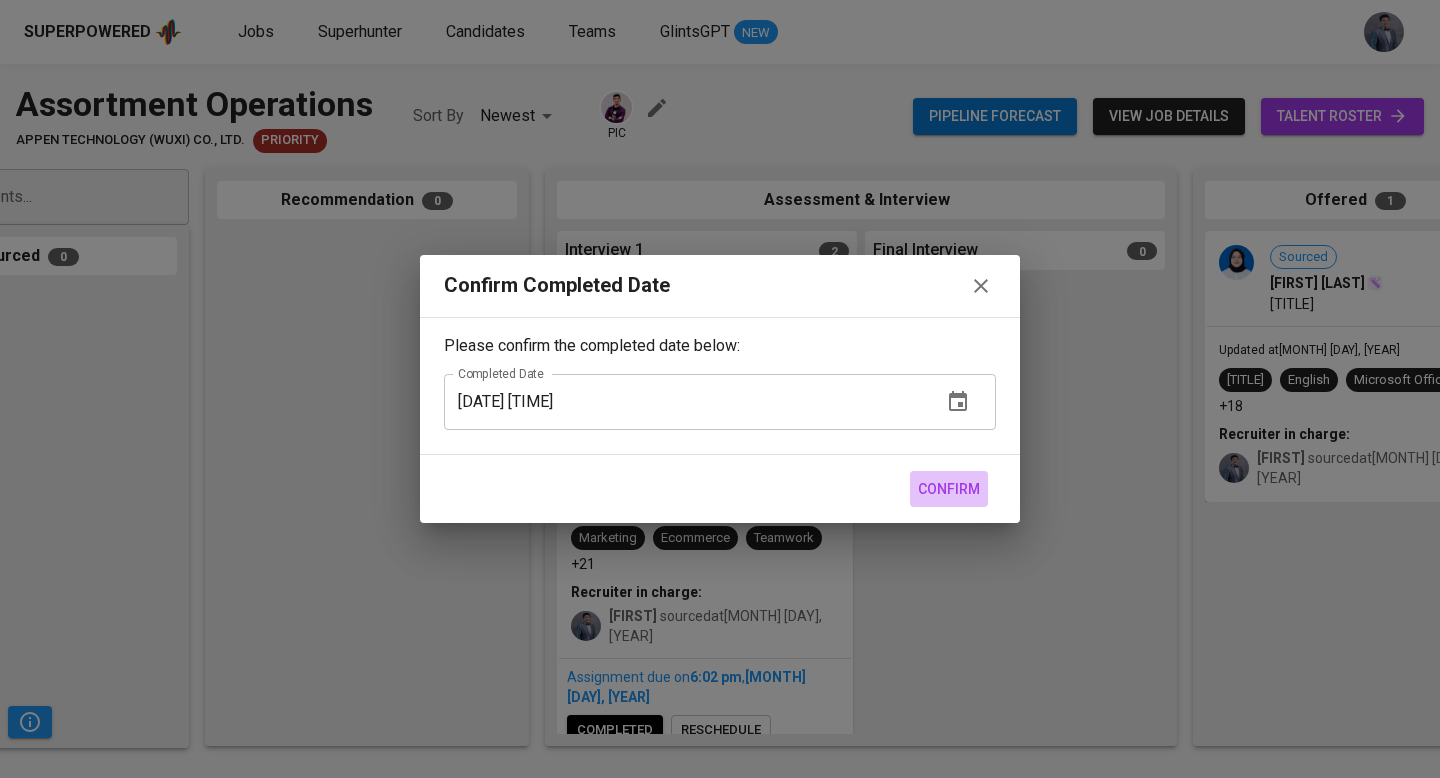 click on "Confirm" at bounding box center [949, 489] 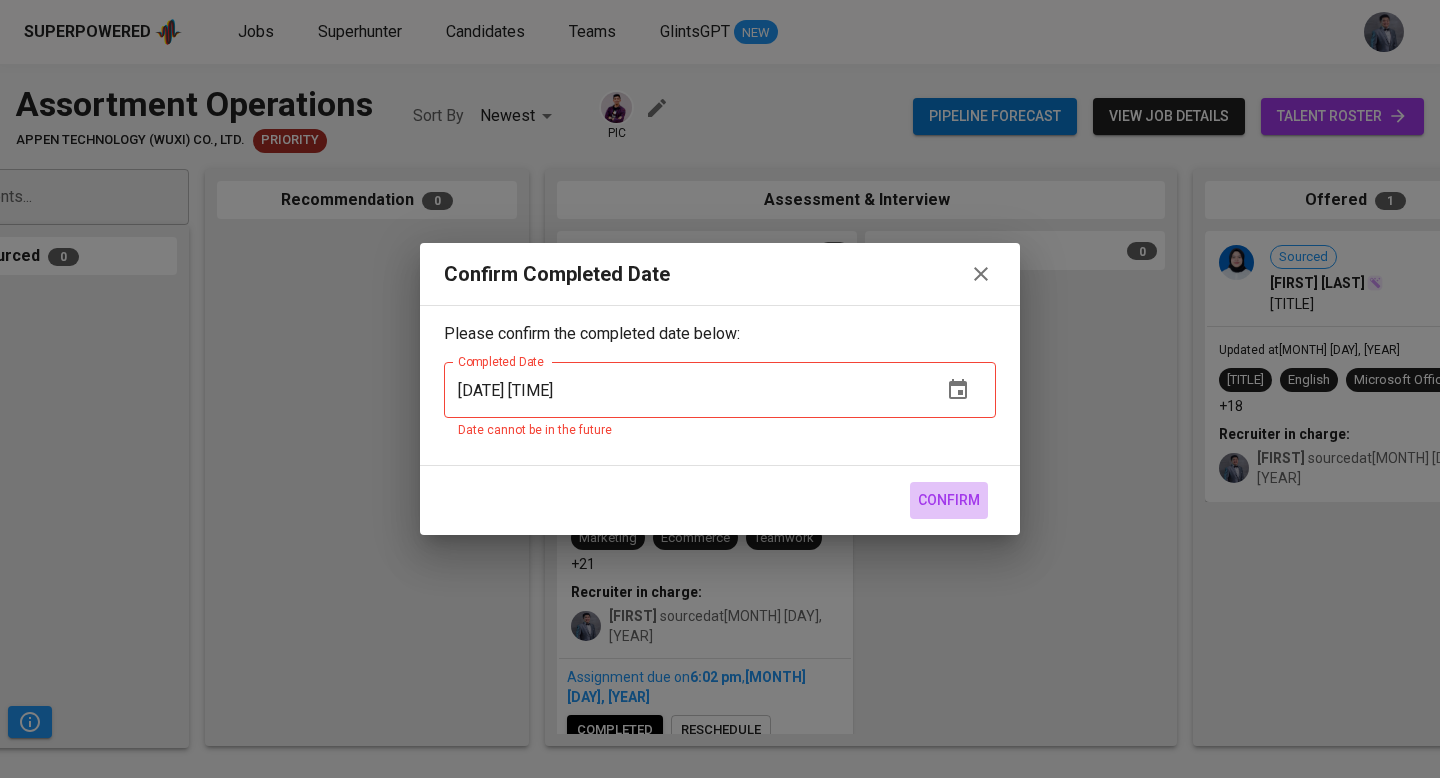 click on "Confirm" at bounding box center (949, 500) 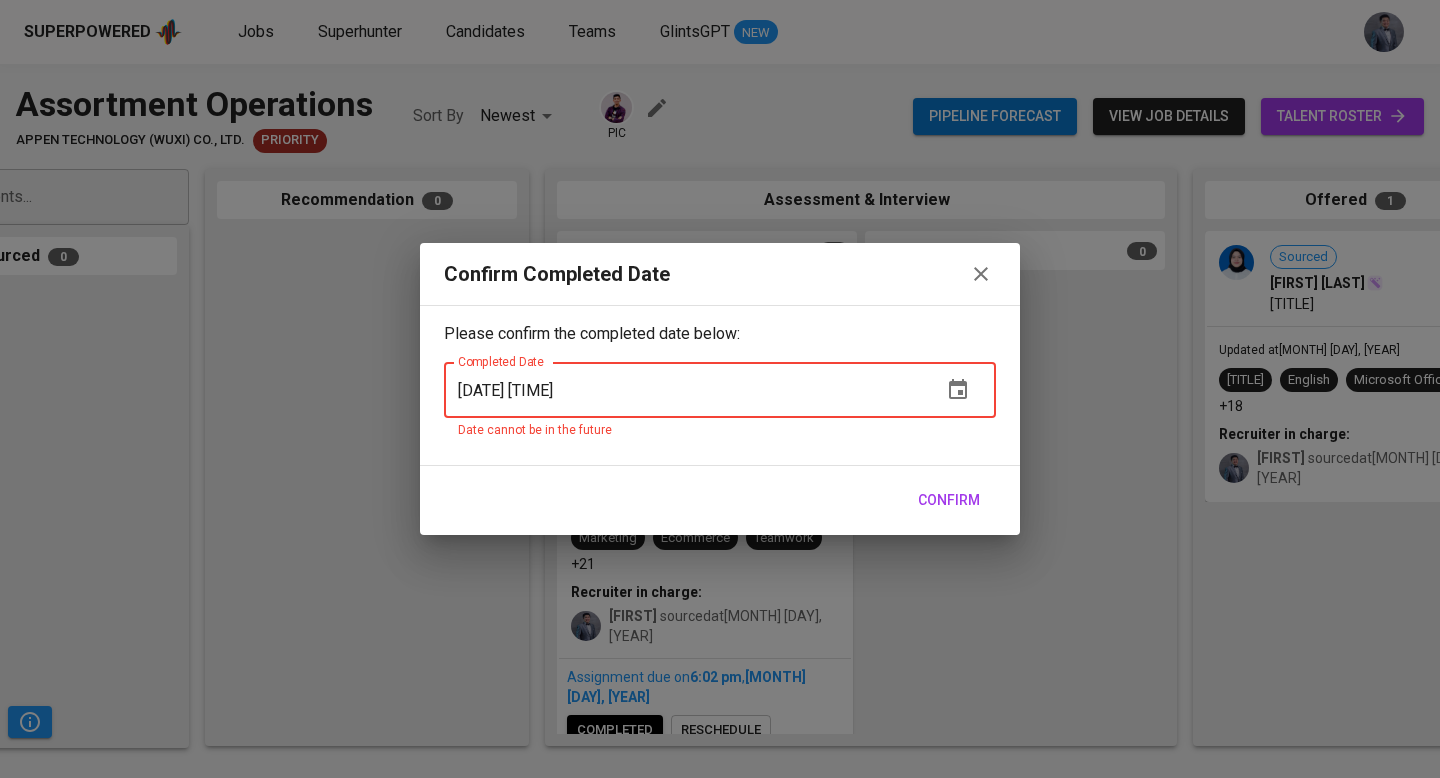 click on "08/06/2025 06:02 pm" at bounding box center [685, 390] 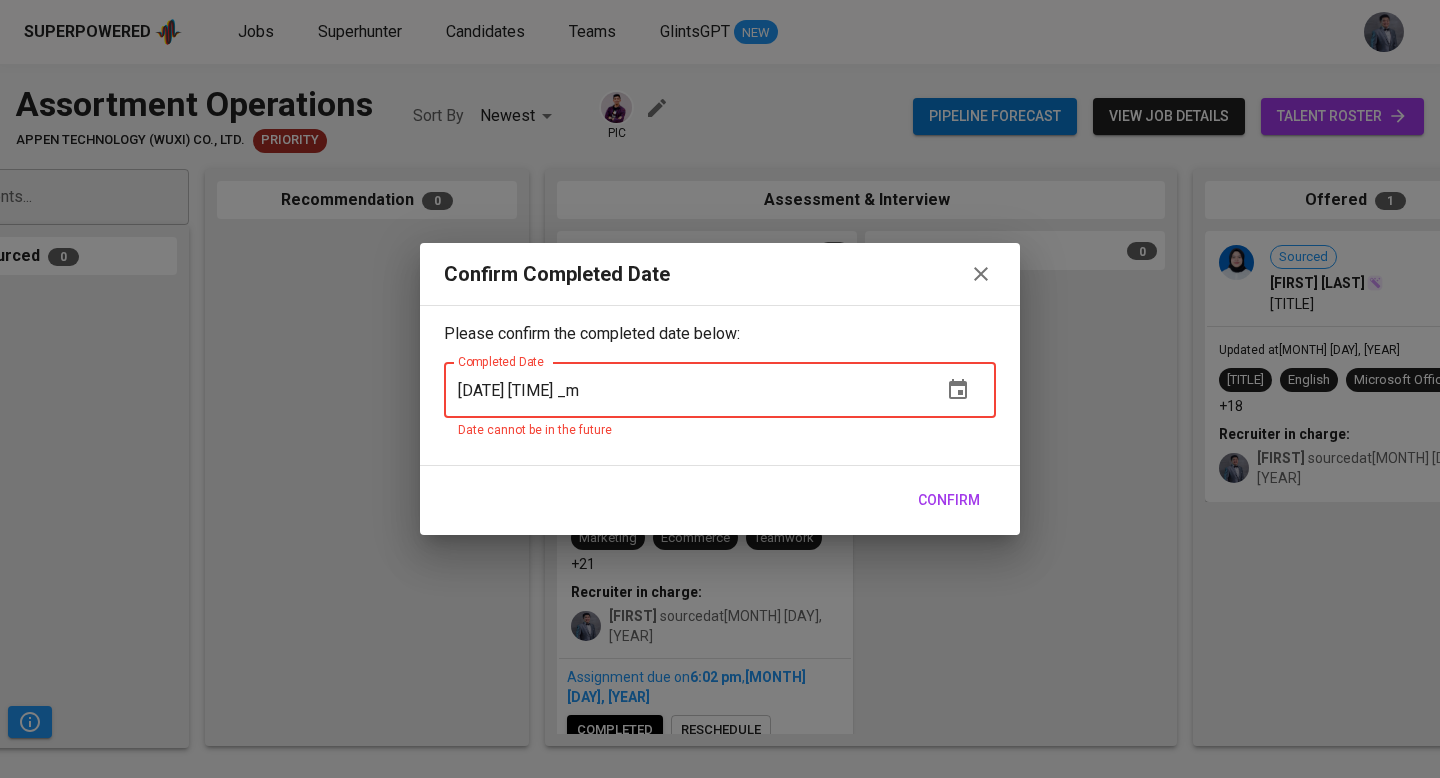 type on "08/06/2025 06:01 pm" 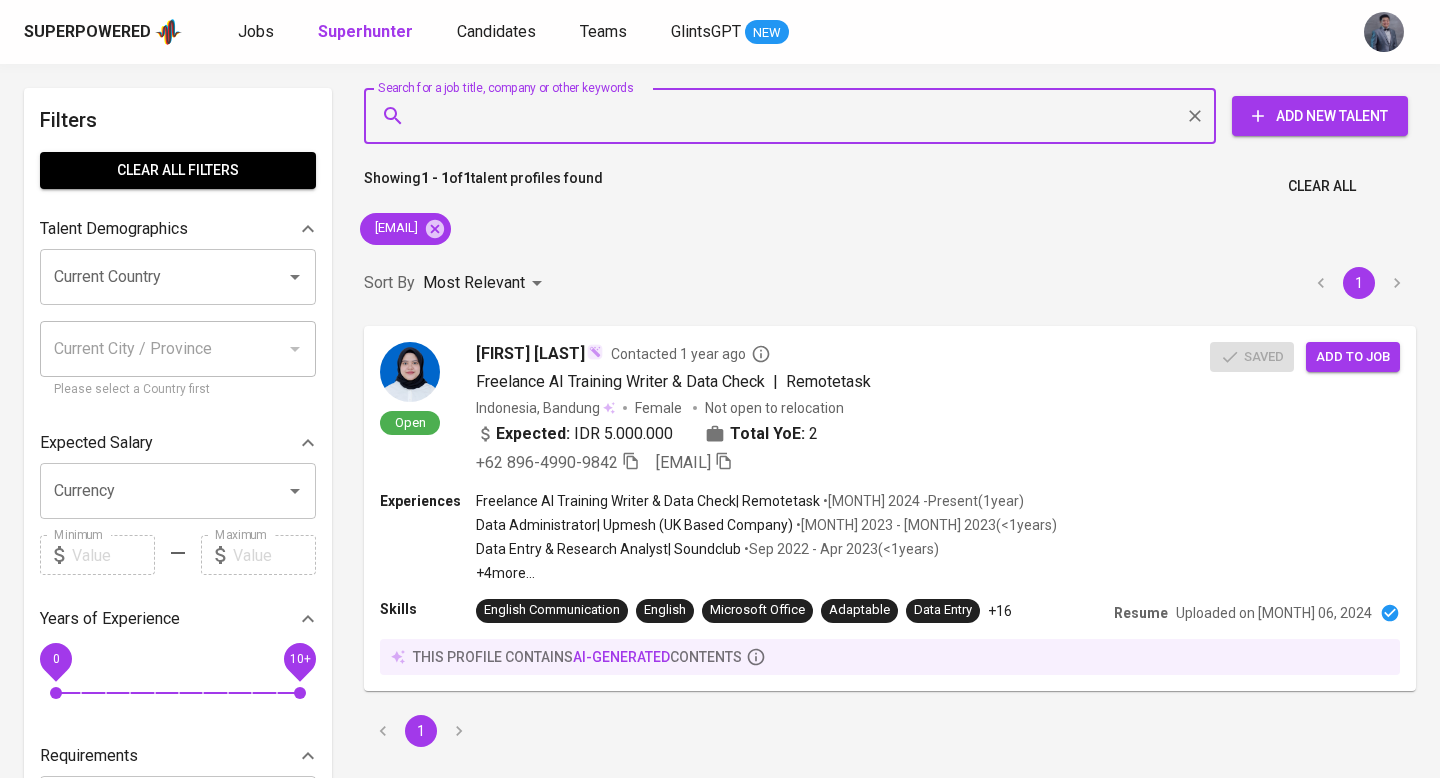 scroll, scrollTop: 0, scrollLeft: 0, axis: both 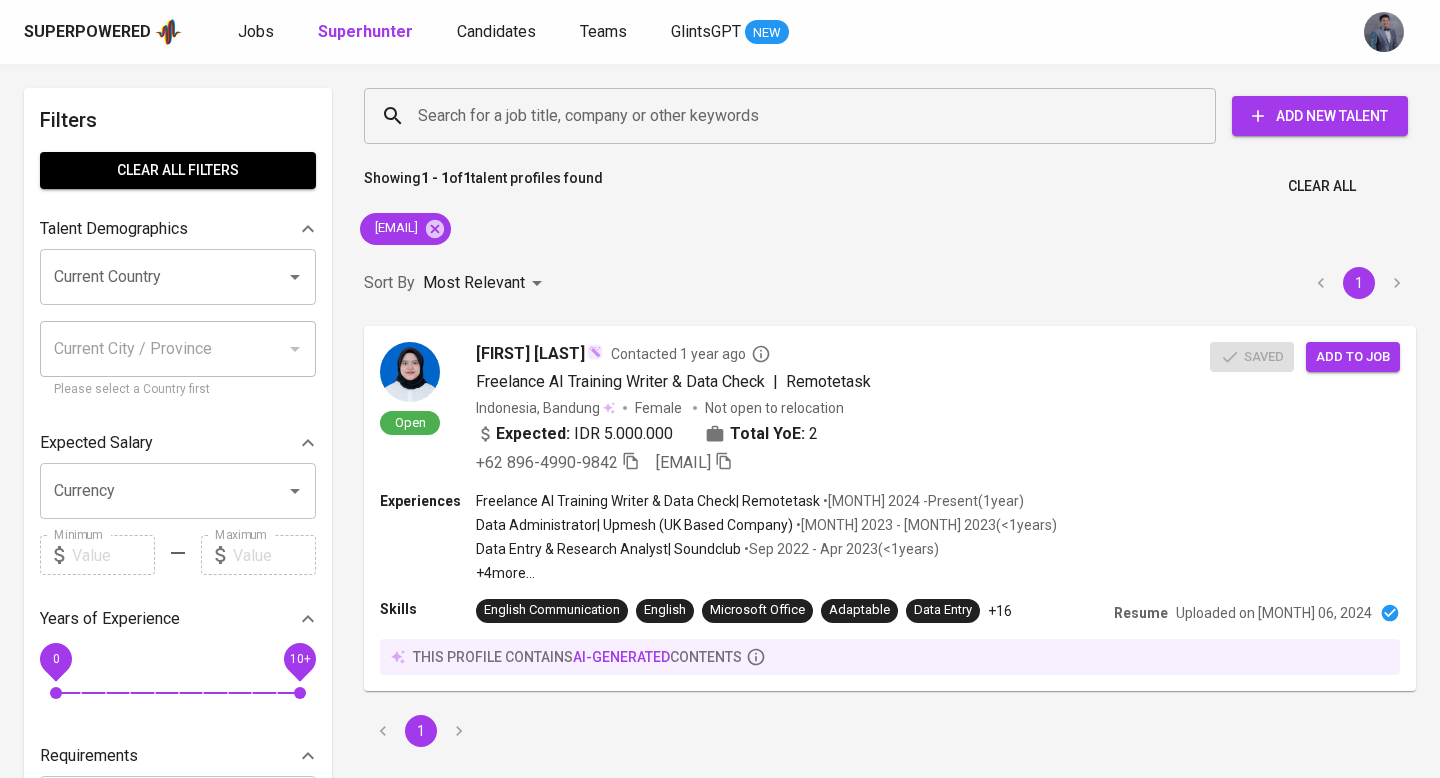 click on "Superpowered Jobs   Superhunter   Candidates   Teams   GlintsGPT   NEW" at bounding box center (688, 32) 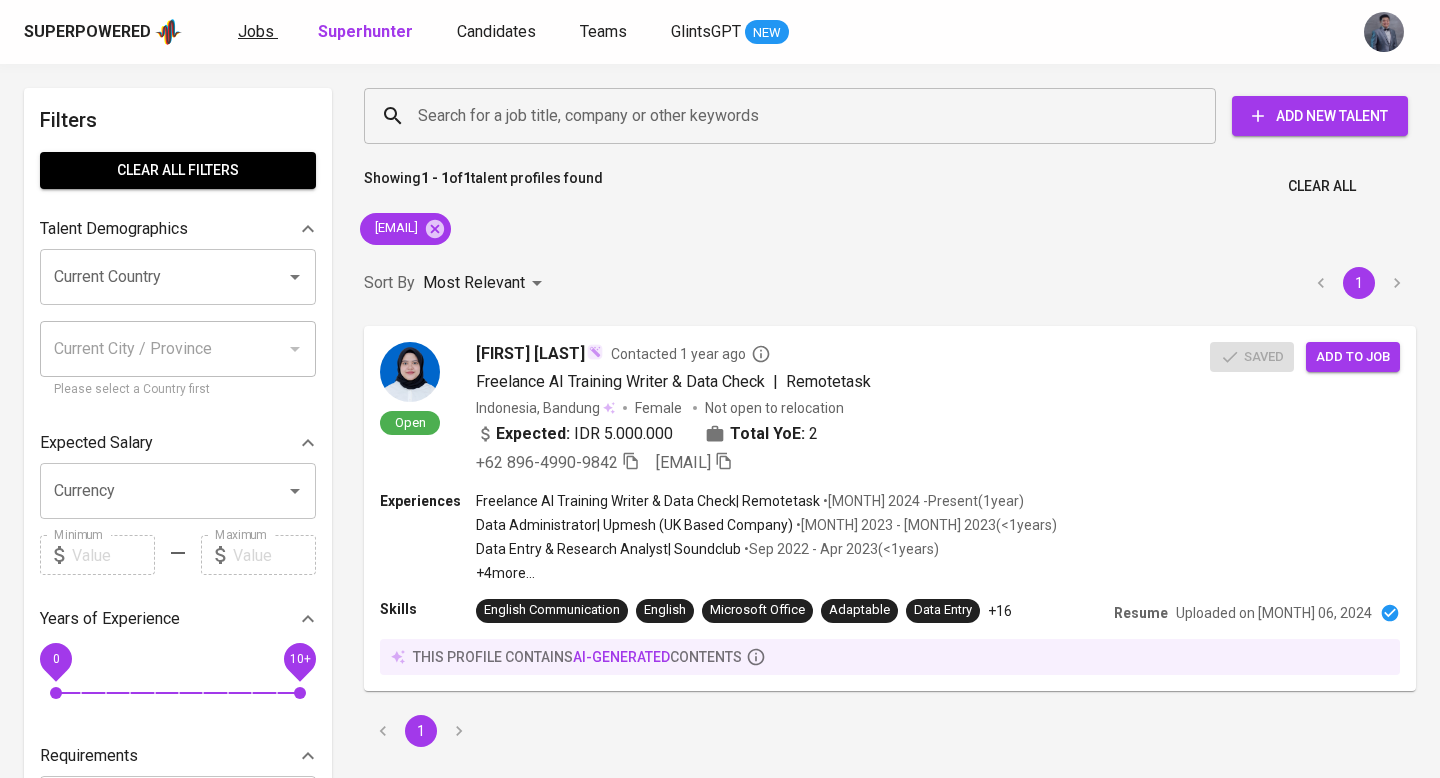 click on "Jobs" at bounding box center (256, 31) 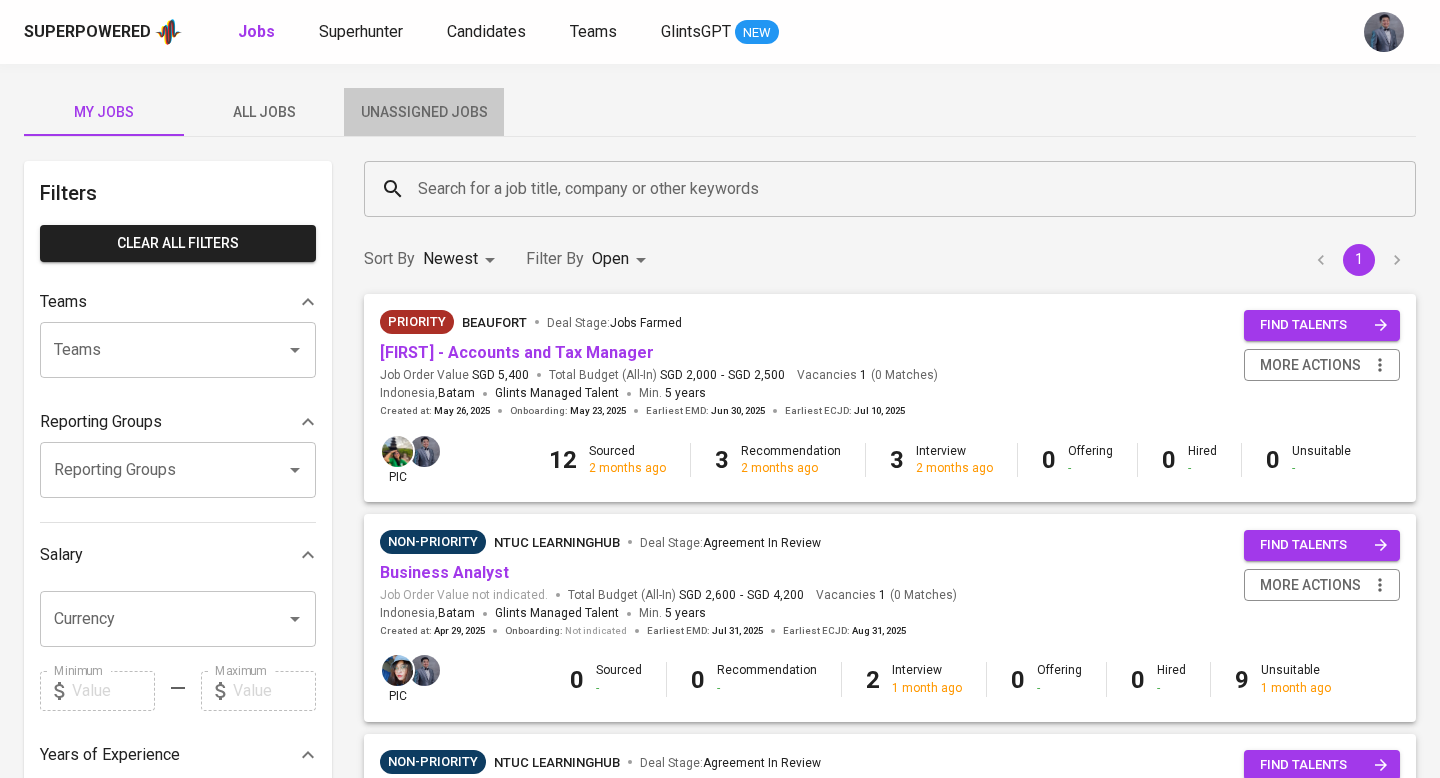 click on "Unassigned Jobs" at bounding box center (424, 112) 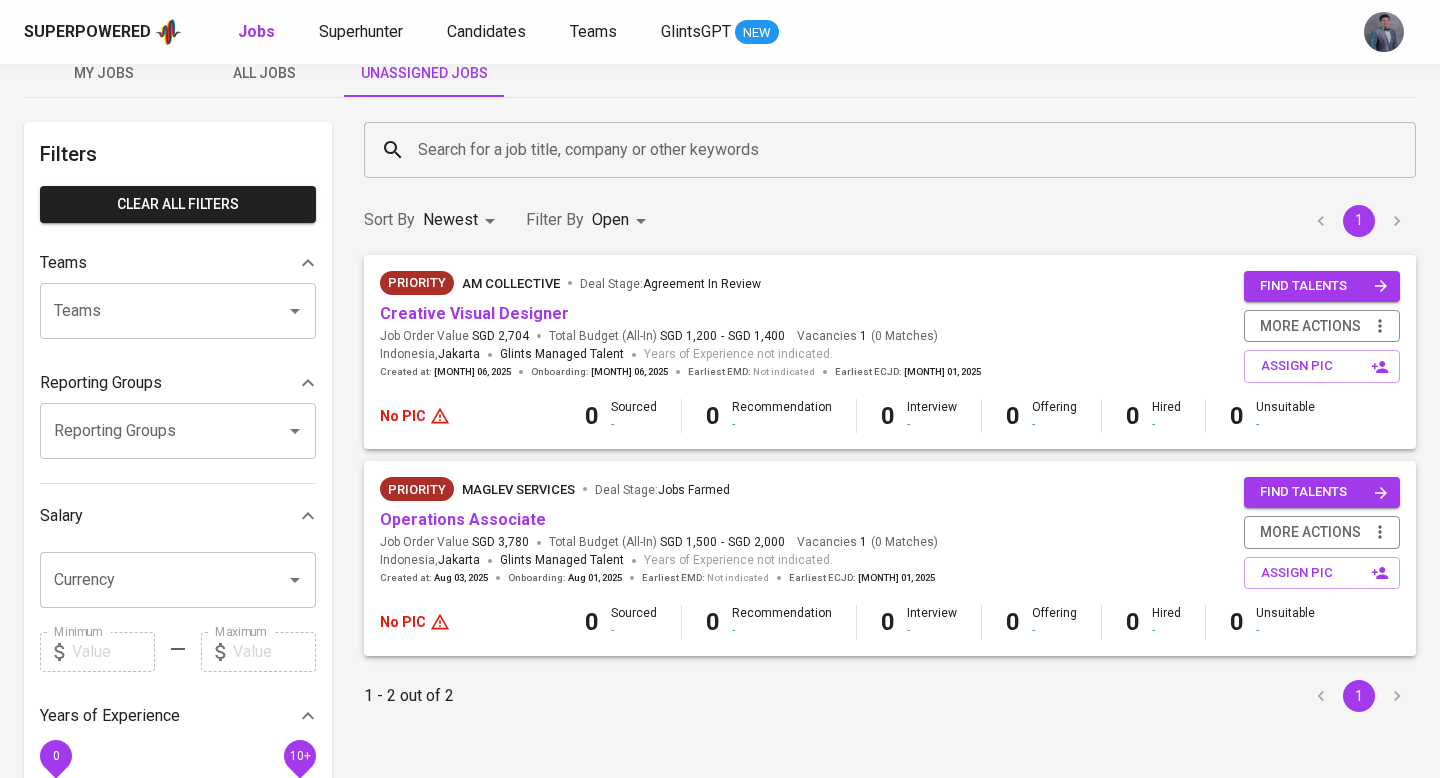 scroll, scrollTop: 33, scrollLeft: 0, axis: vertical 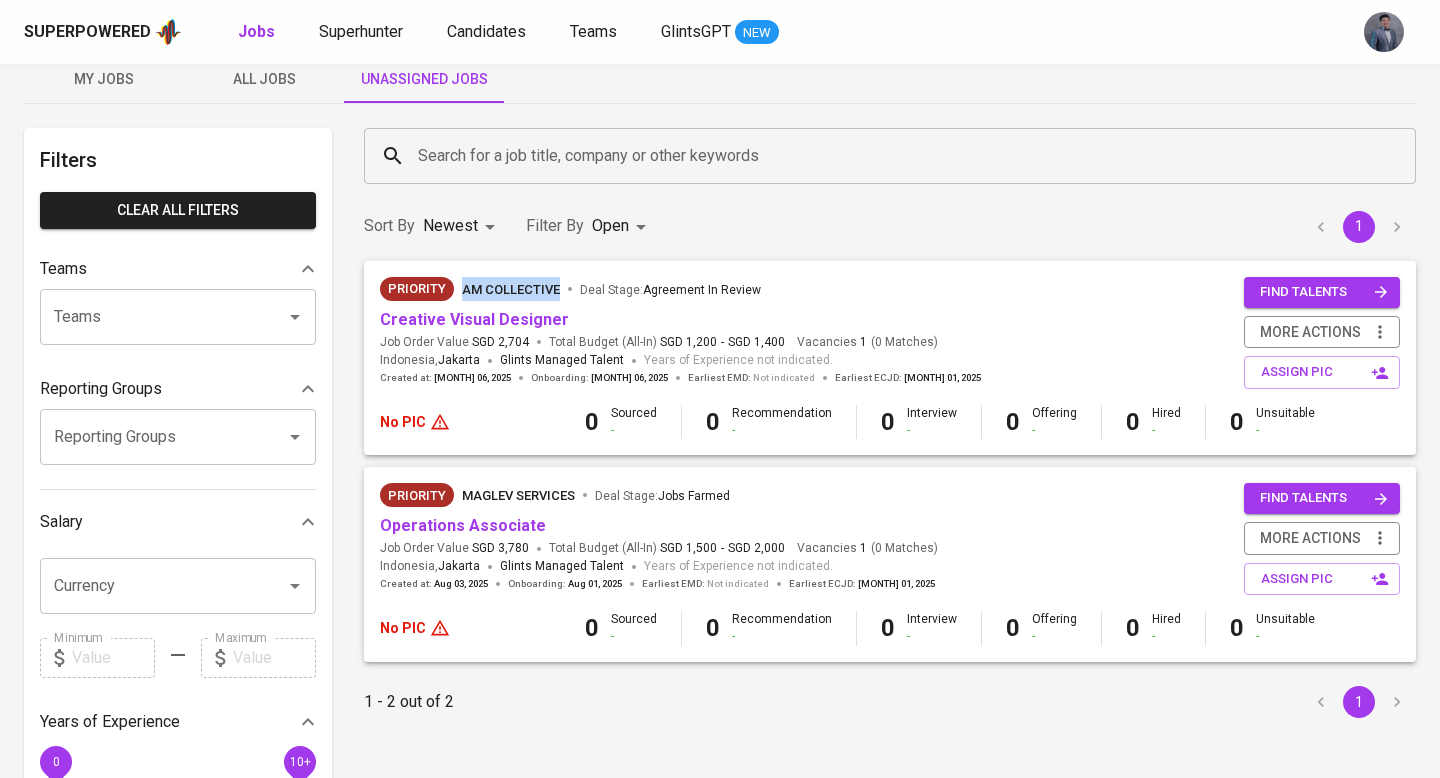 drag, startPoint x: 461, startPoint y: 288, endPoint x: 556, endPoint y: 292, distance: 95.084175 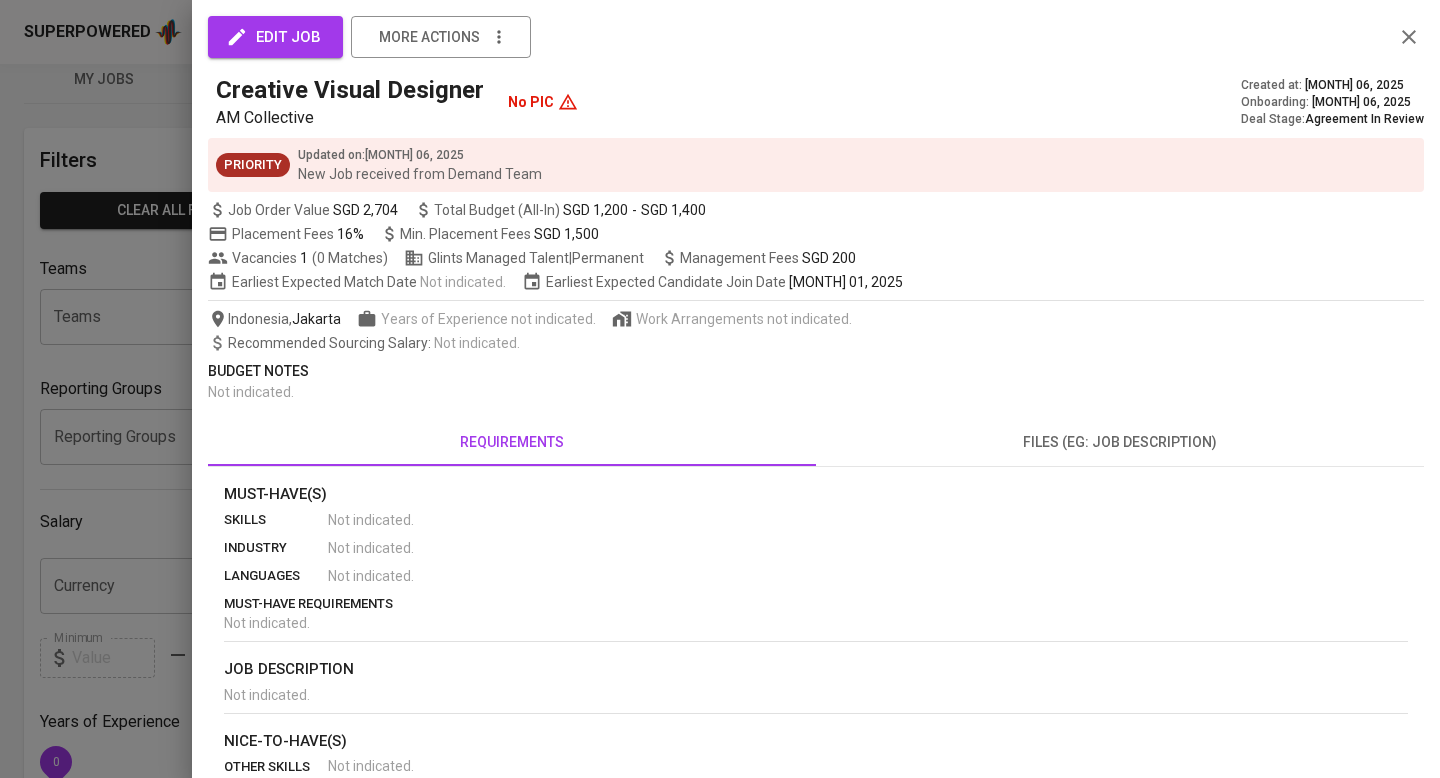click 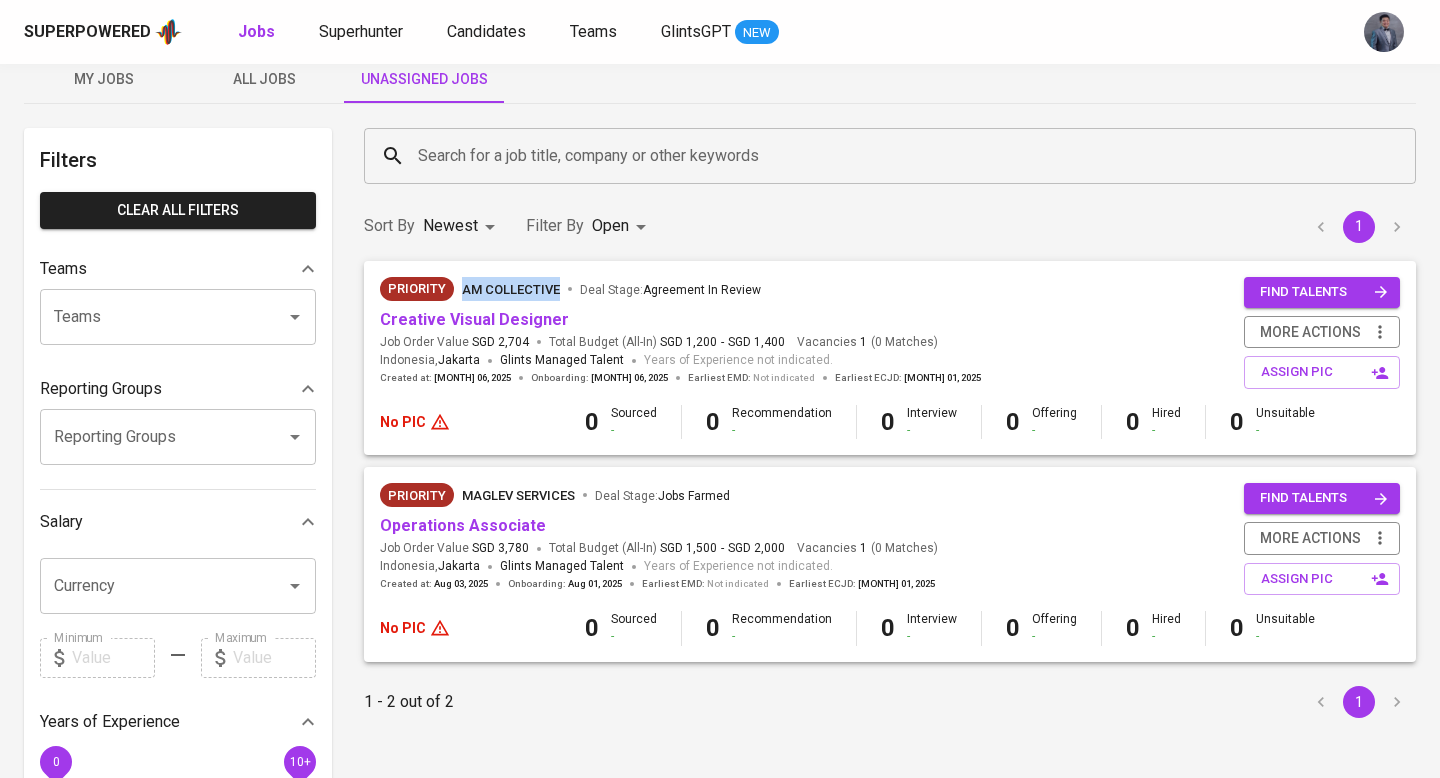 scroll, scrollTop: 0, scrollLeft: 0, axis: both 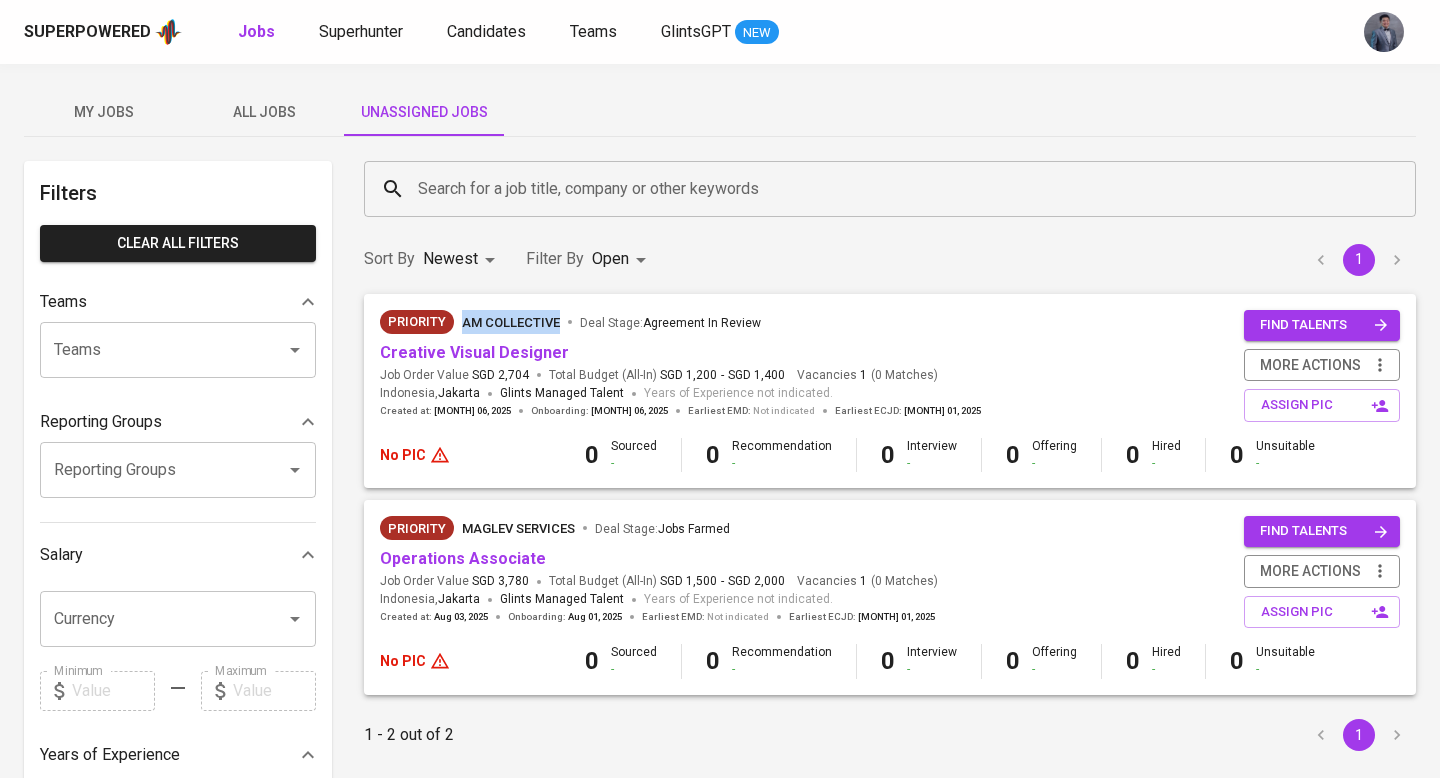 click on "All Jobs" at bounding box center [264, 112] 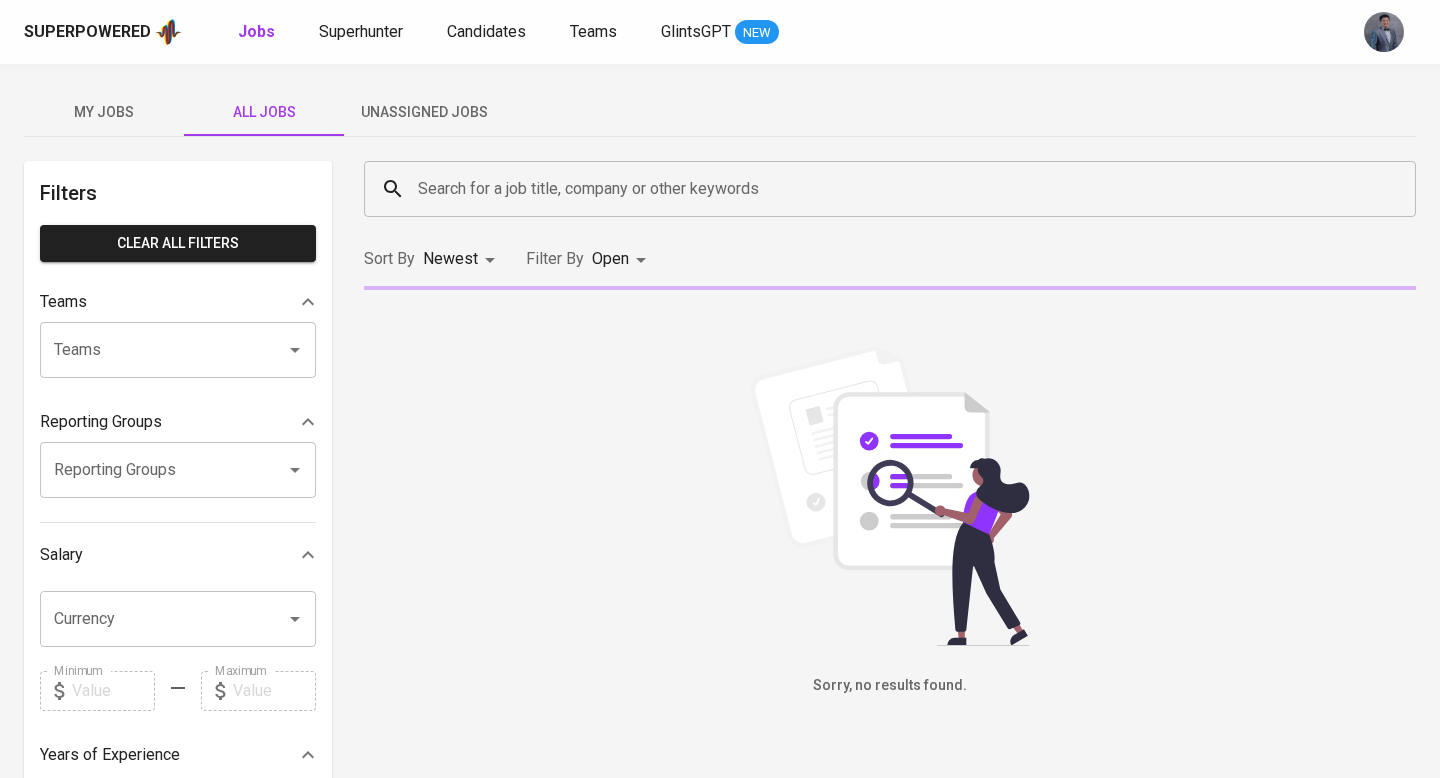 click on "Search for a job title, company or other keywords" at bounding box center [895, 189] 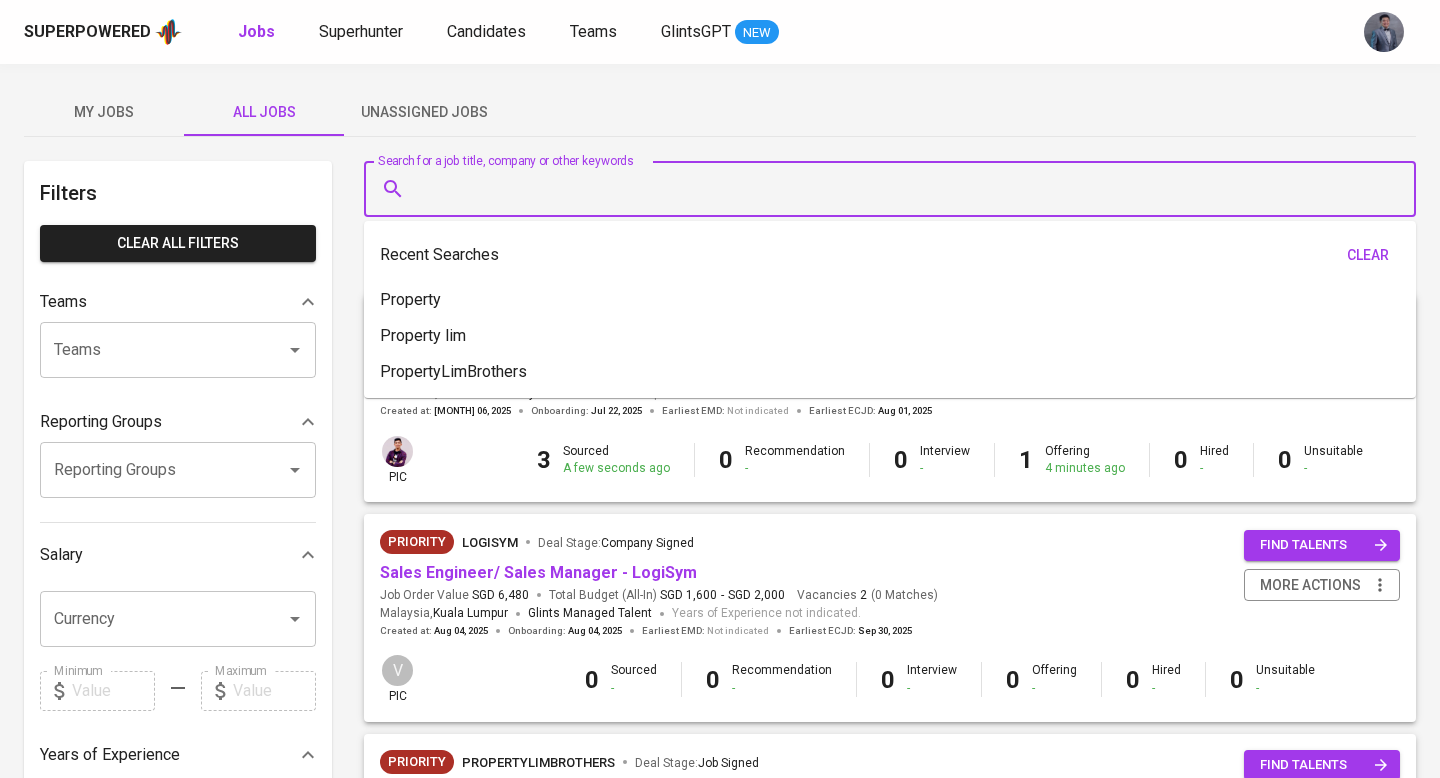 paste on "AM Collective" 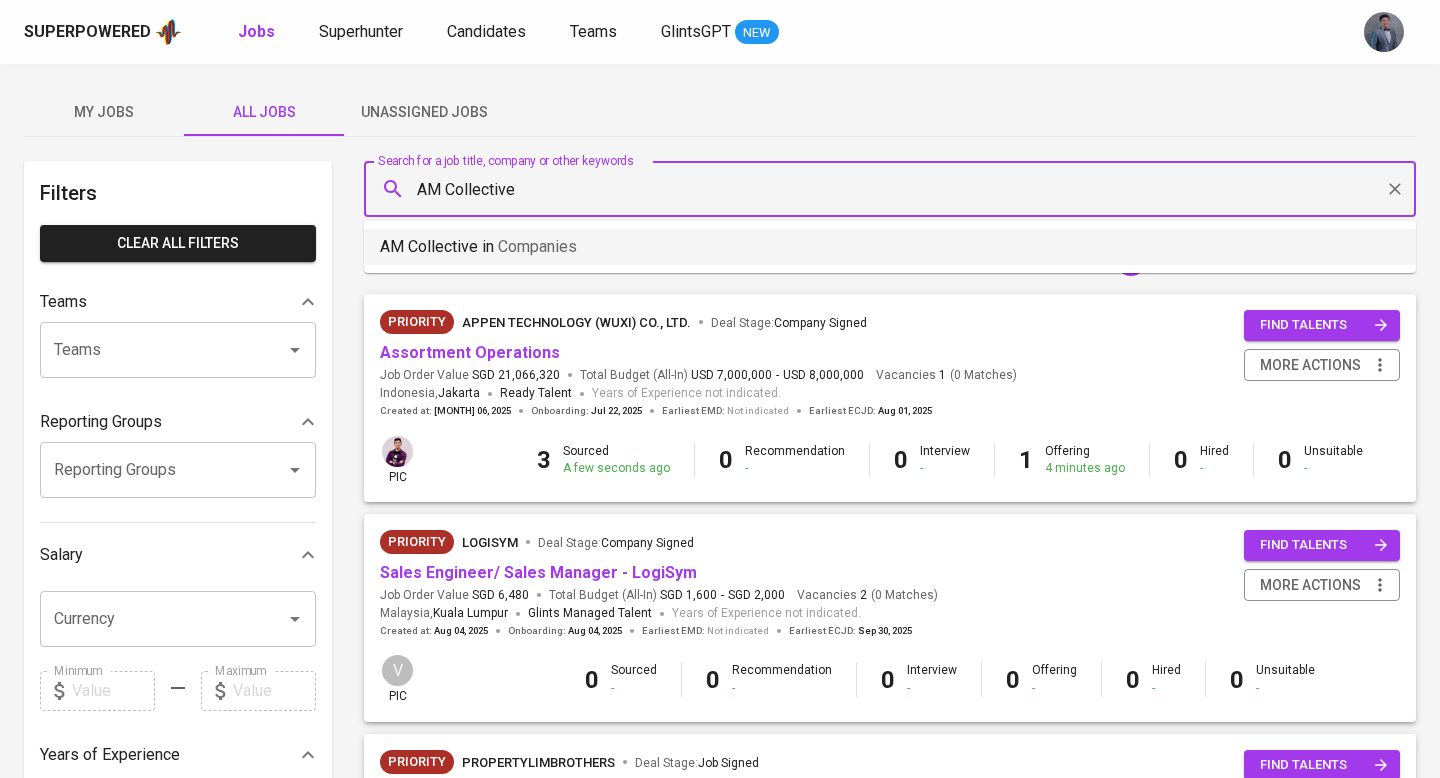 click on "AM Collective   in   Companies" at bounding box center [890, 247] 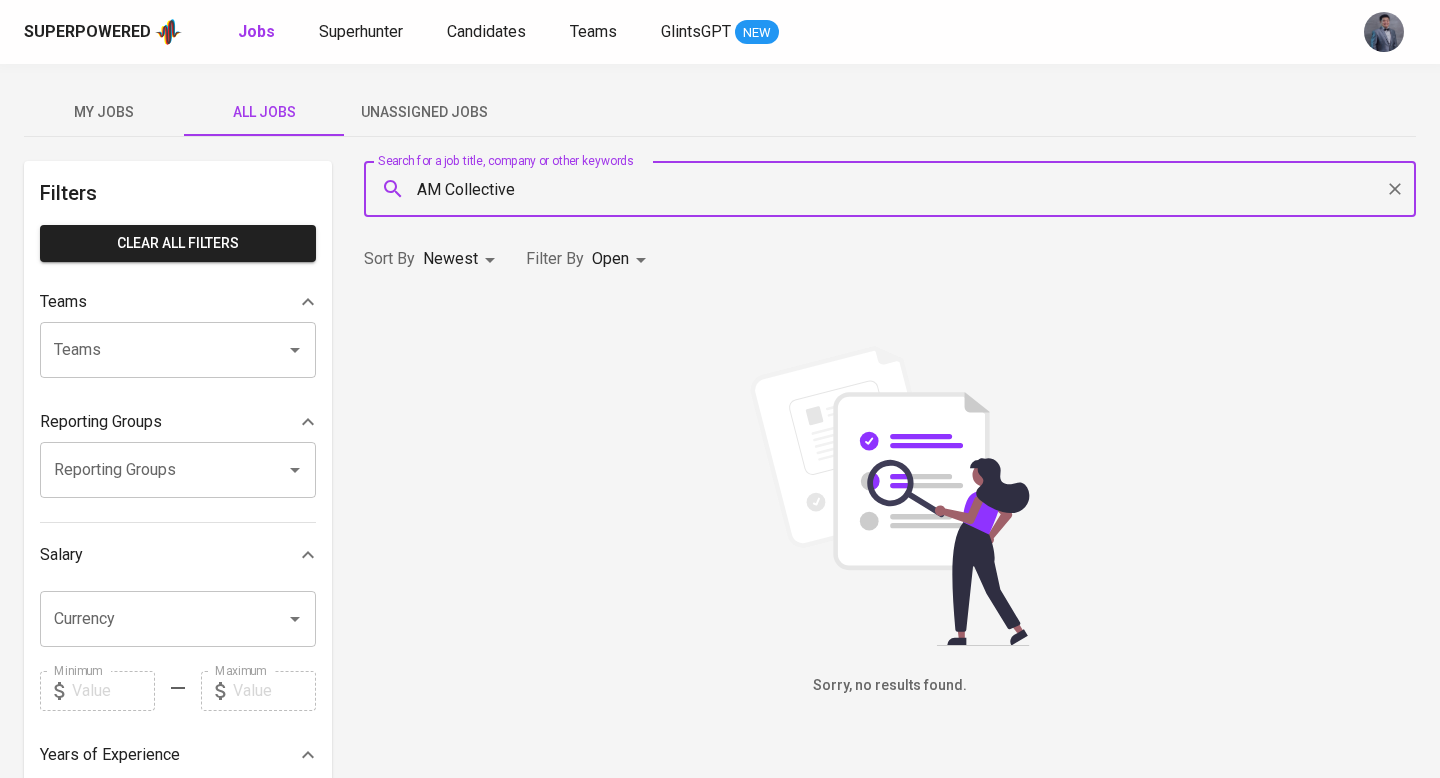 type on "AM Collective" 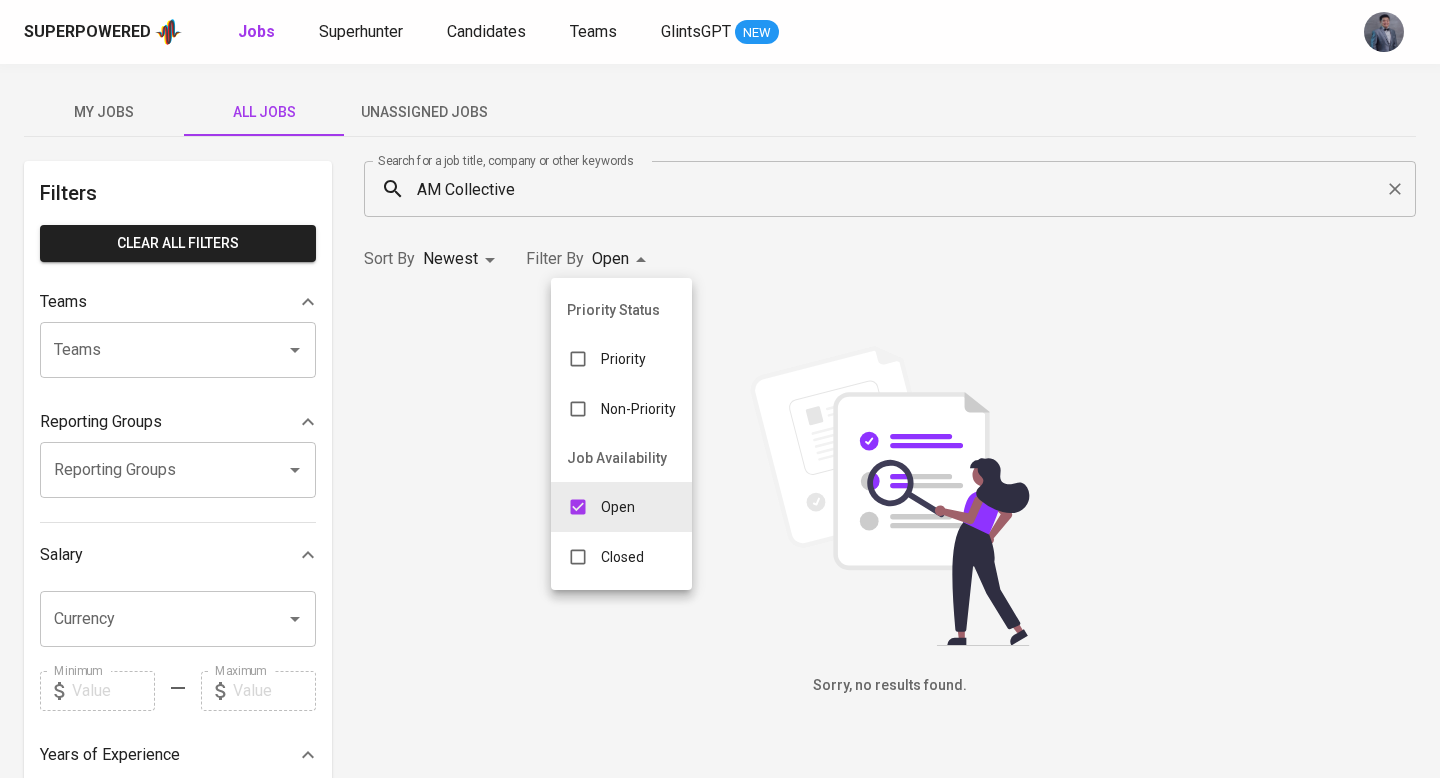 click on "Superpowered Jobs   Superhunter   Candidates   Teams   GlintsGPT   NEW My Jobs All Jobs Unassigned Jobs Filters Clear All filters Teams Teams Teams Reporting Groups Reporting Groups Reporting Groups Salary Currency Currency Minimum Minimum Maximum Maximum Years of Experience 0 10+ Roles Roles Roles Skills Skills Skills Candidates Sourced by me Referred by me Search for a job title, company or other keywords AM Collective Search for a job title, company or other keywords Sort By Newest NEWEST Filter By Open OPEN Sorry, no results found. Glints Intern ©2025.
Superpowered Priority Status   Priority   Non-Priority Job Availability   Open   Closed" at bounding box center [720, 682] 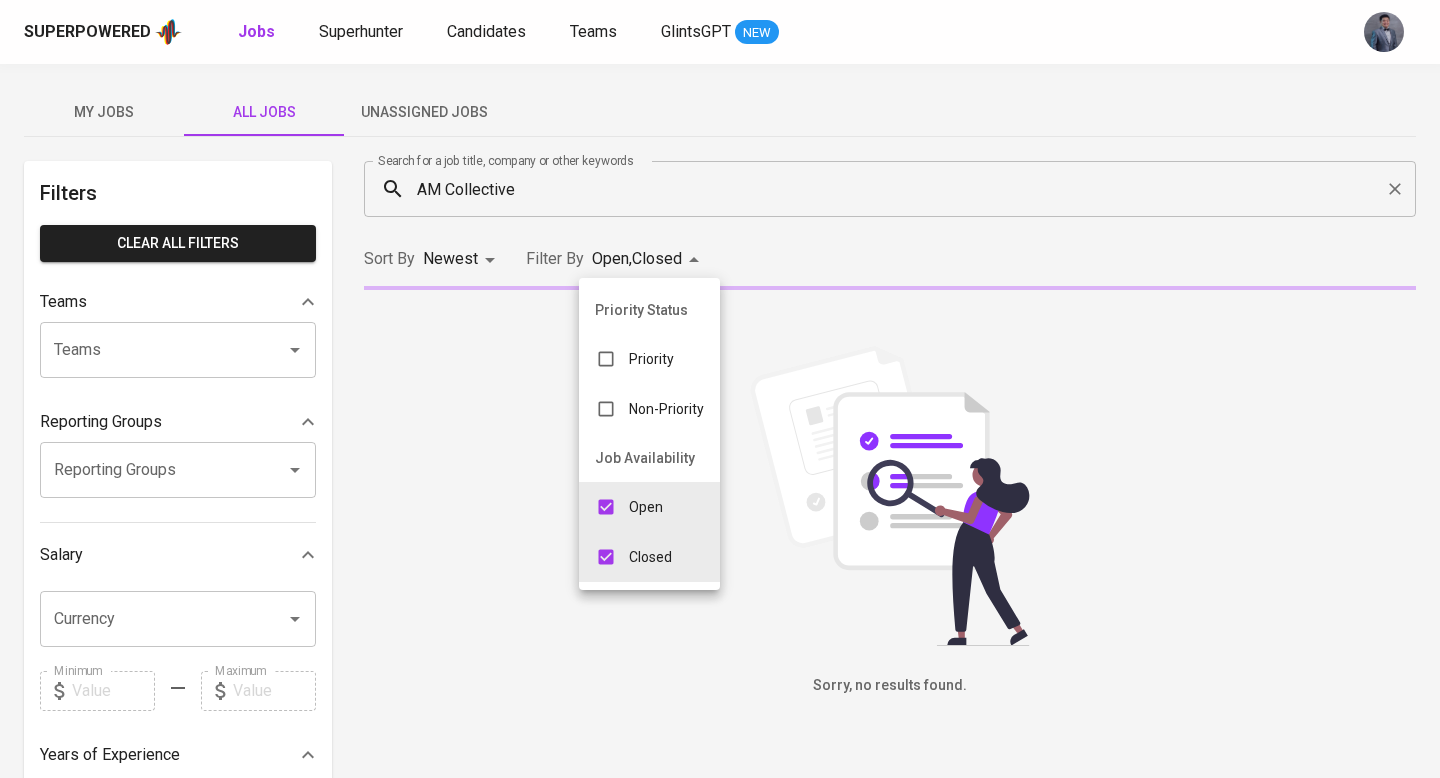 click at bounding box center (720, 389) 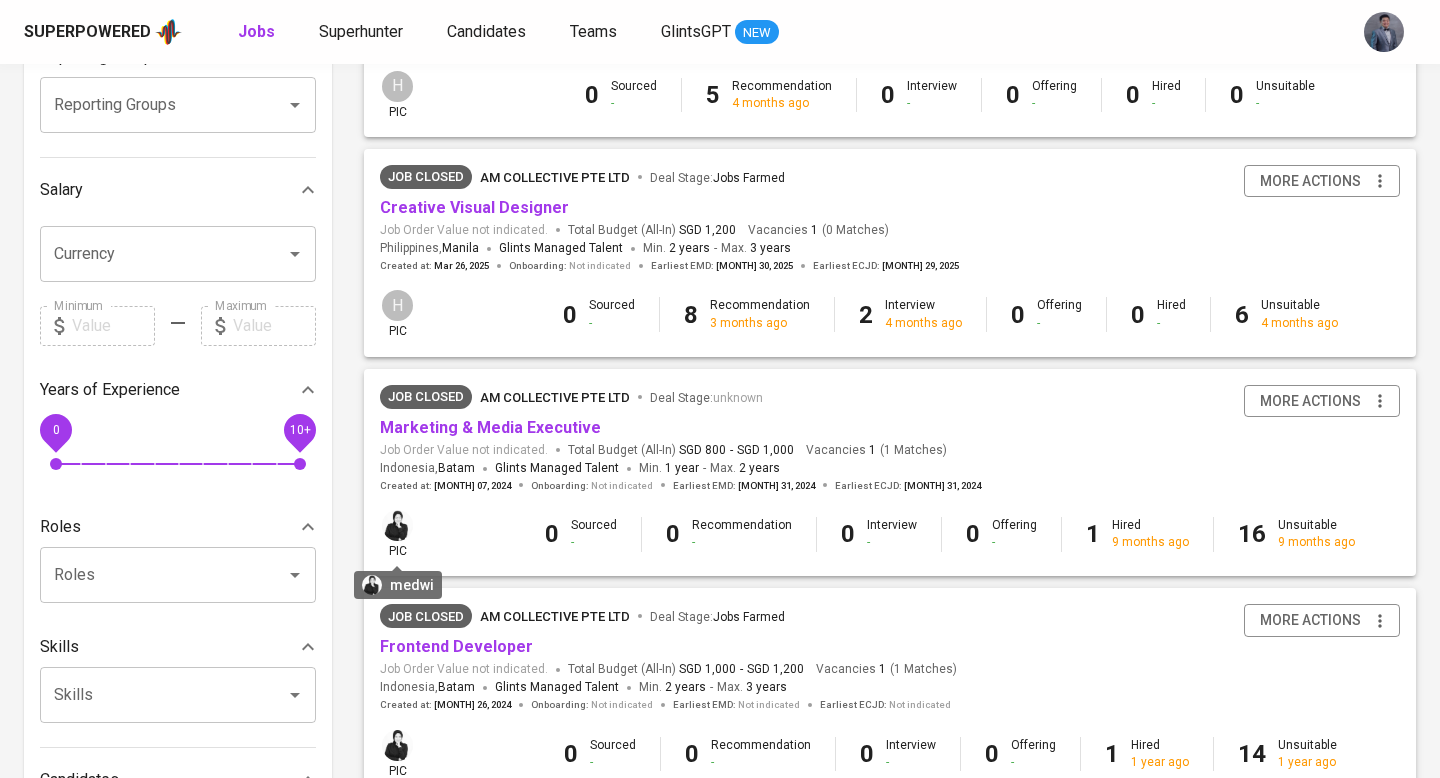 scroll, scrollTop: 0, scrollLeft: 0, axis: both 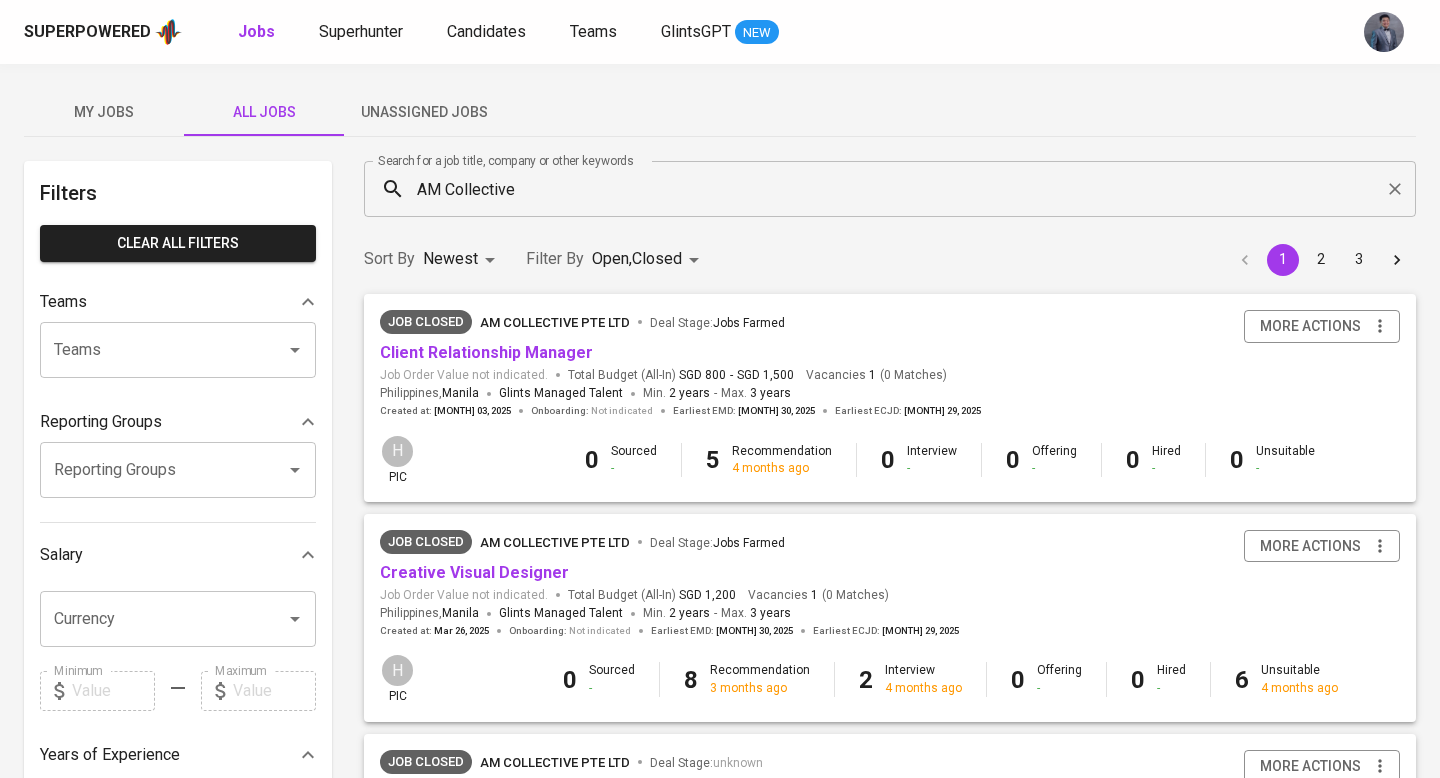 click on "Unassigned Jobs" at bounding box center [424, 112] 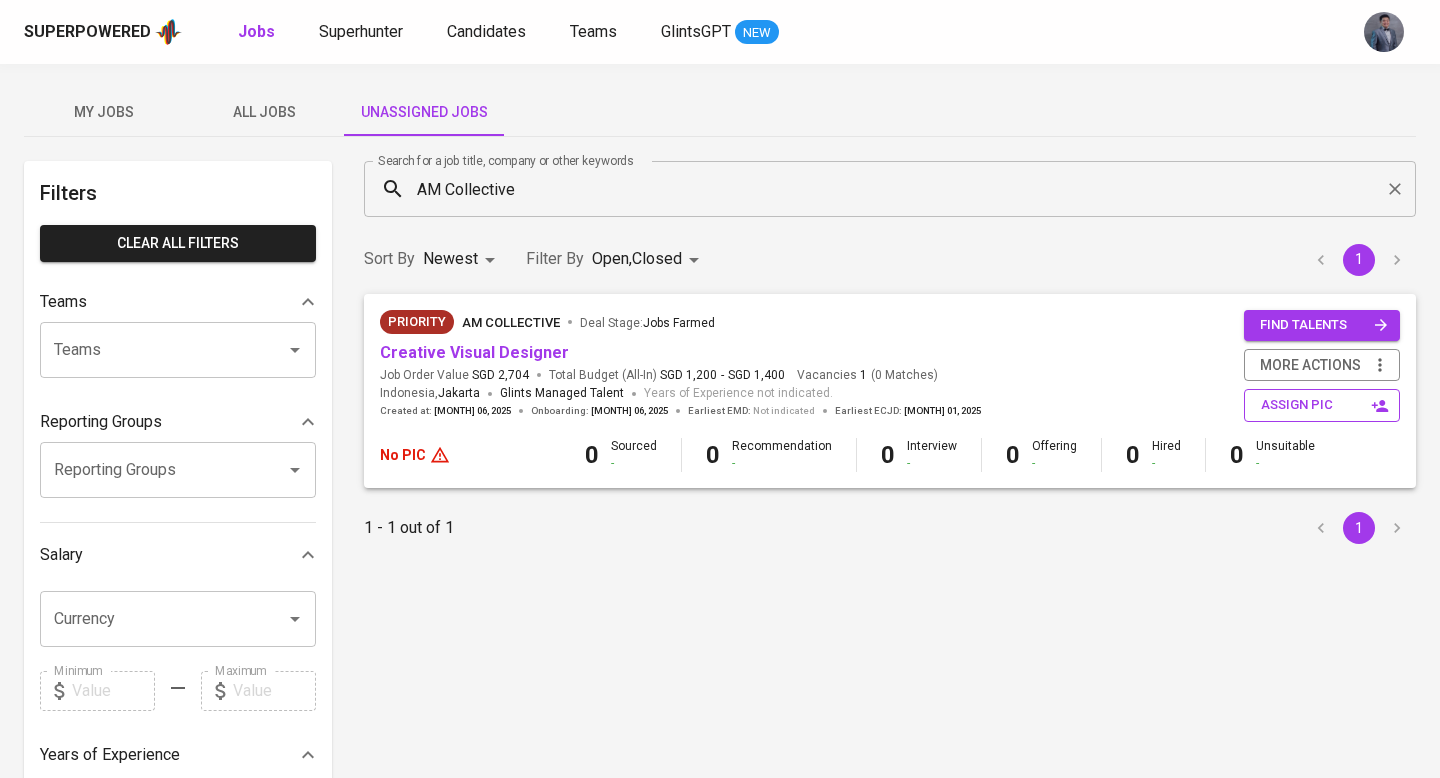 click on "assign pic" at bounding box center (1324, 405) 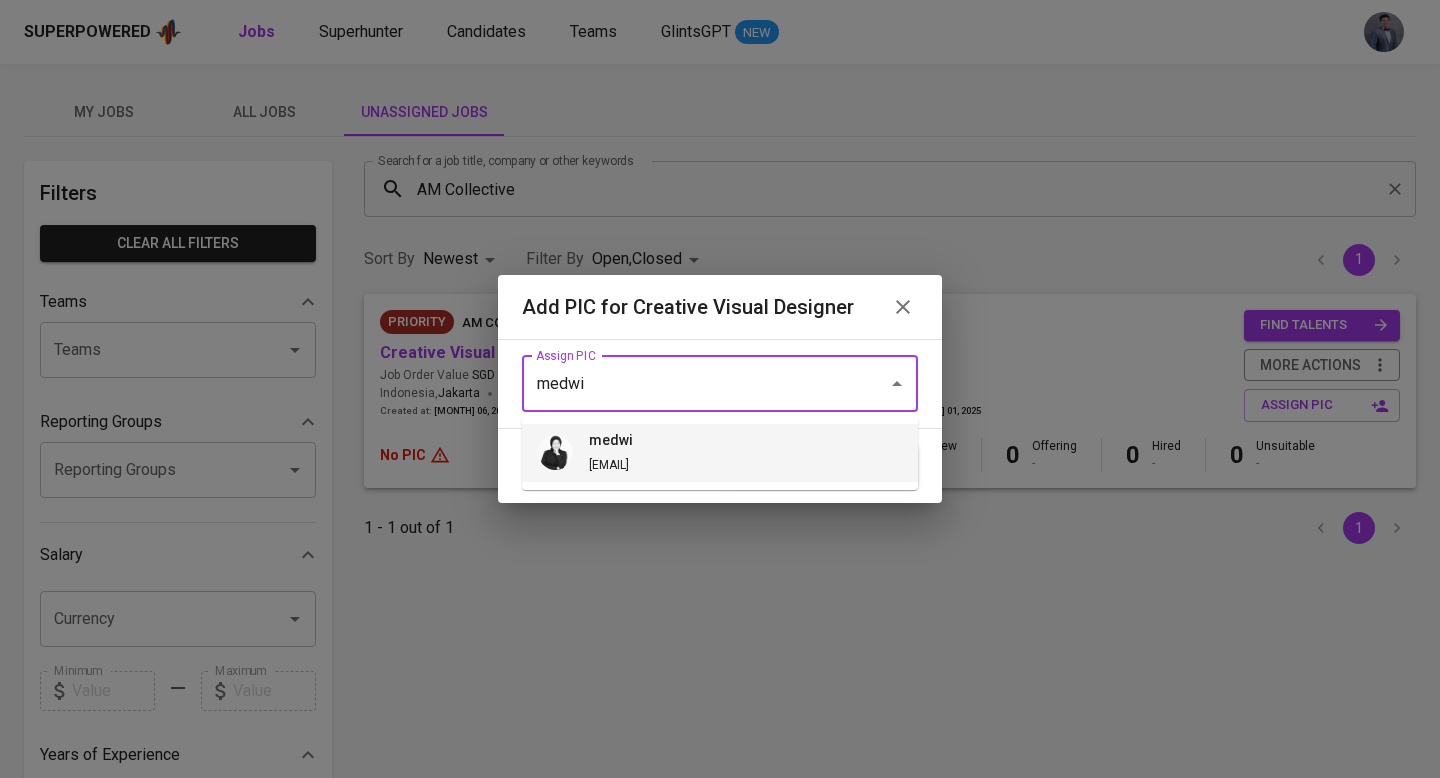 click on "medwi medwi@glints.com" at bounding box center [611, 453] 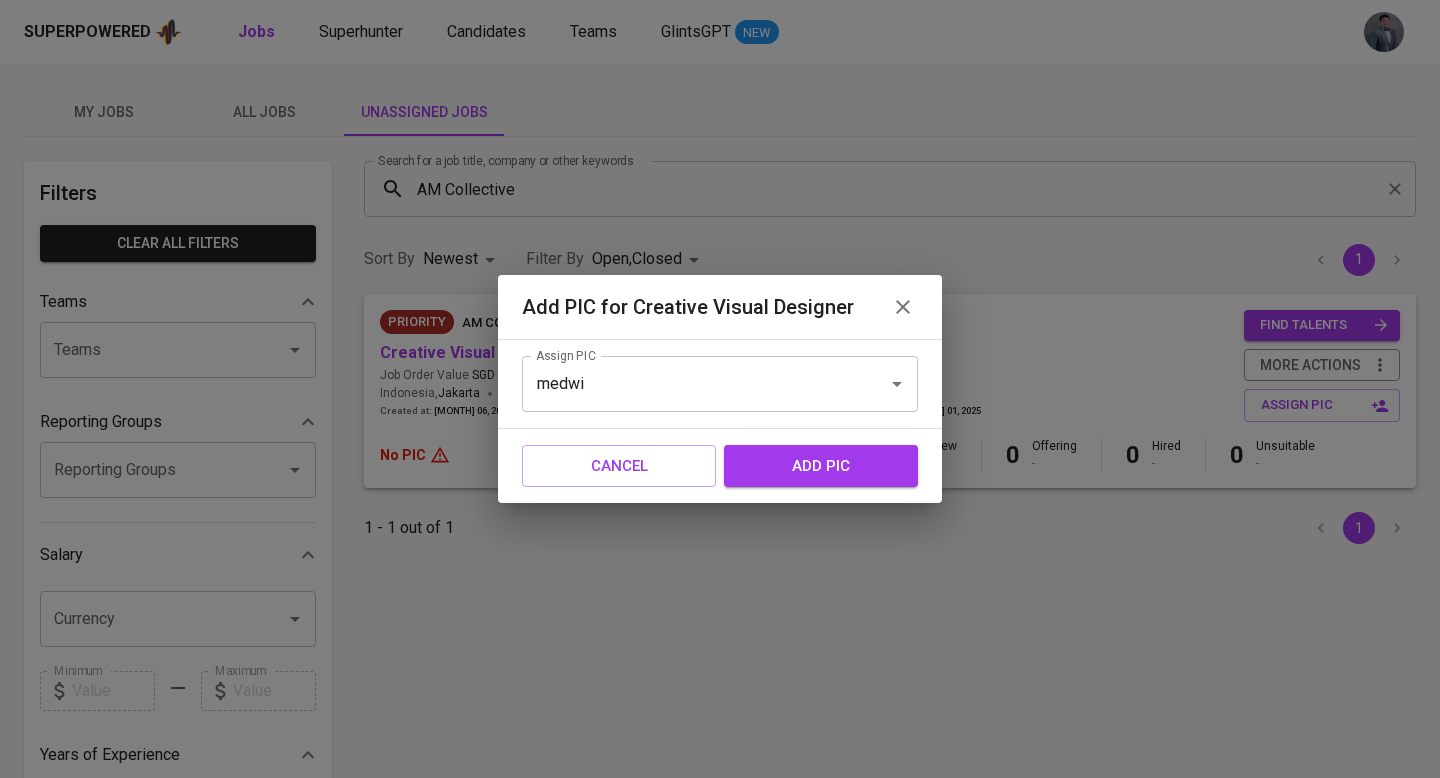 click on "add pic" at bounding box center (821, 466) 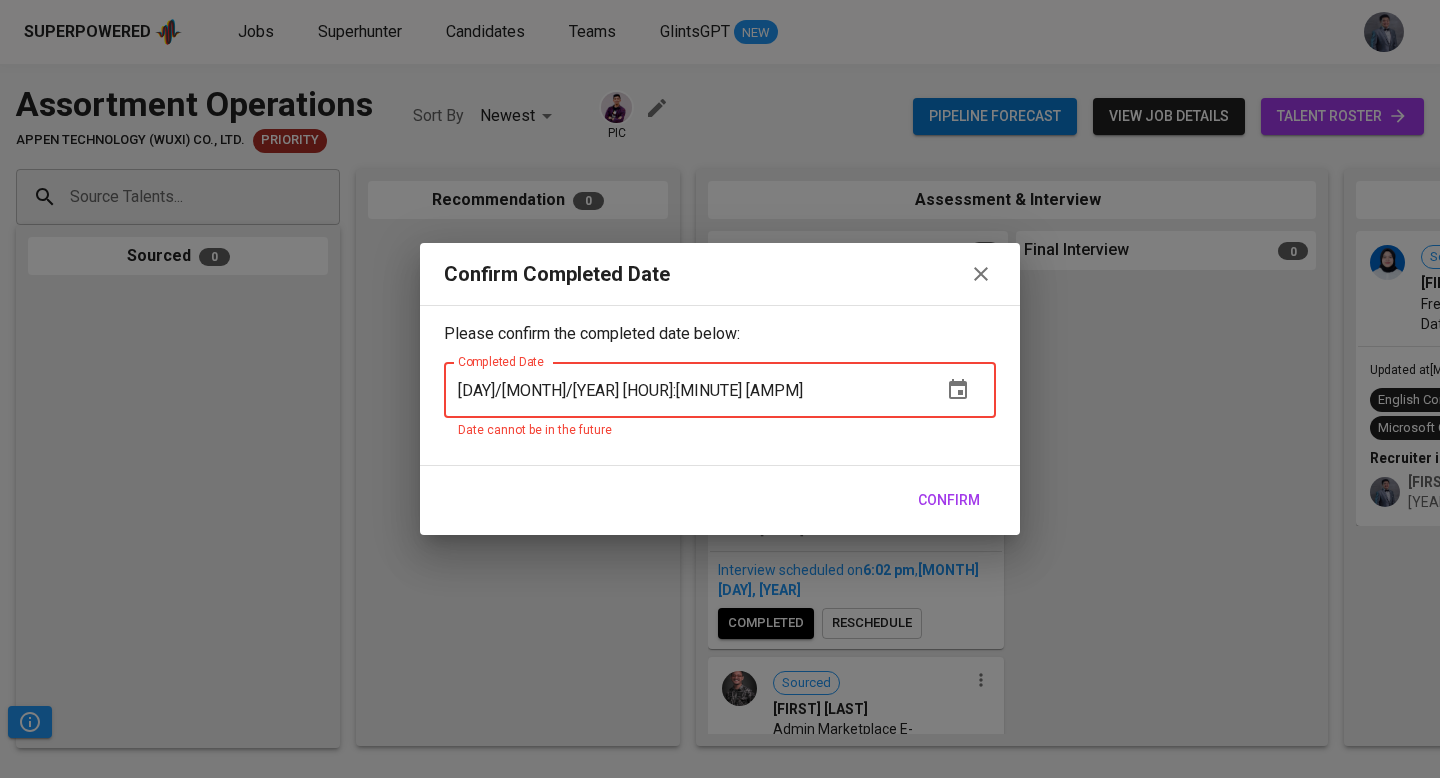 scroll, scrollTop: 0, scrollLeft: 0, axis: both 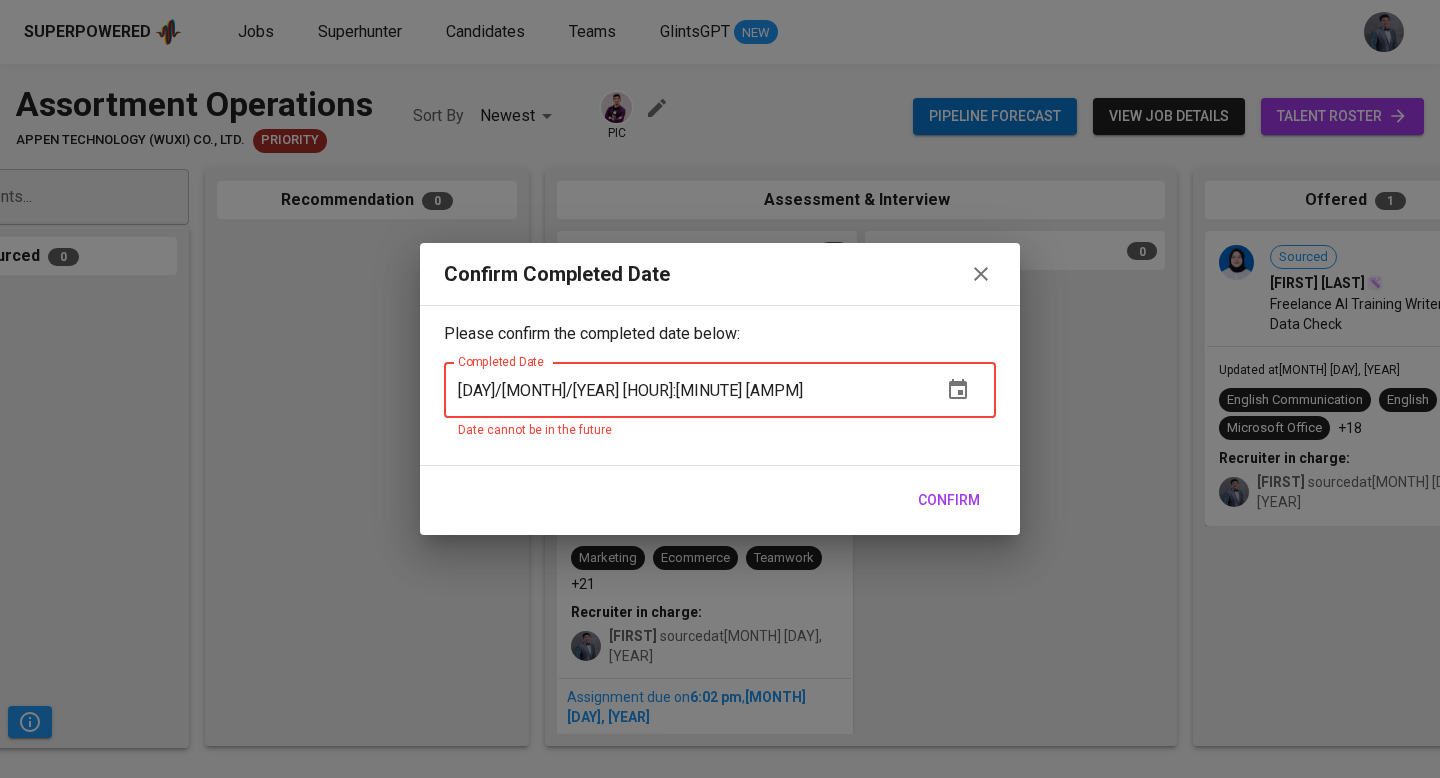 type on "[DATE] [TIME]" 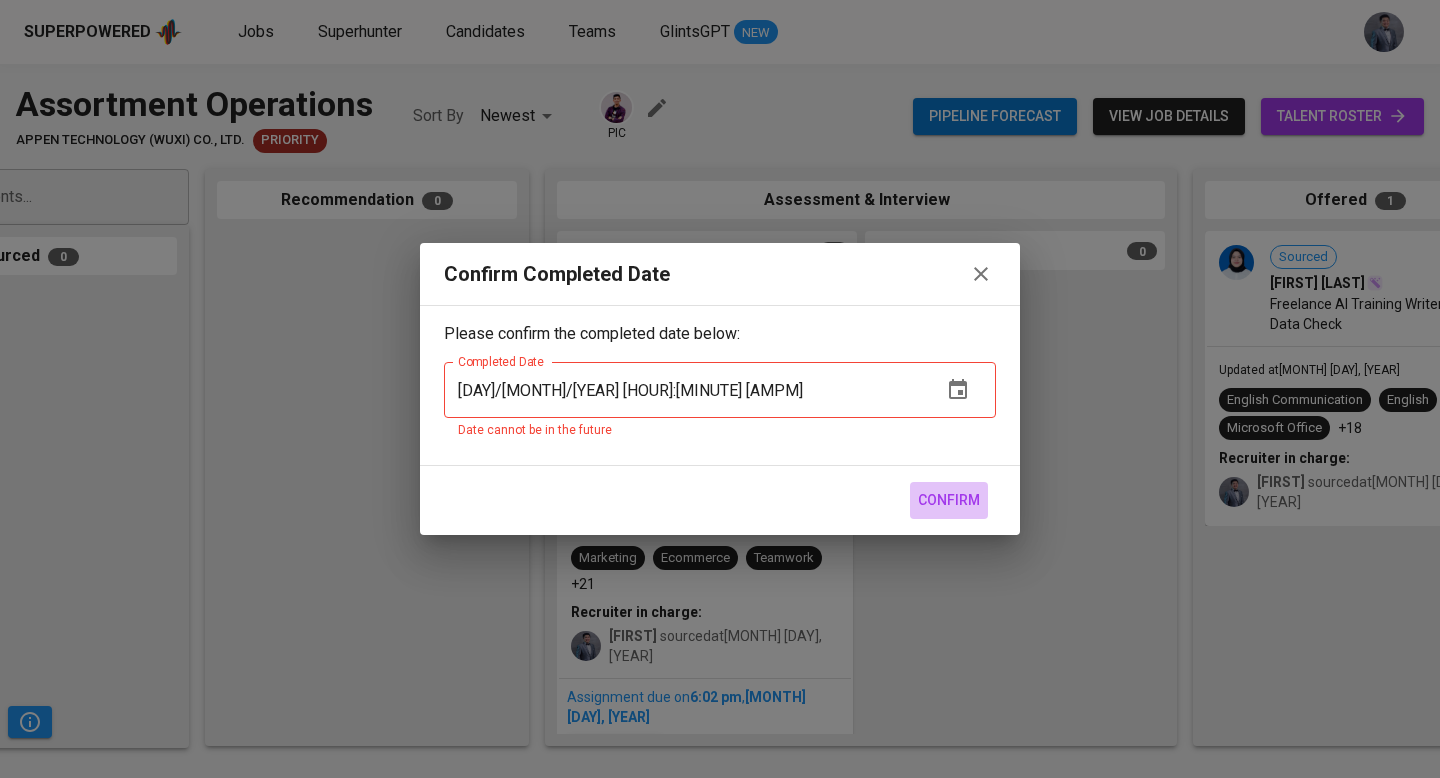 click on "Confirm" at bounding box center (949, 500) 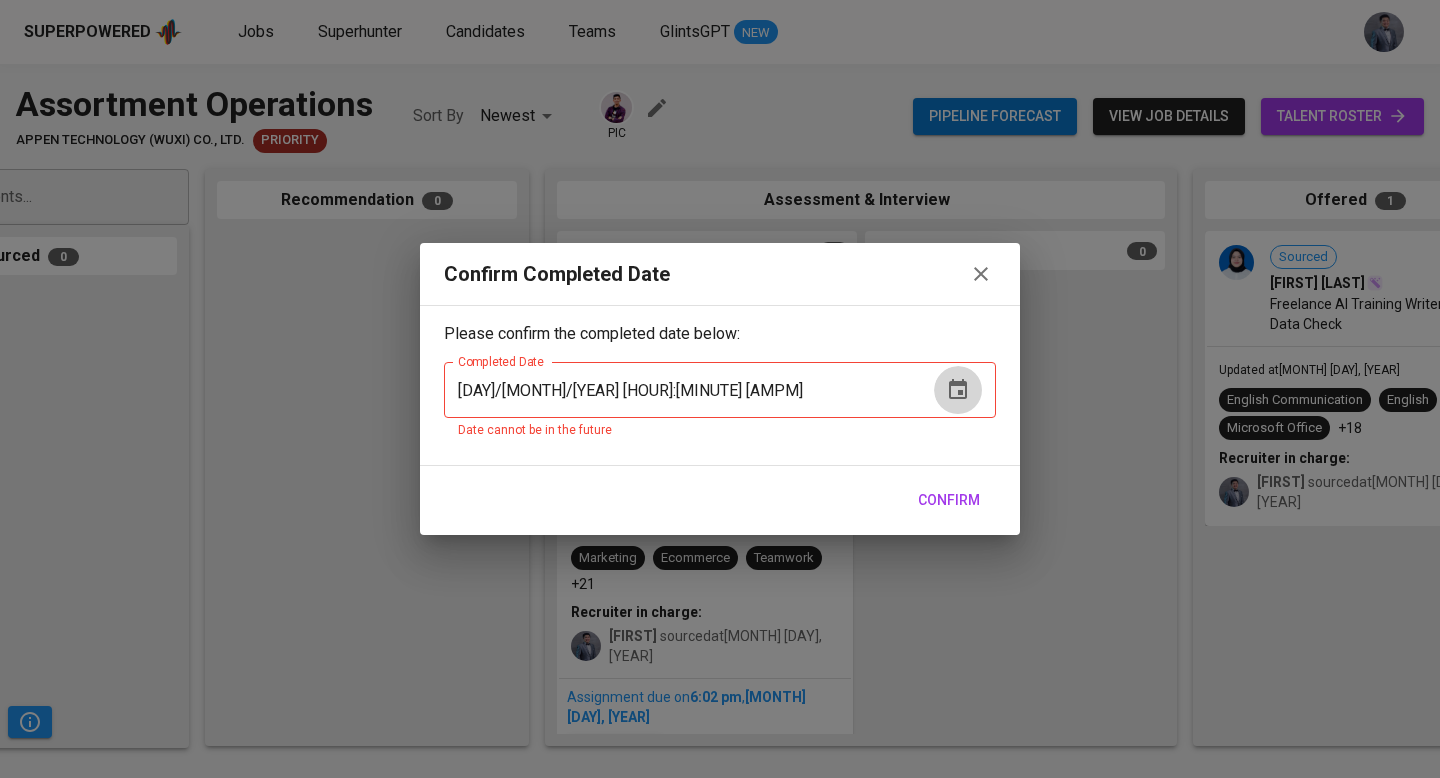 click 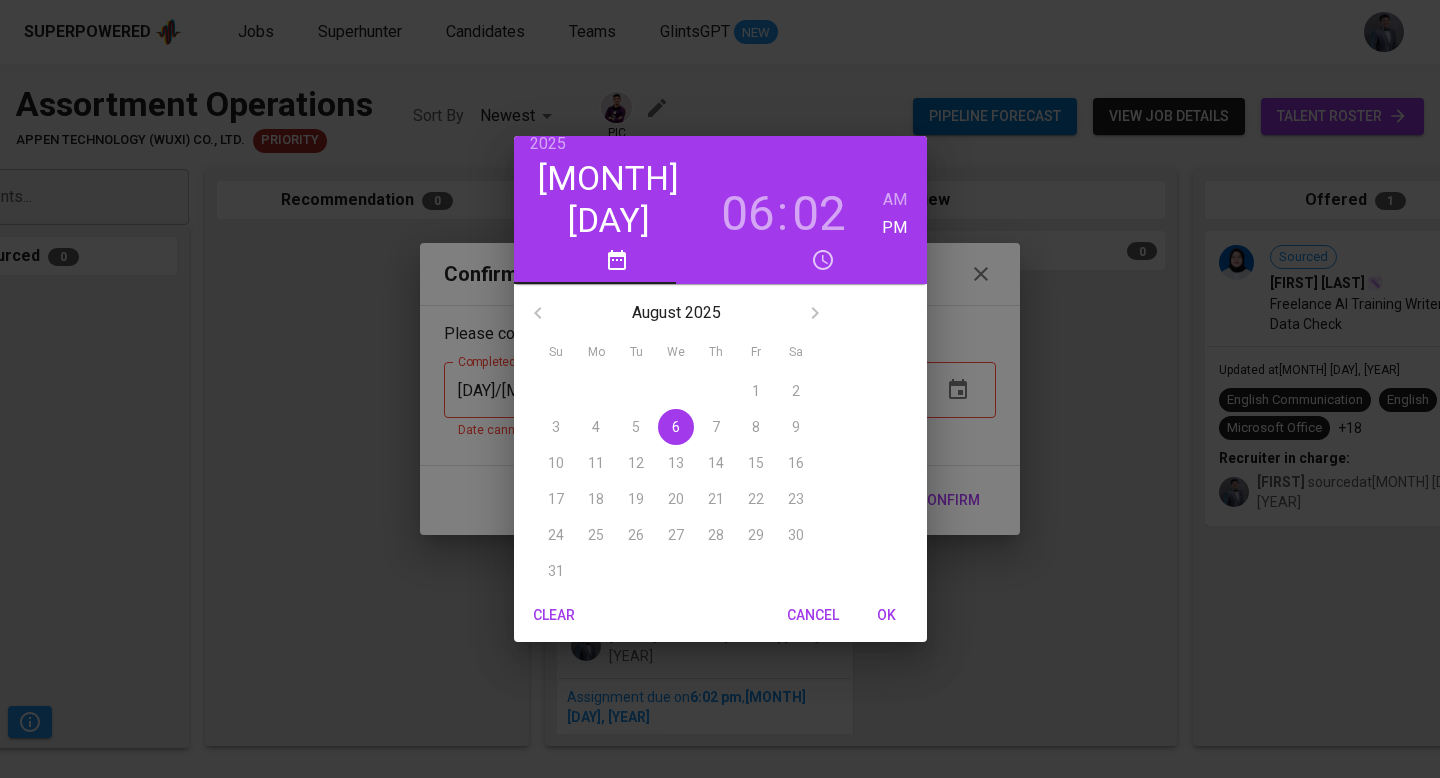 click on "Cancel" at bounding box center (813, 615) 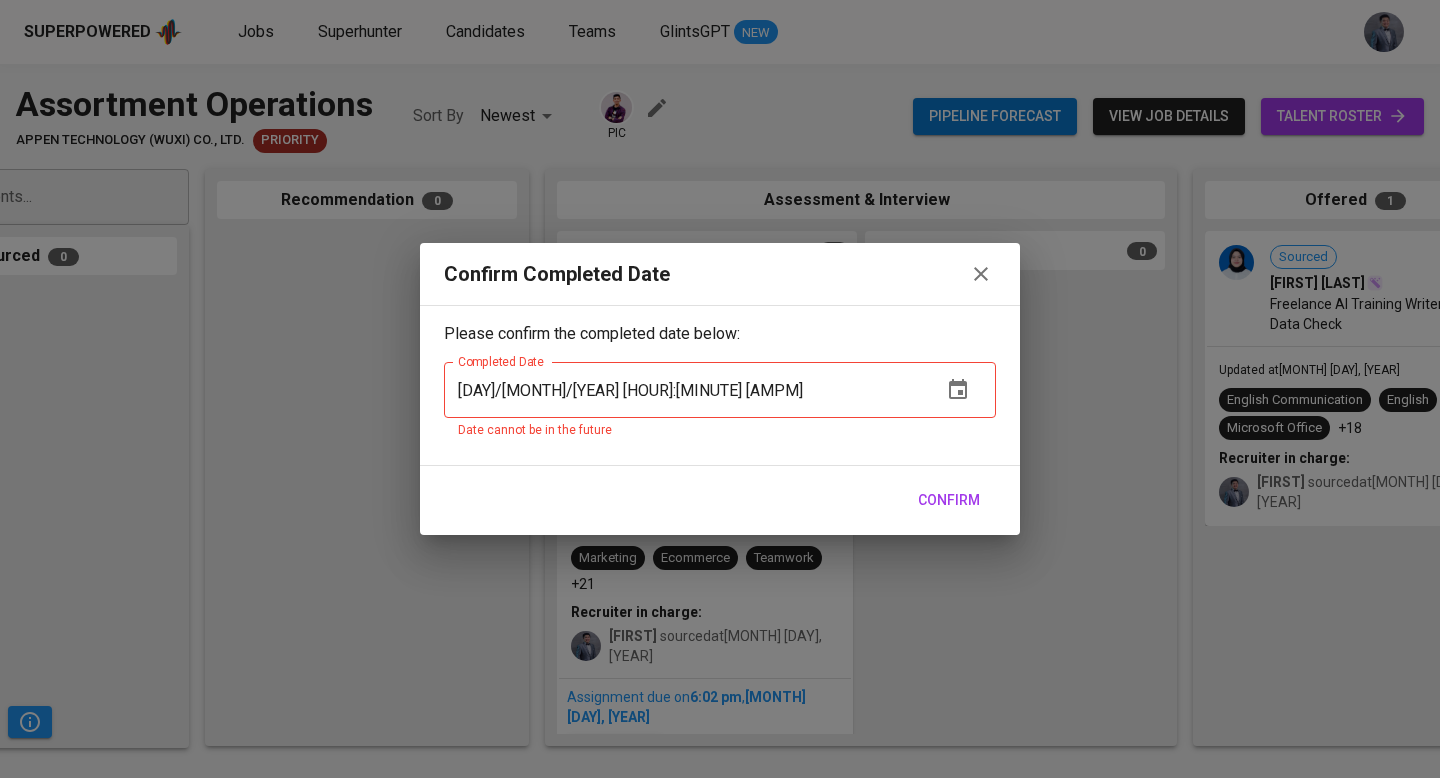 click at bounding box center [981, 274] 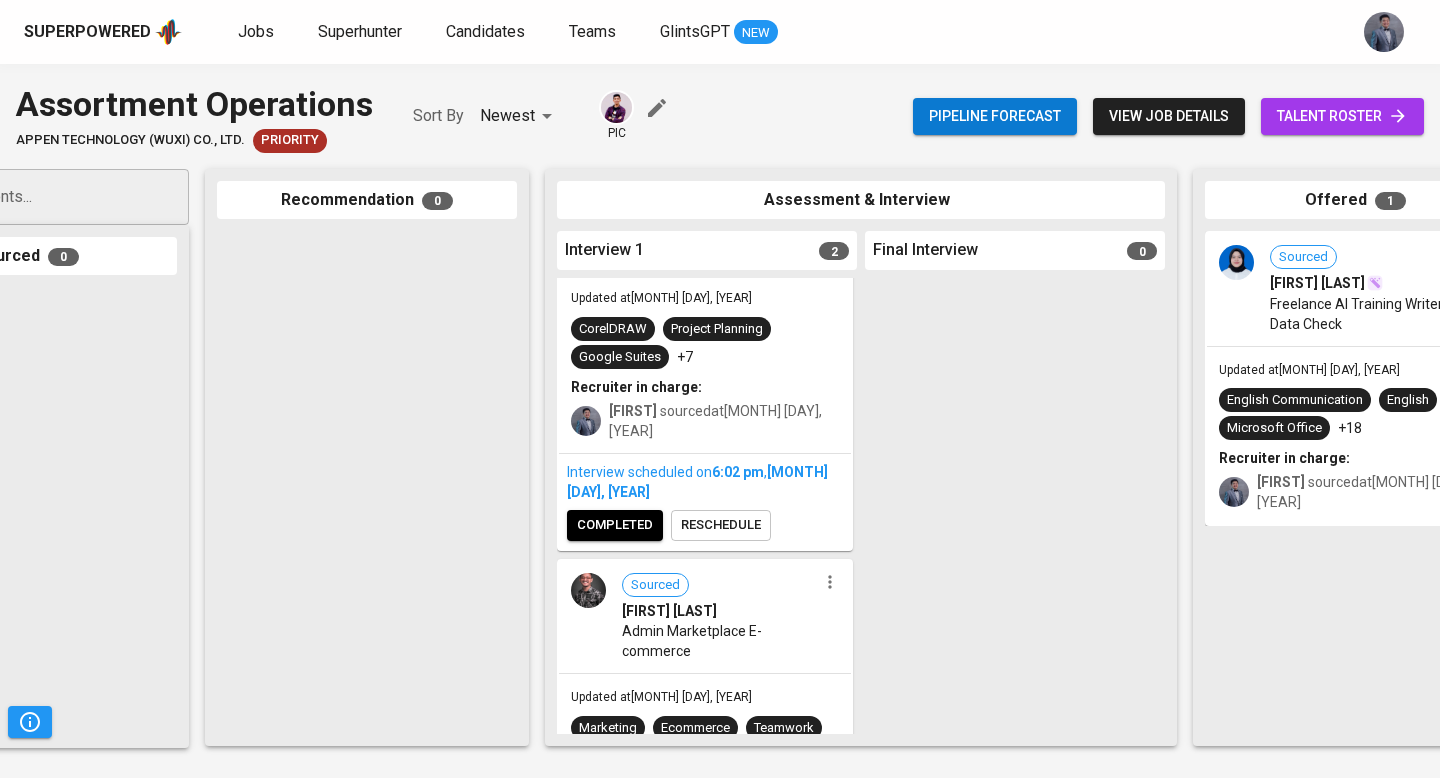 scroll, scrollTop: 268, scrollLeft: 0, axis: vertical 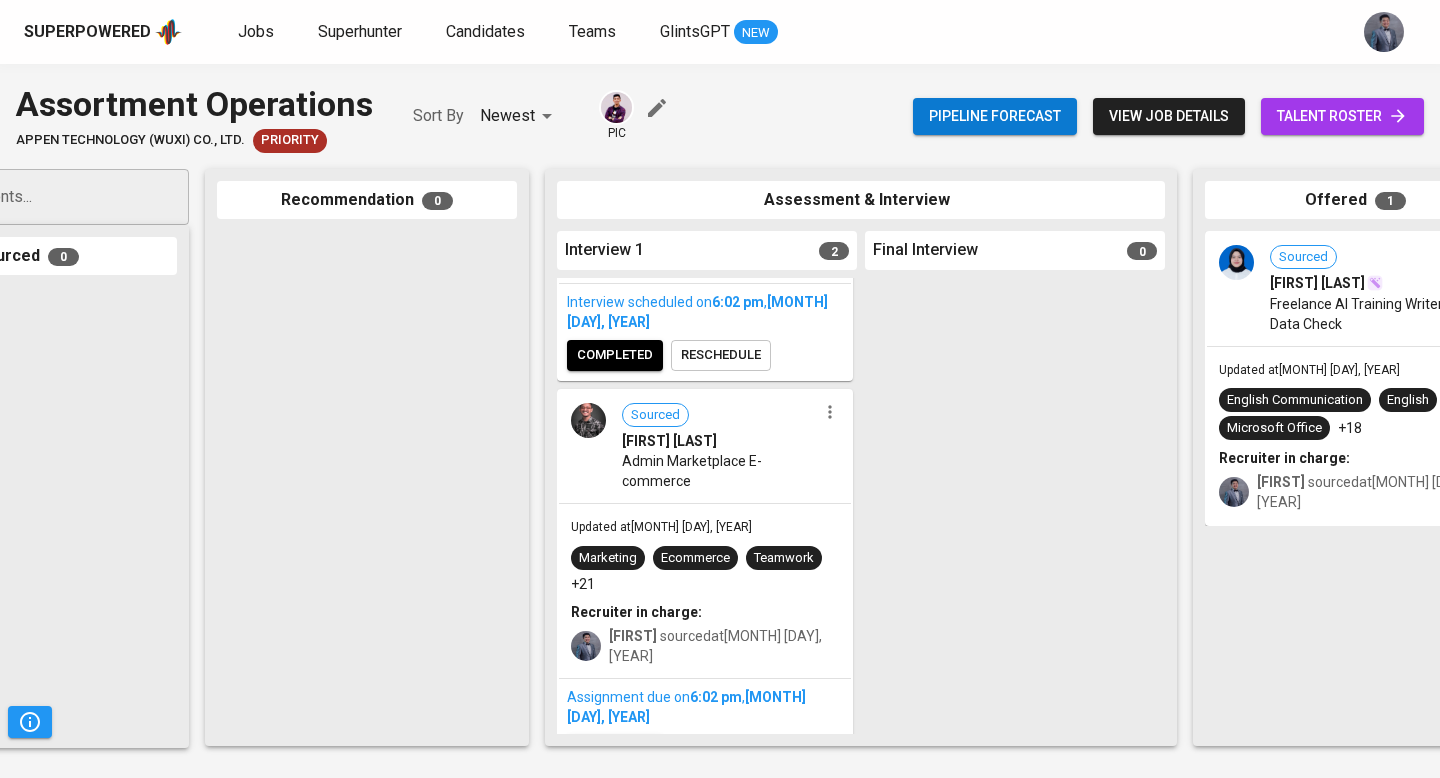 click on "Sourced Riswan Himawan Admin Marketplace E-commerce" at bounding box center [705, 447] 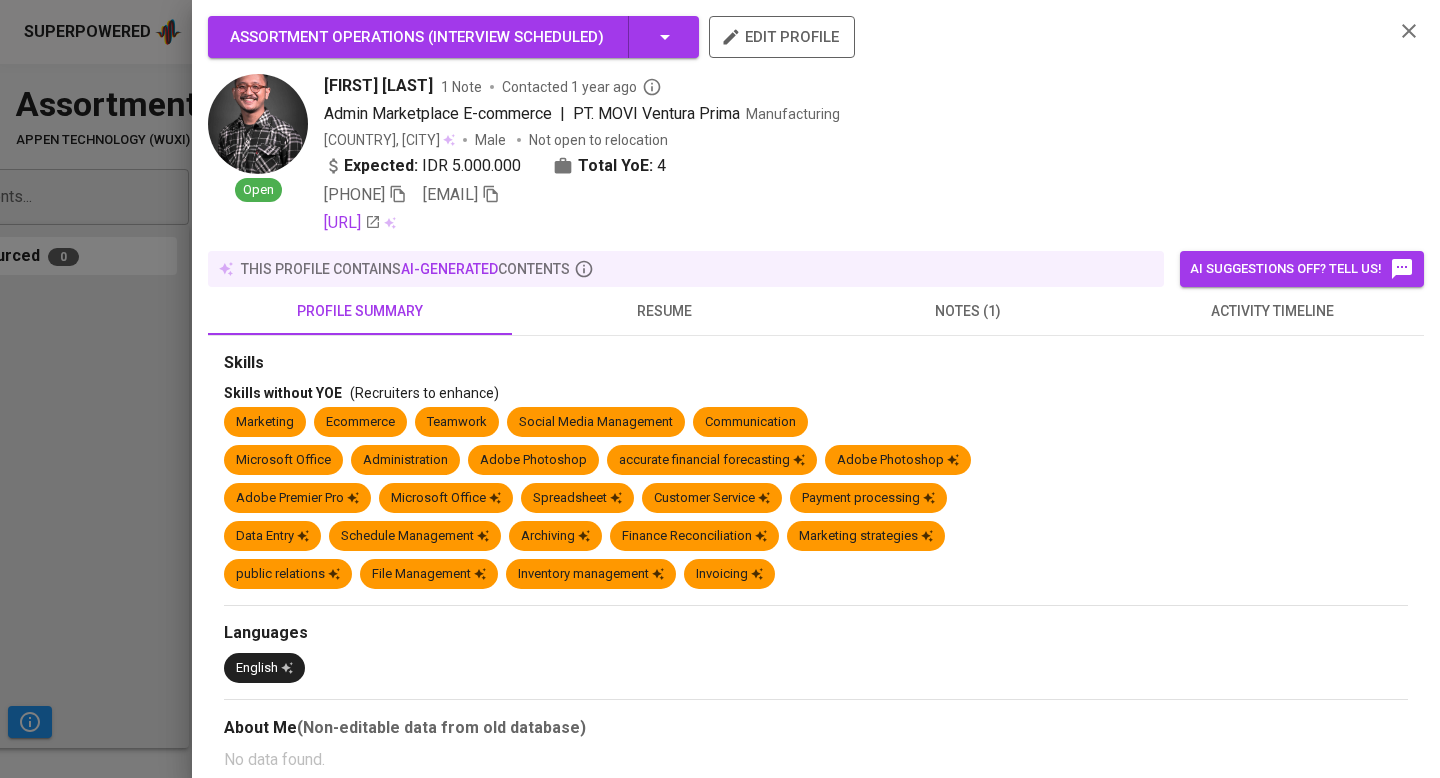 click on "Skills without YOE (Recruiters to enhance)" at bounding box center [816, 393] 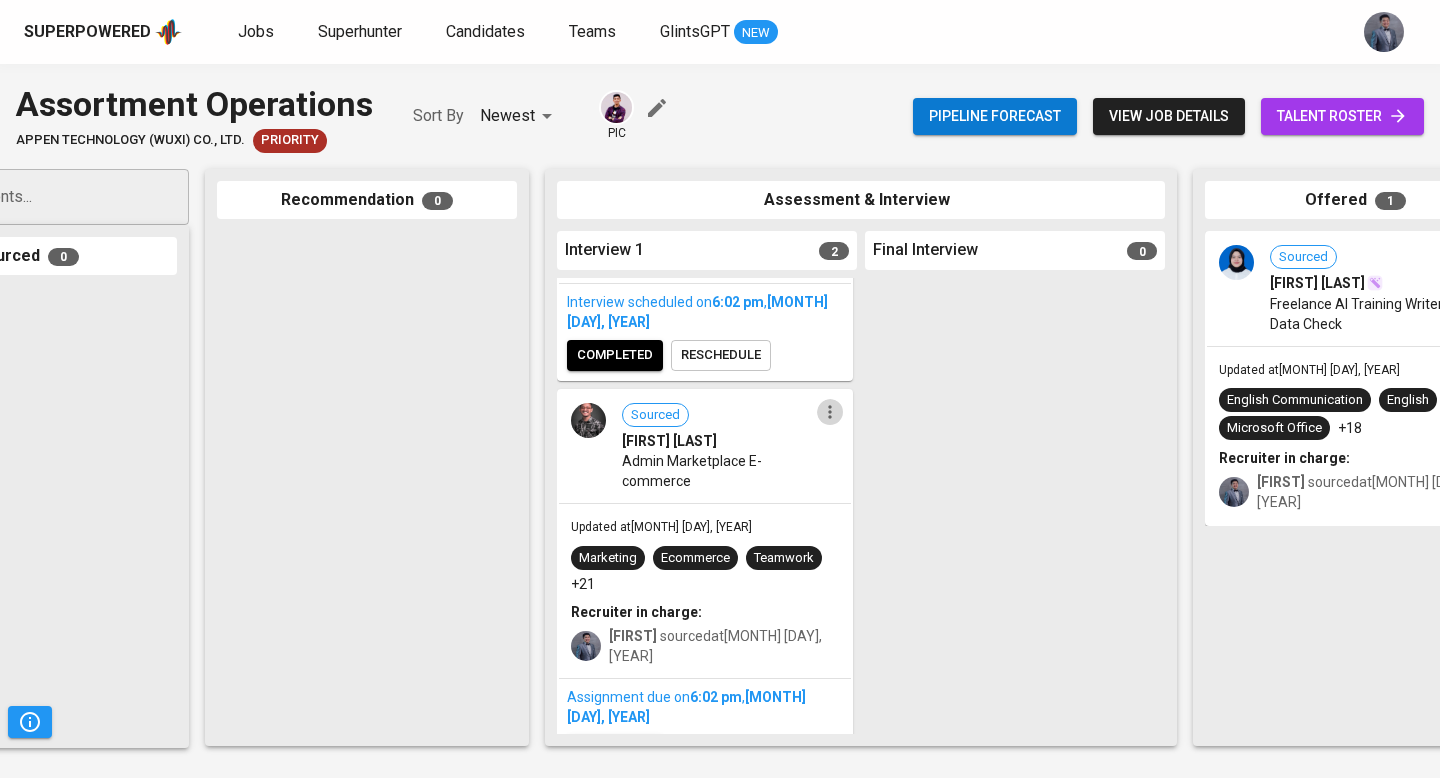 click 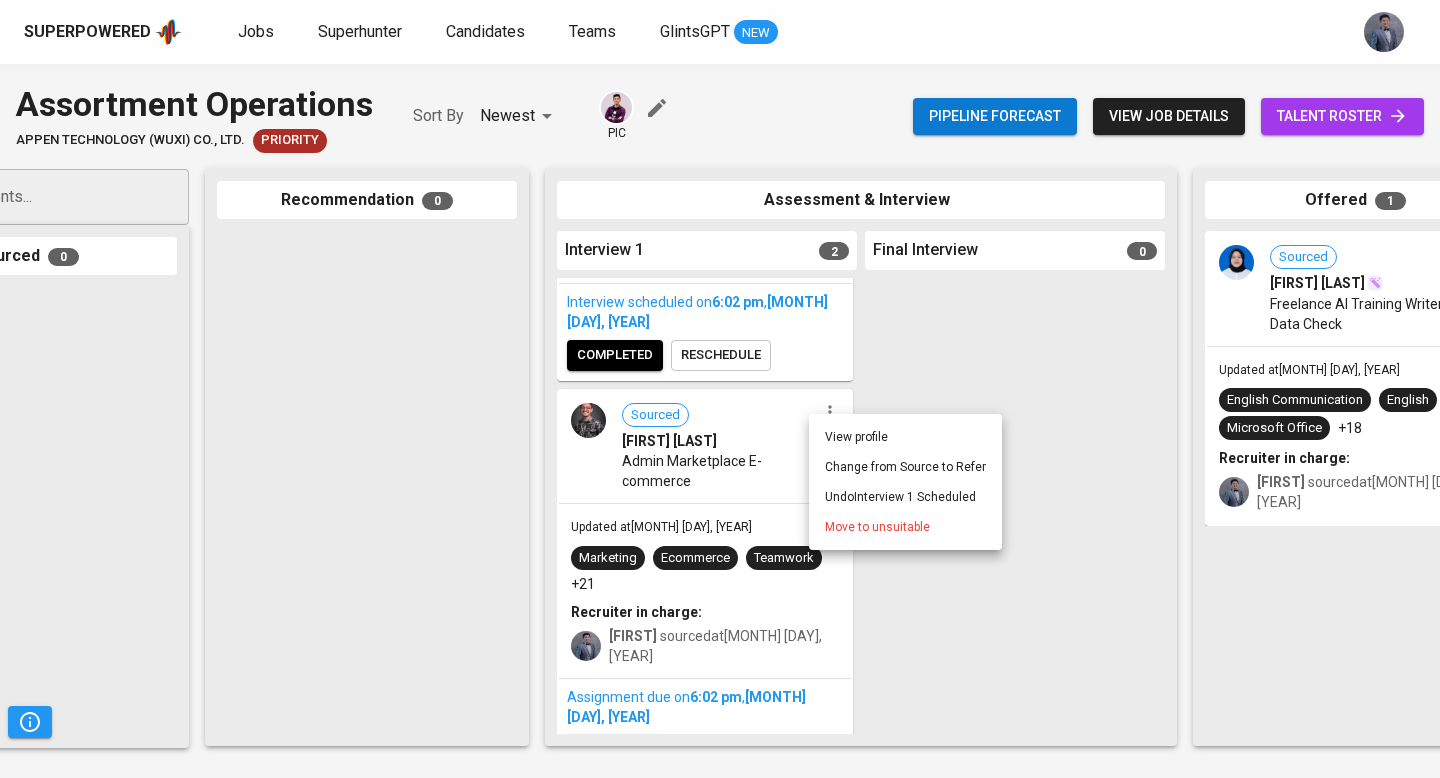 click on "Undo  Interview 1 Scheduled" at bounding box center (905, 497) 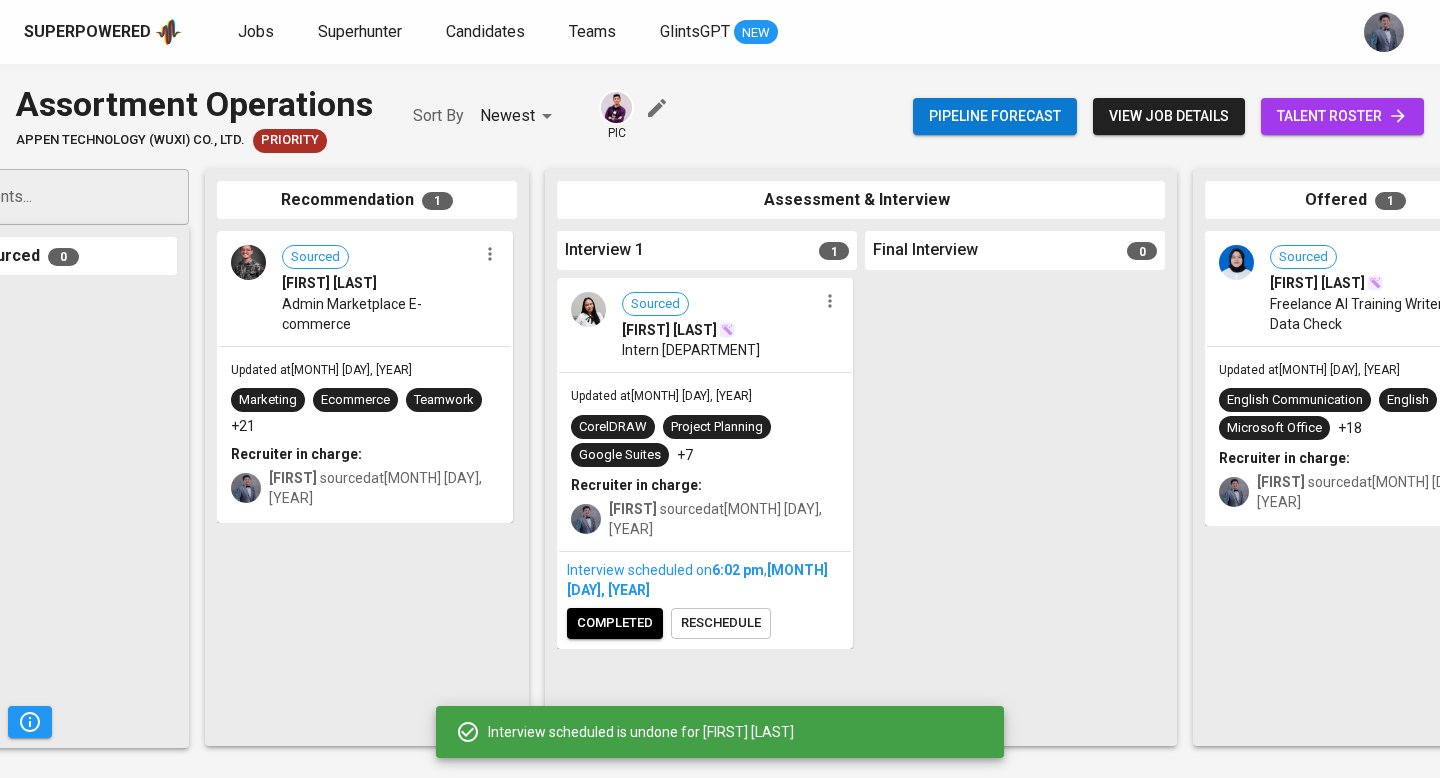 scroll, scrollTop: 0, scrollLeft: 0, axis: both 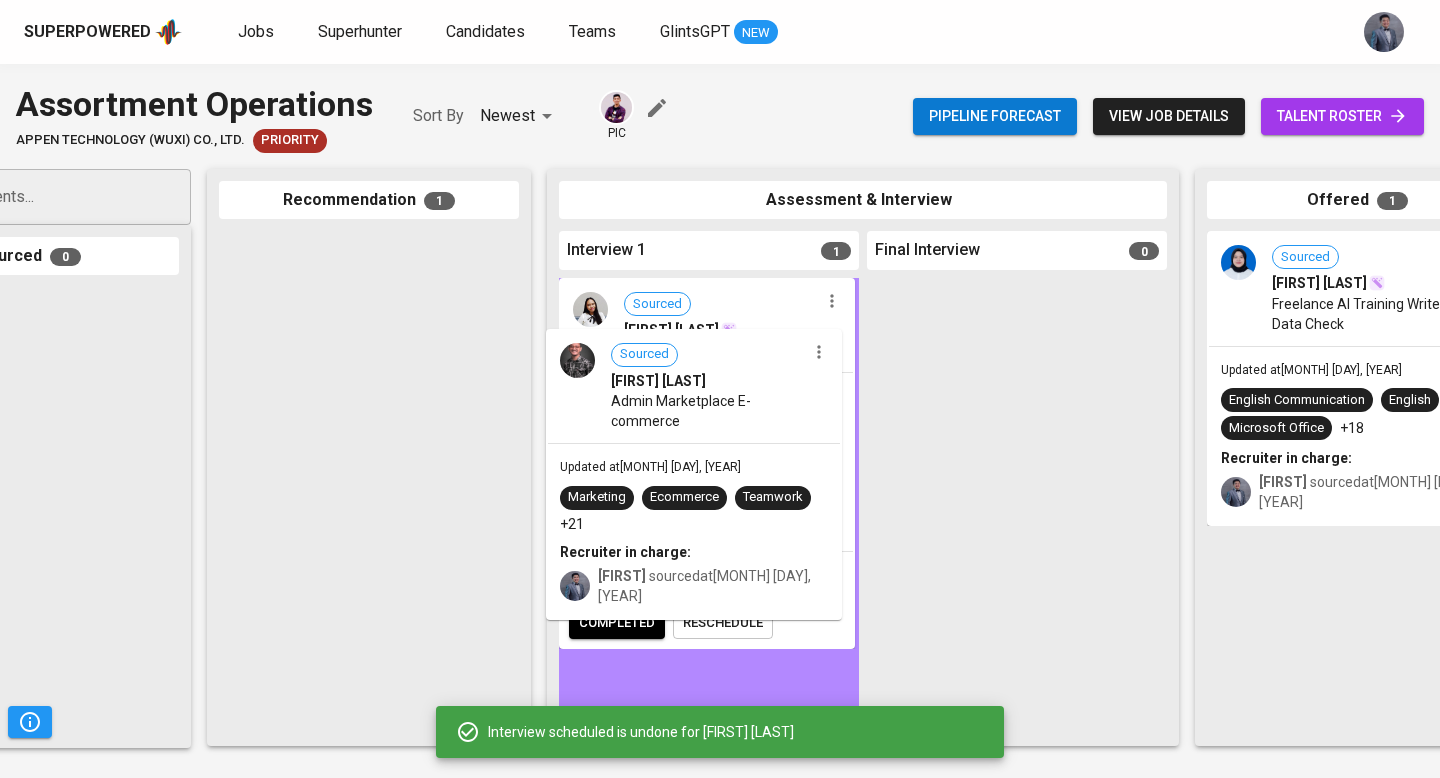 drag, startPoint x: 388, startPoint y: 281, endPoint x: 736, endPoint y: 379, distance: 361.5356 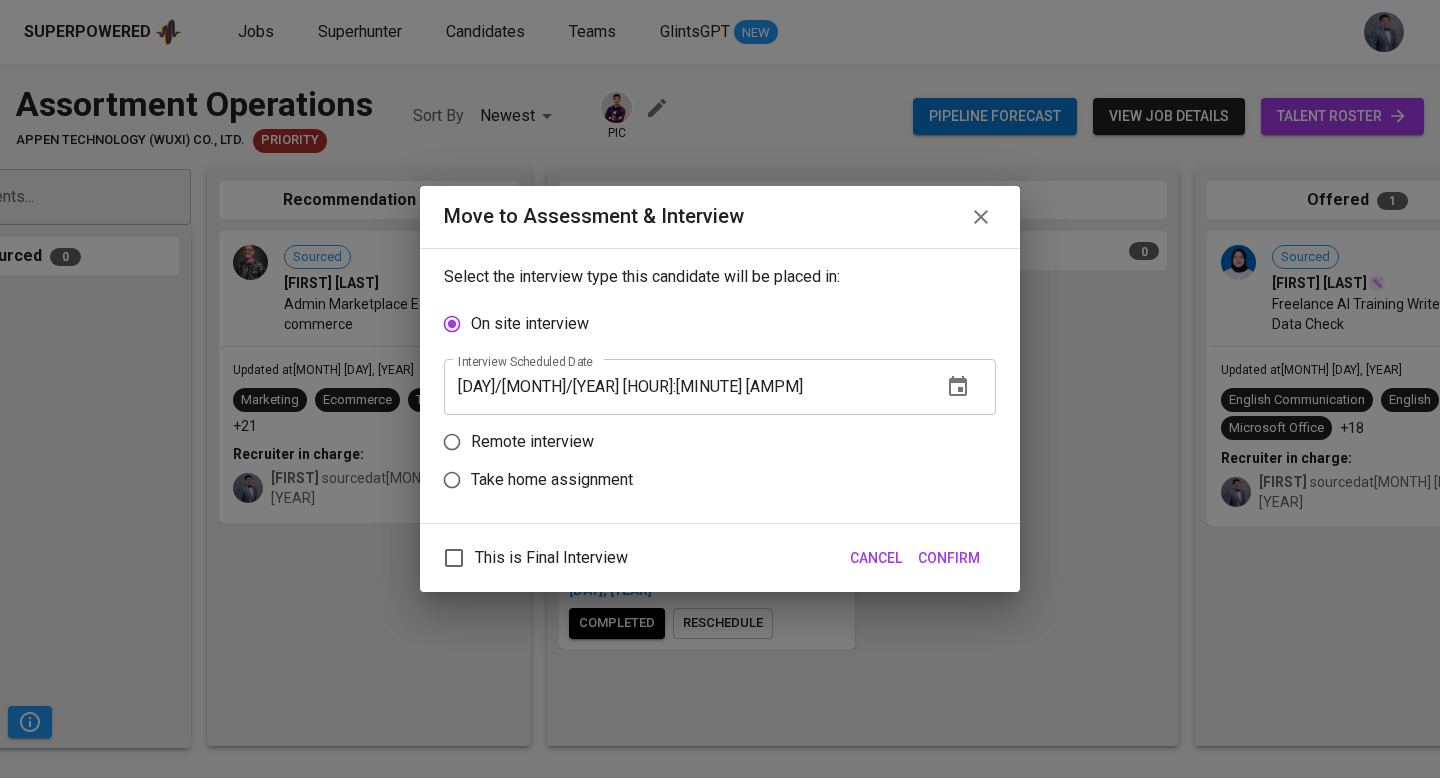 click on "Remote interview" at bounding box center (532, 442) 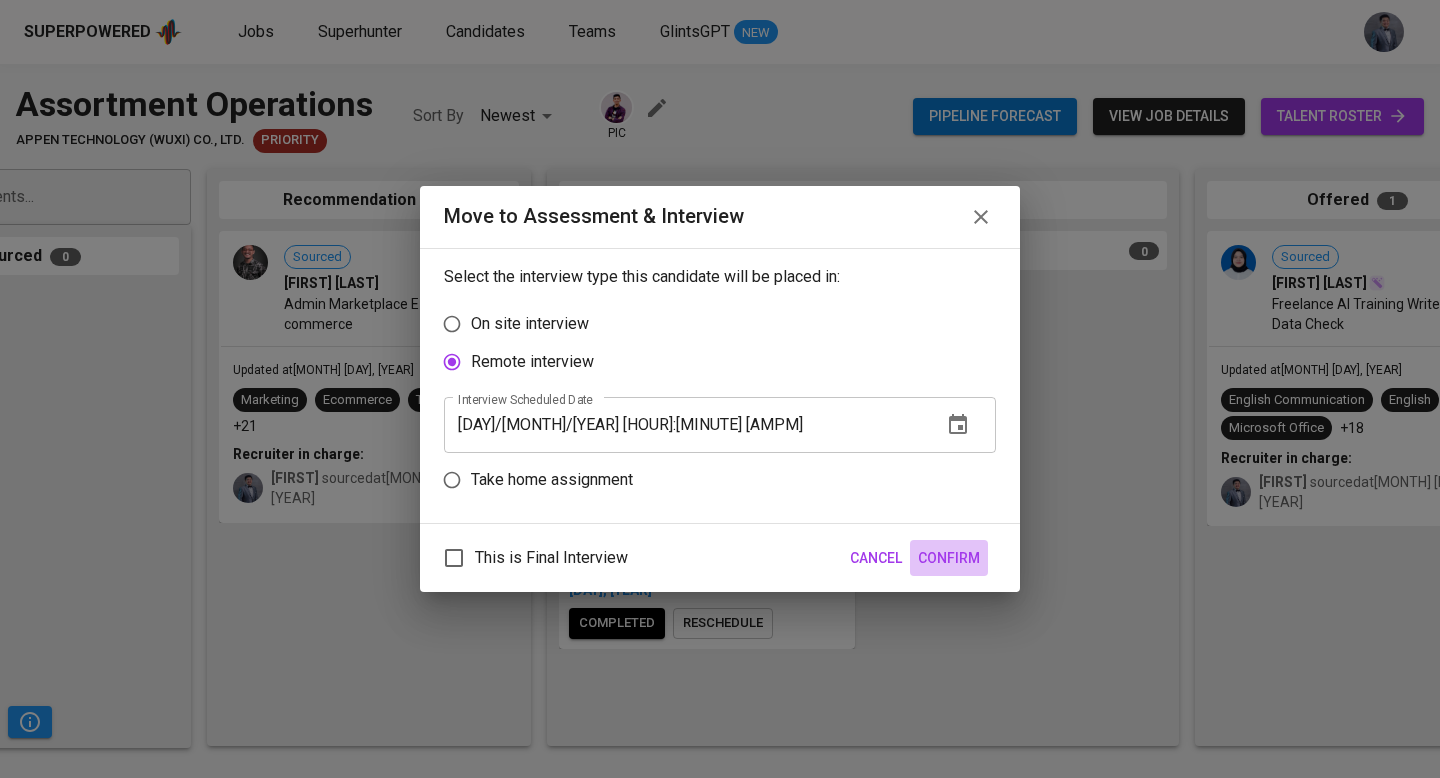 click on "Confirm" at bounding box center (949, 558) 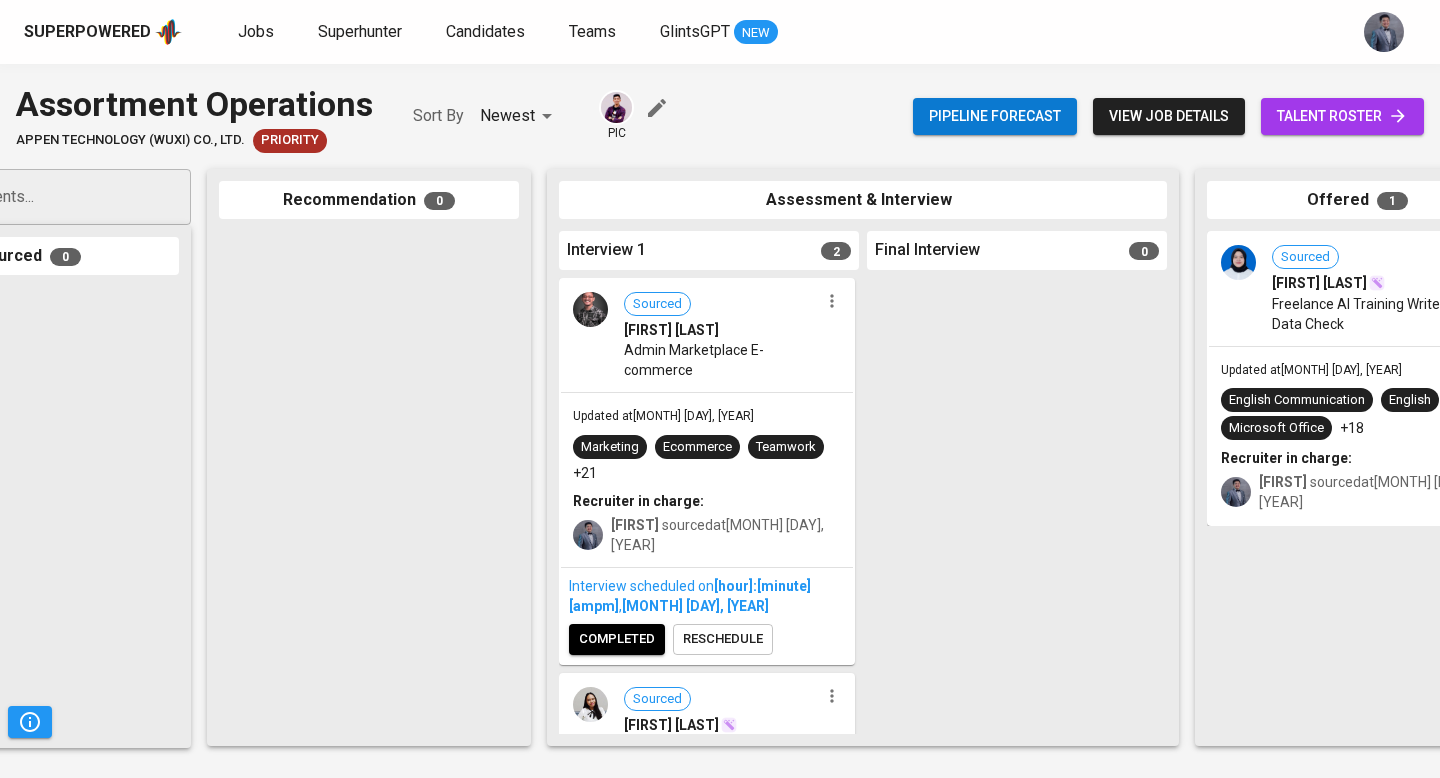 click on "completed" at bounding box center (617, 639) 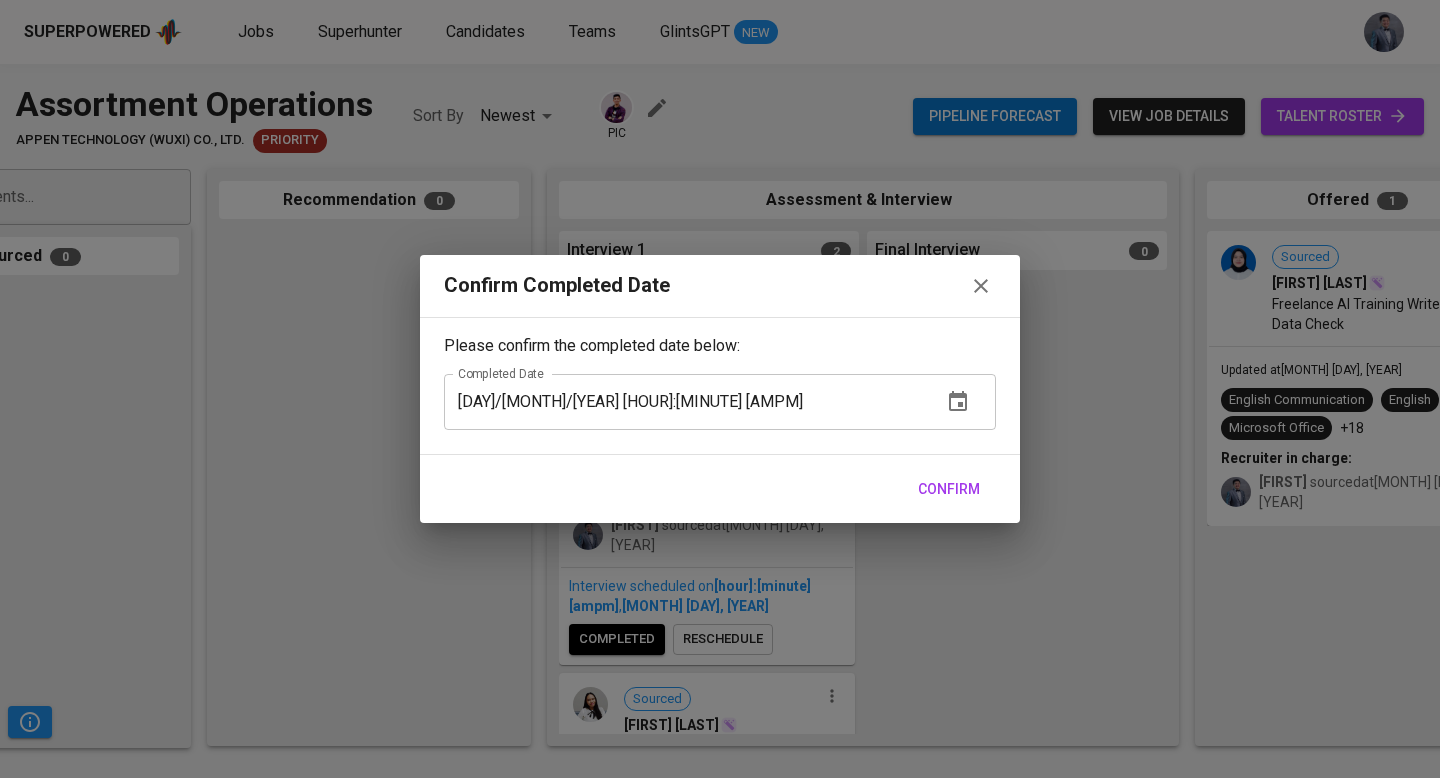 click on "Confirm" at bounding box center (949, 489) 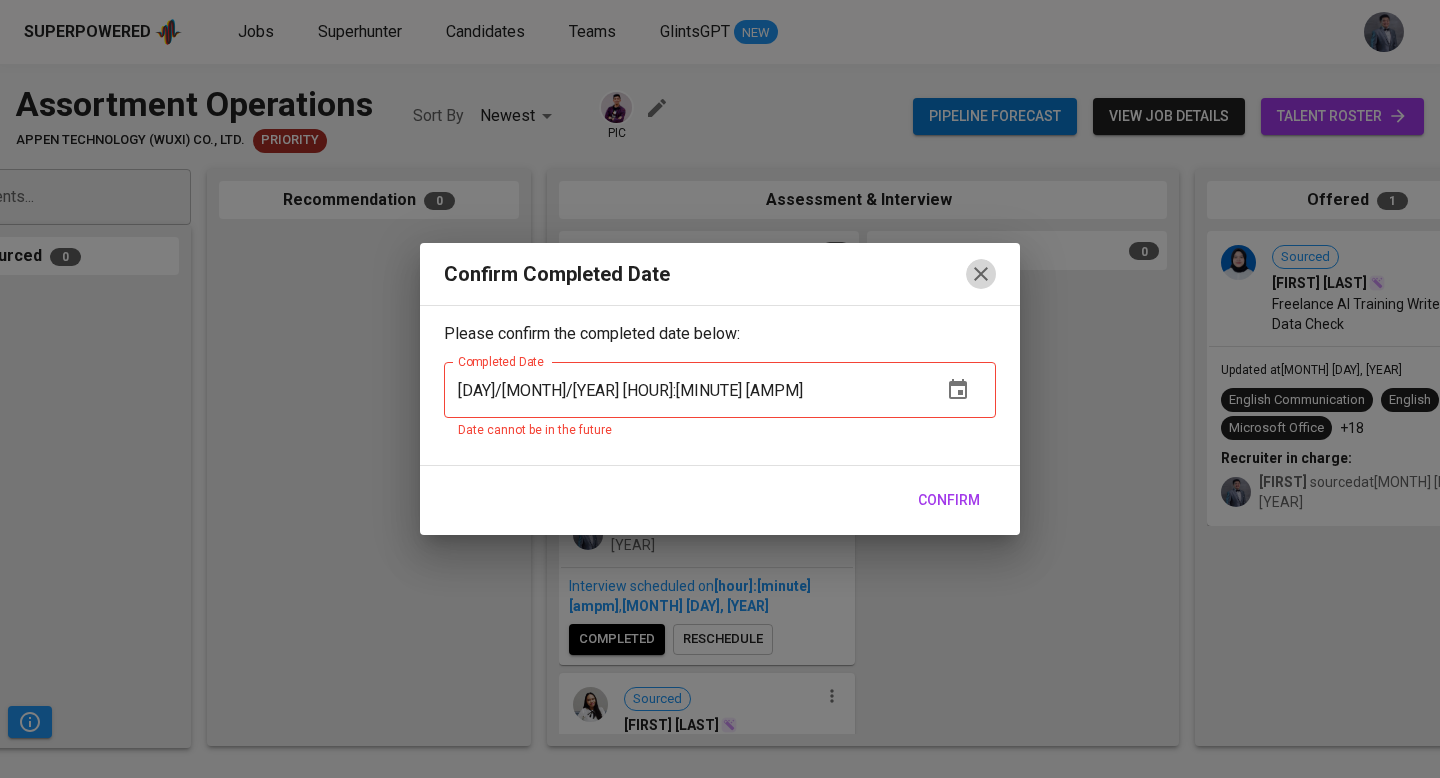 click 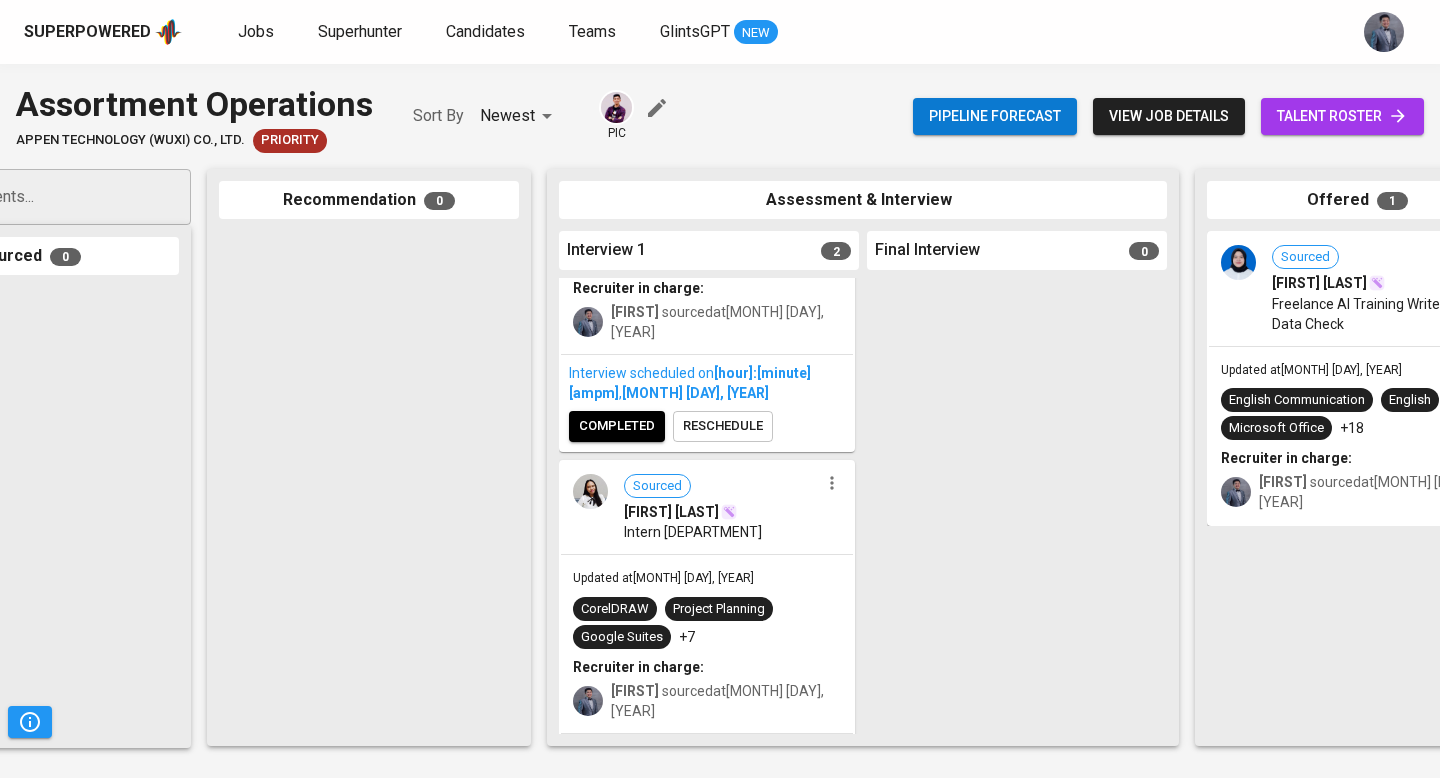 scroll, scrollTop: 288, scrollLeft: 0, axis: vertical 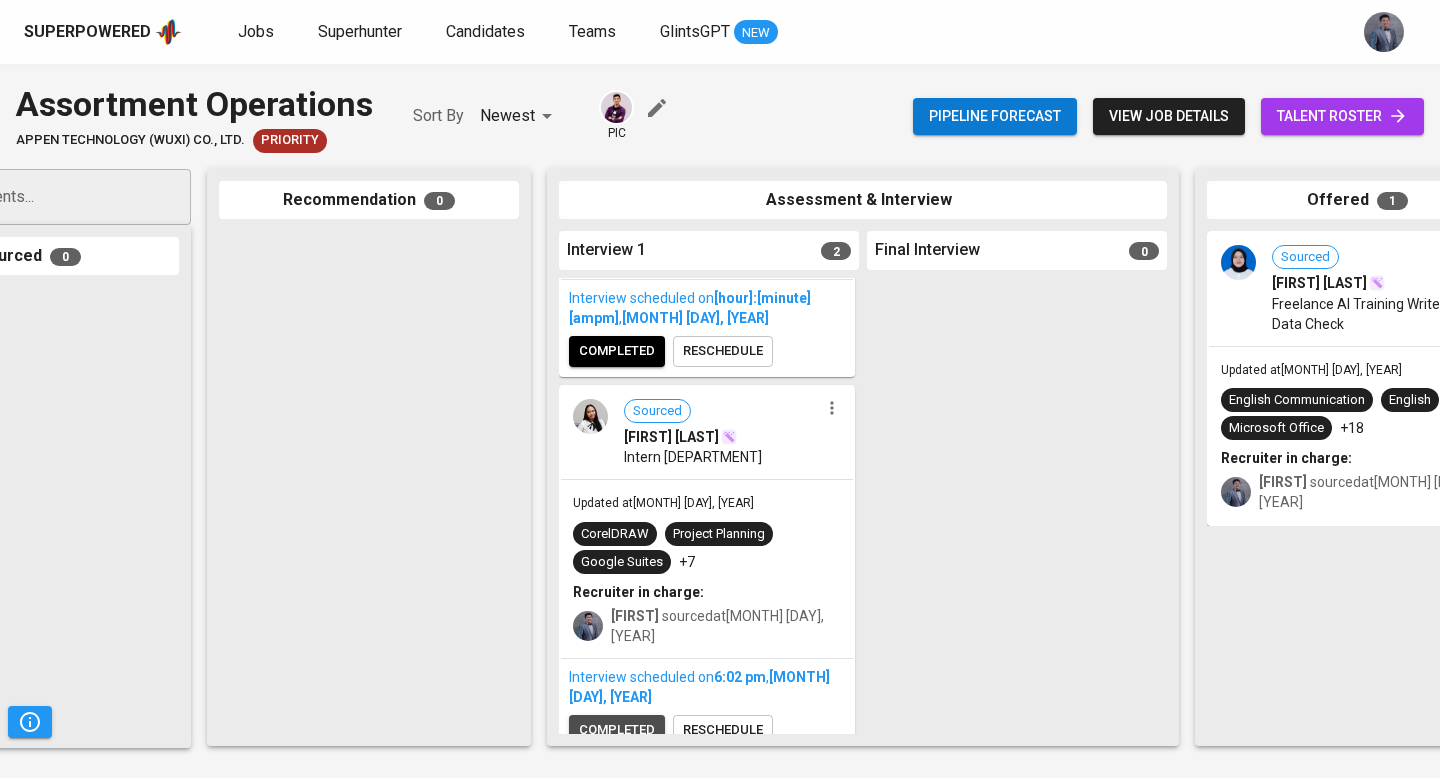 click on "completed" at bounding box center (617, 730) 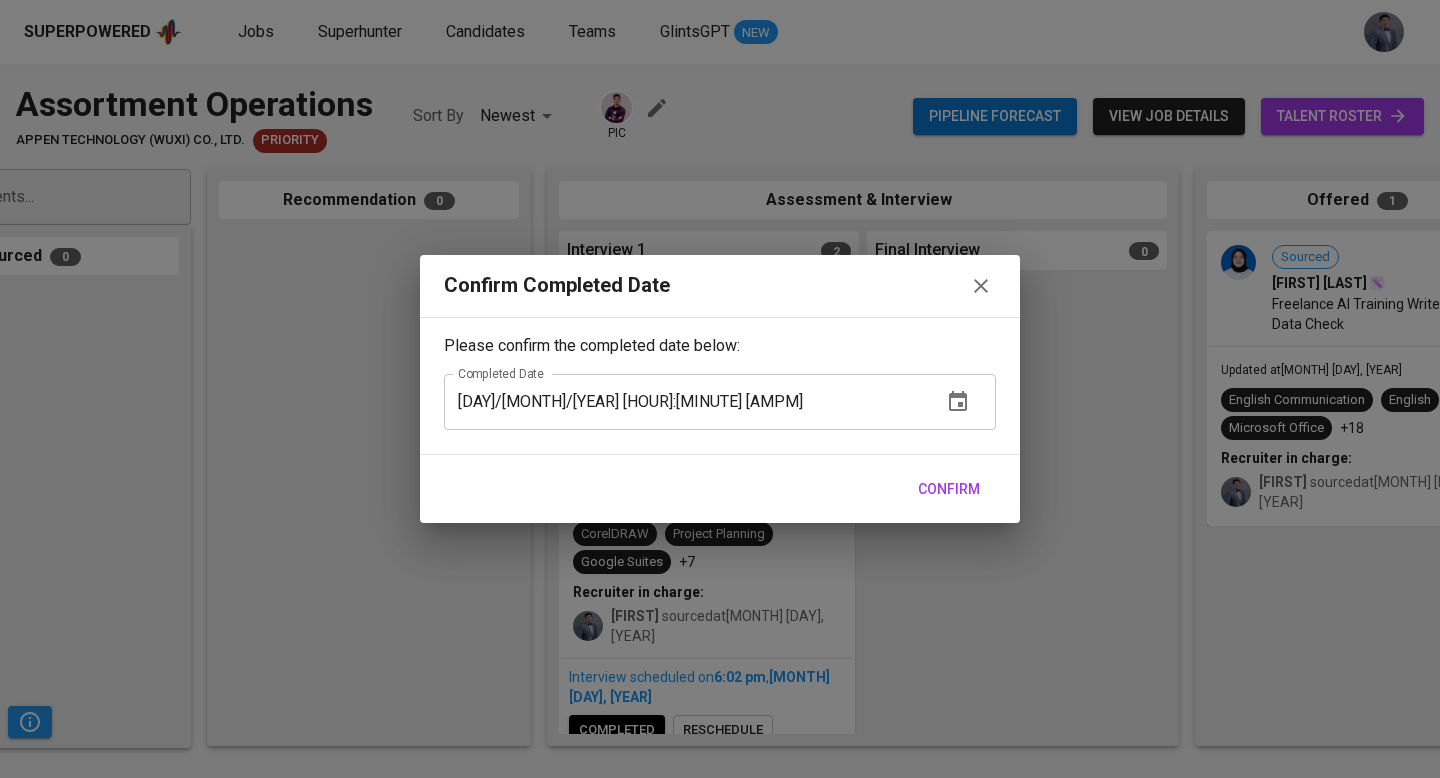 click on "Confirm" at bounding box center [949, 489] 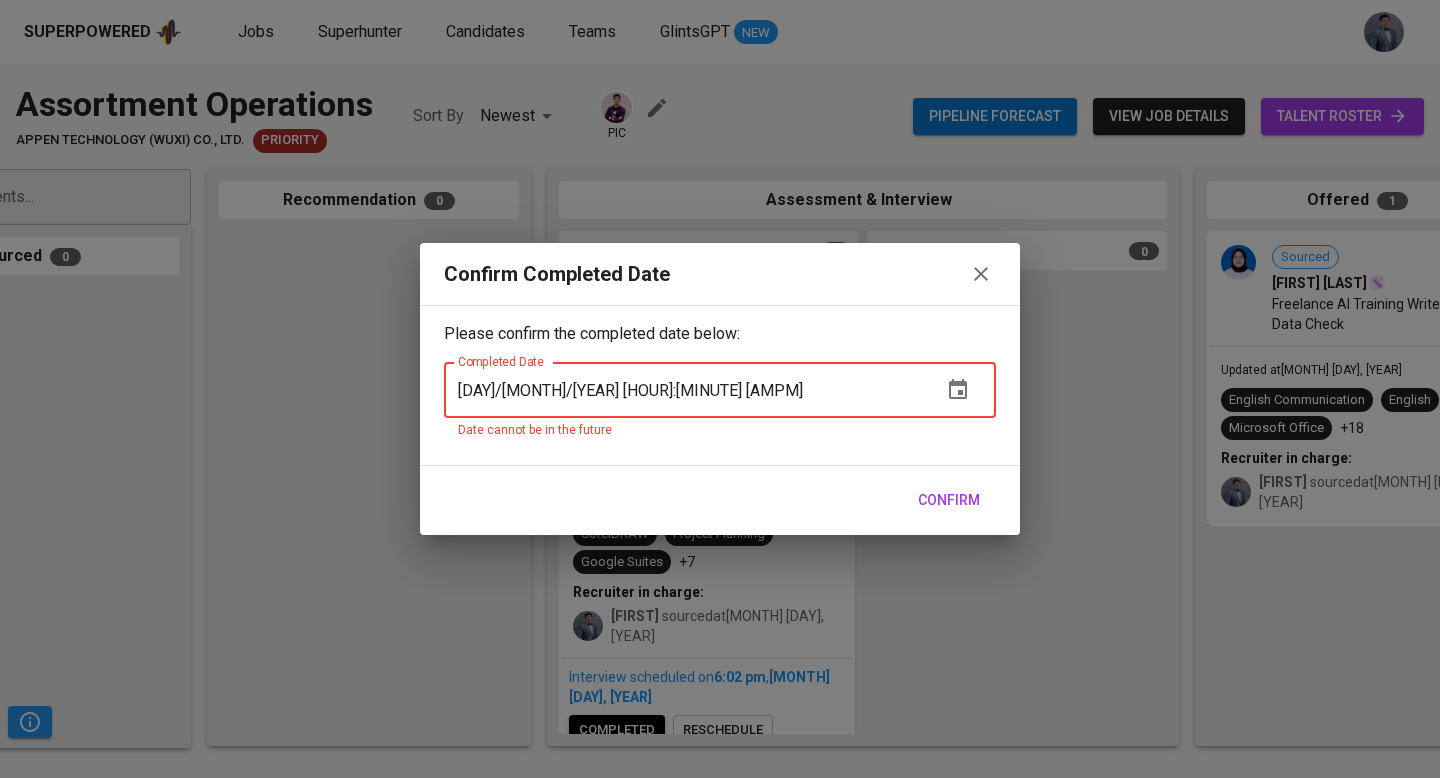 click 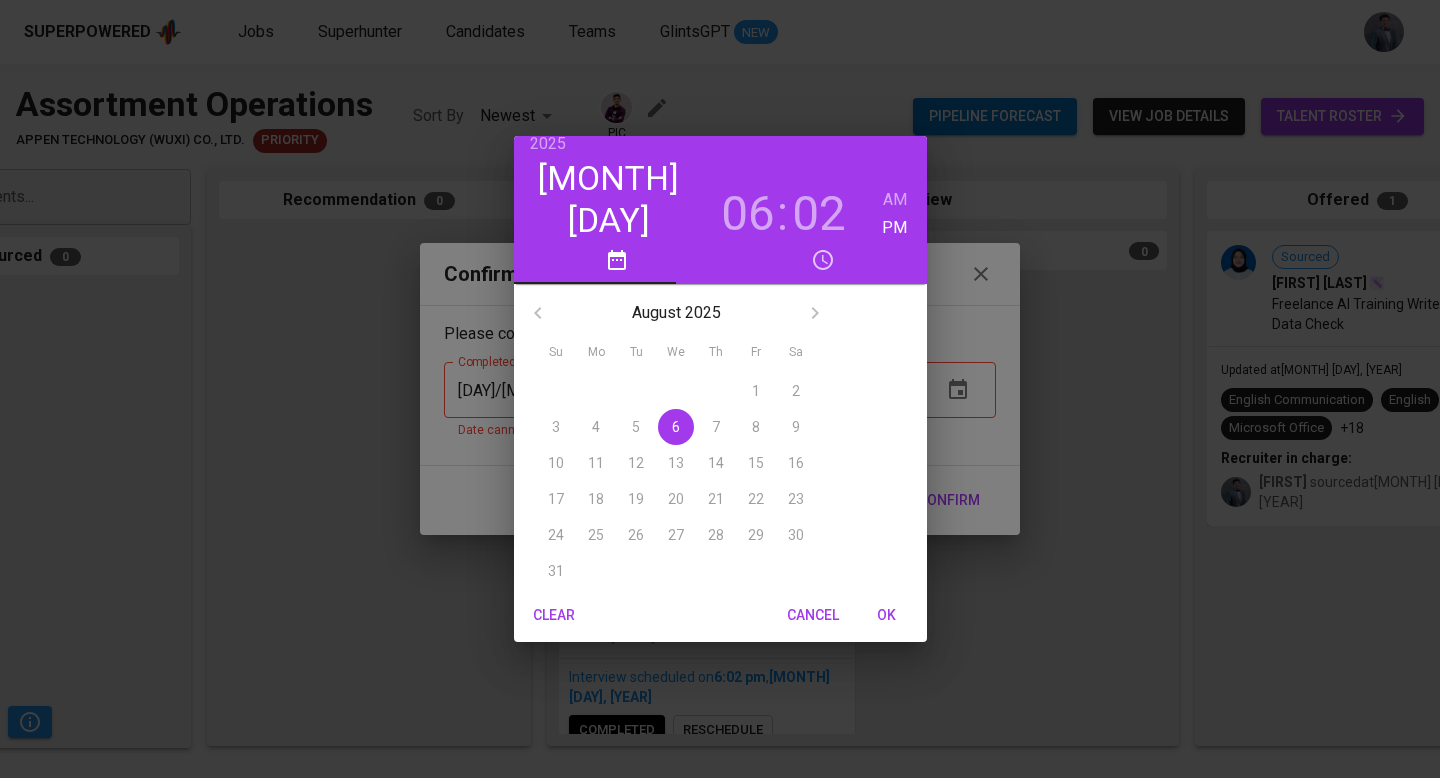click 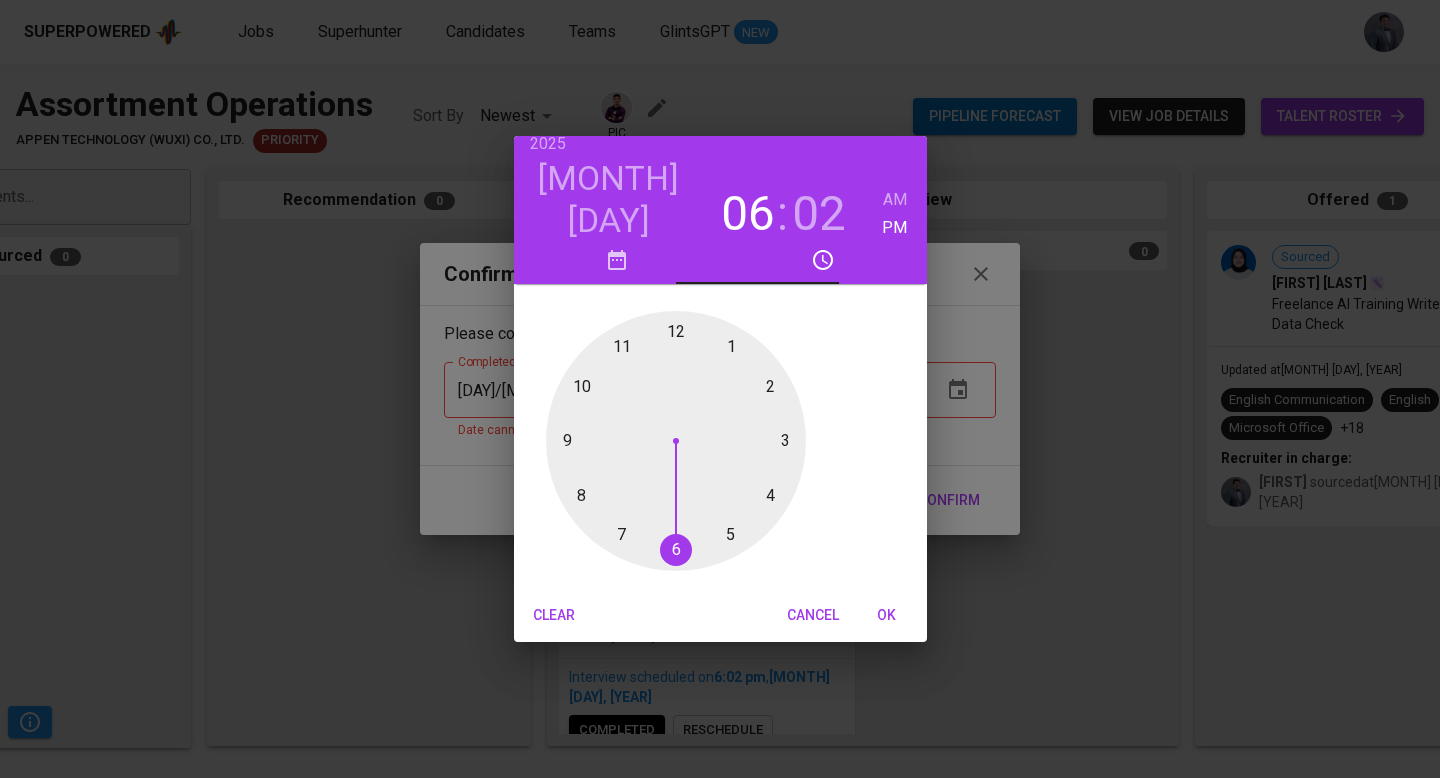 click on "Cancel" at bounding box center [813, 615] 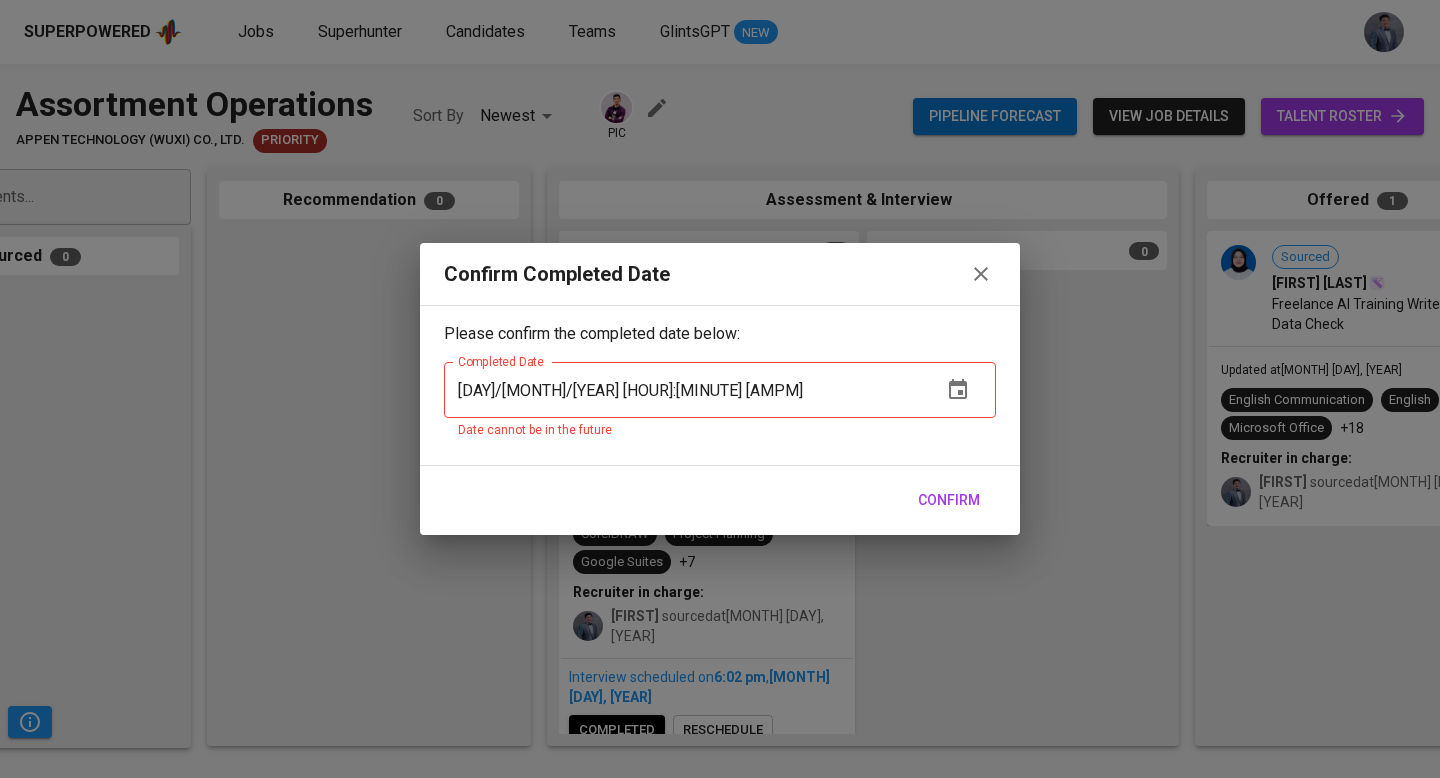 click on "08/06/2025 06:02 pm" at bounding box center (685, 390) 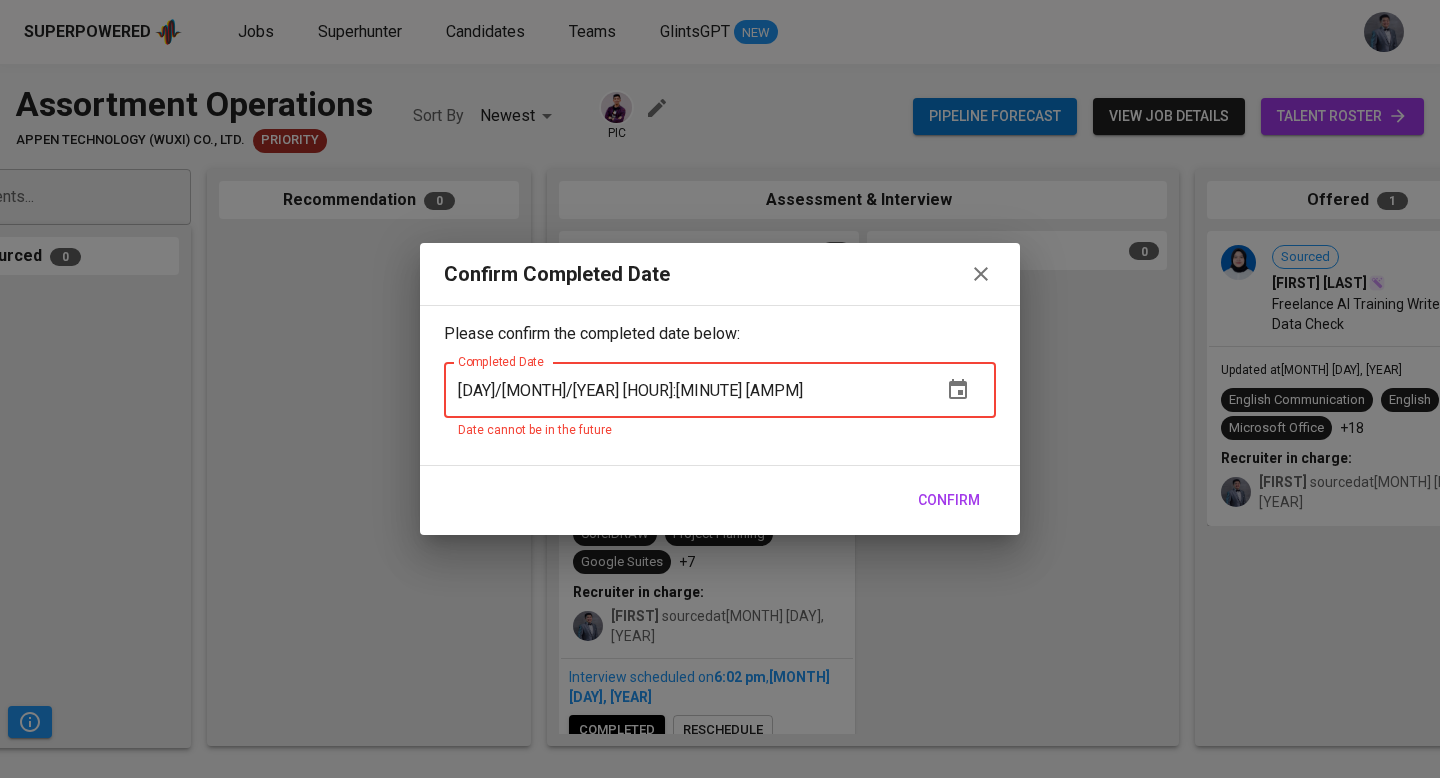 type on "08/06/2025 06:03 pm" 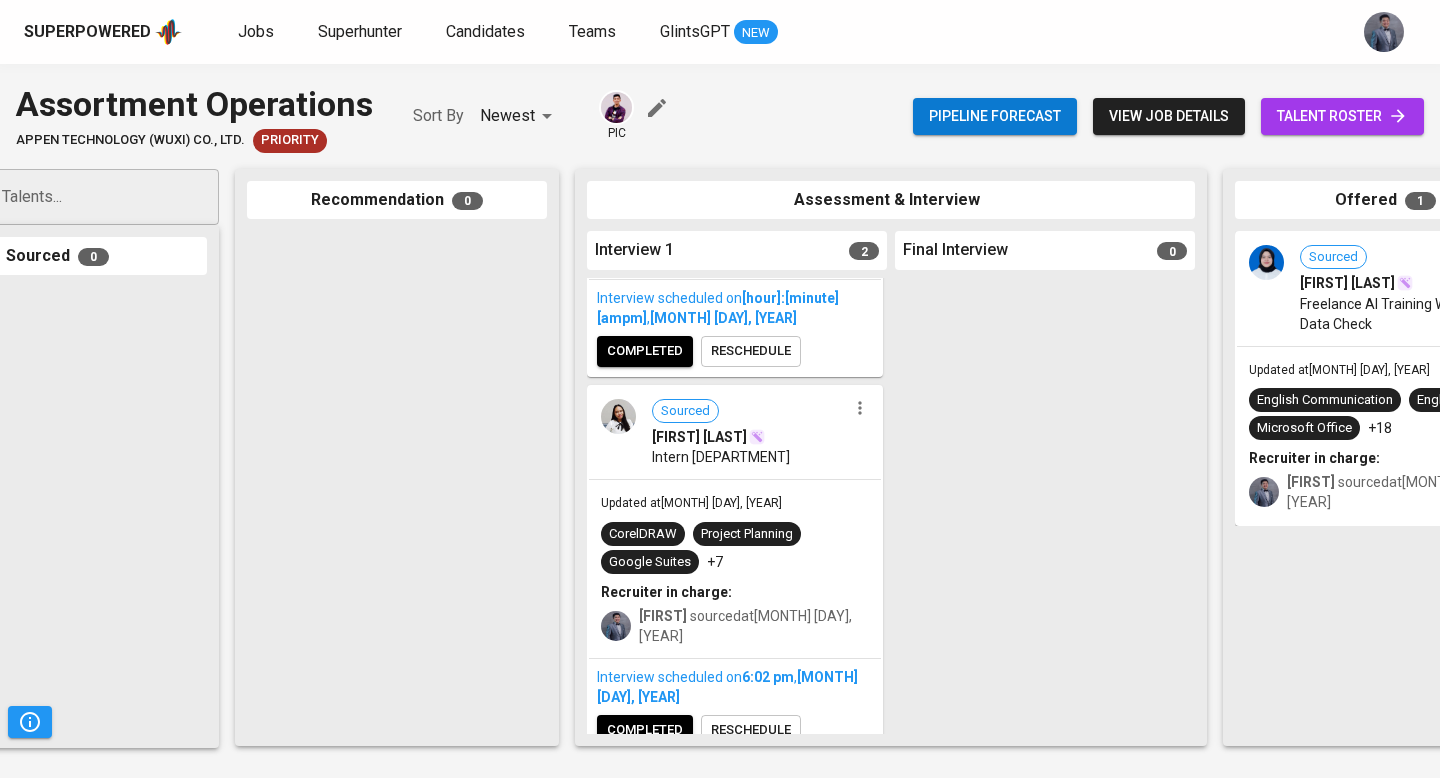 scroll, scrollTop: 0, scrollLeft: 106, axis: horizontal 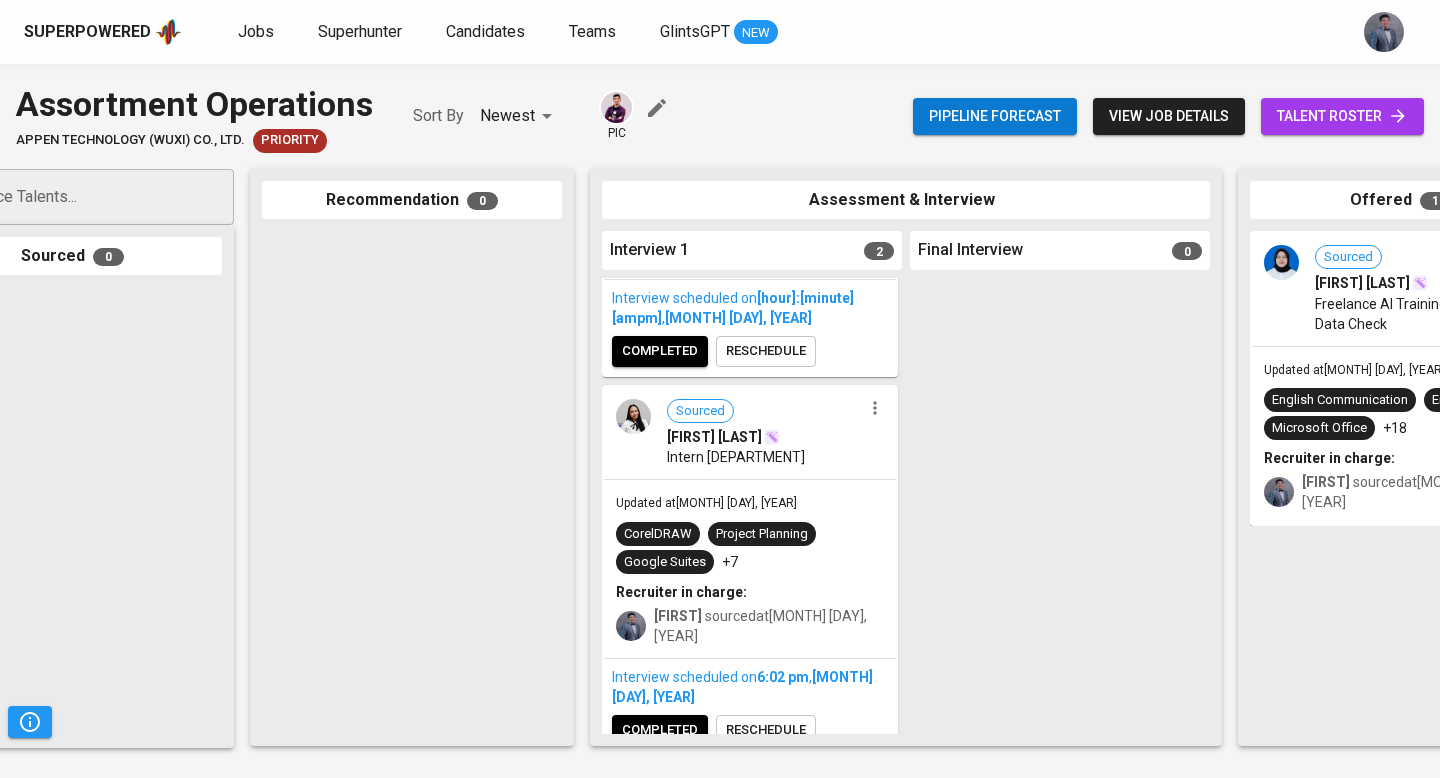 click on "Superpowered" at bounding box center (87, 32) 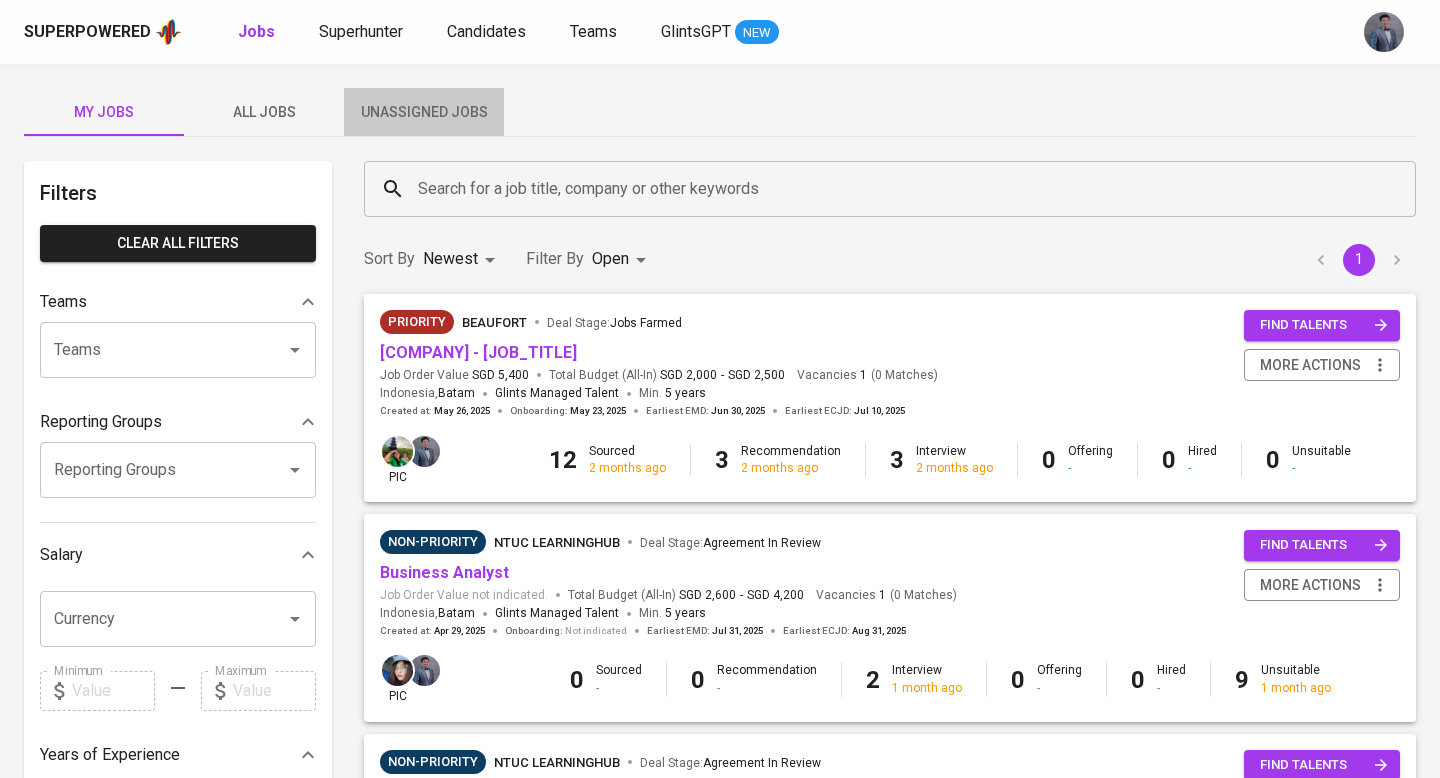click on "Unassigned Jobs" at bounding box center (424, 112) 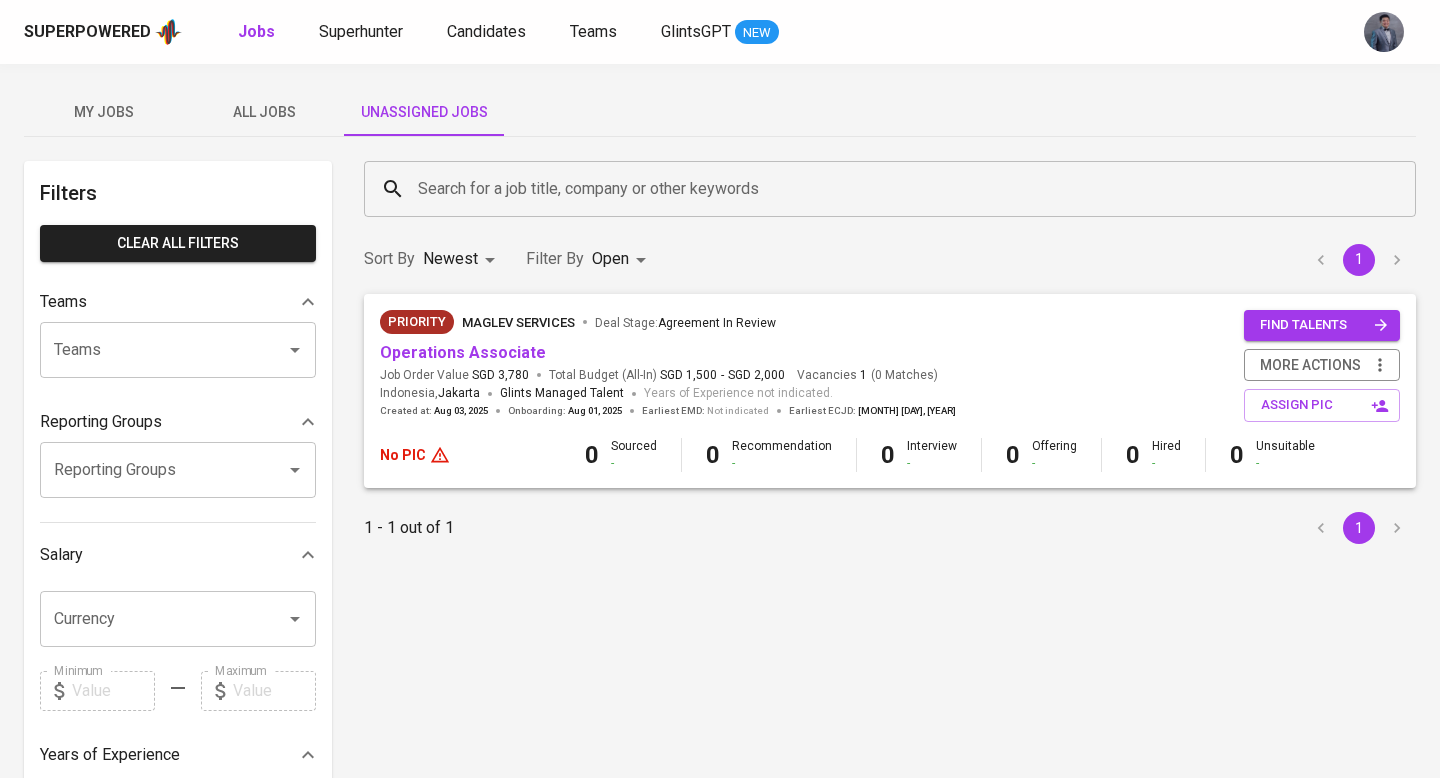 type 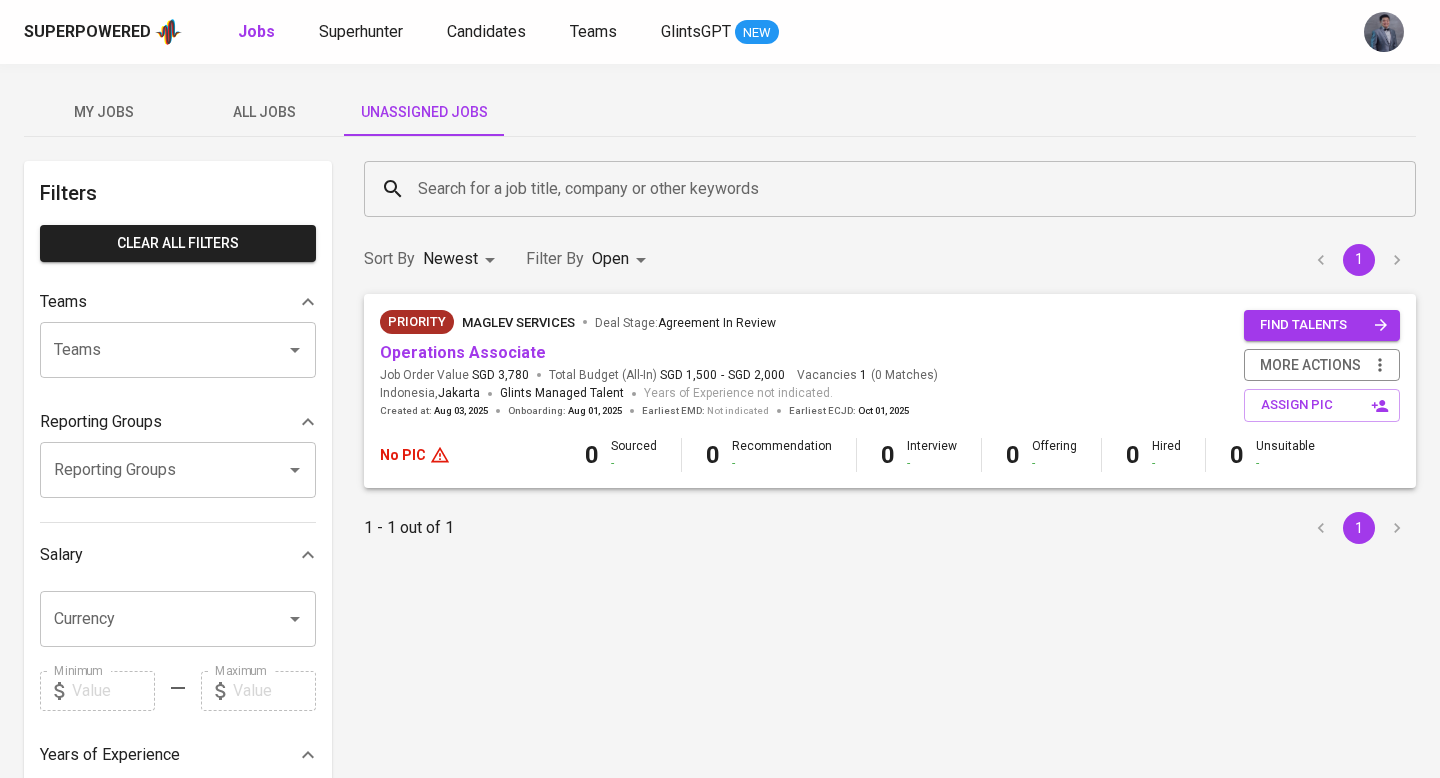 scroll, scrollTop: 0, scrollLeft: 0, axis: both 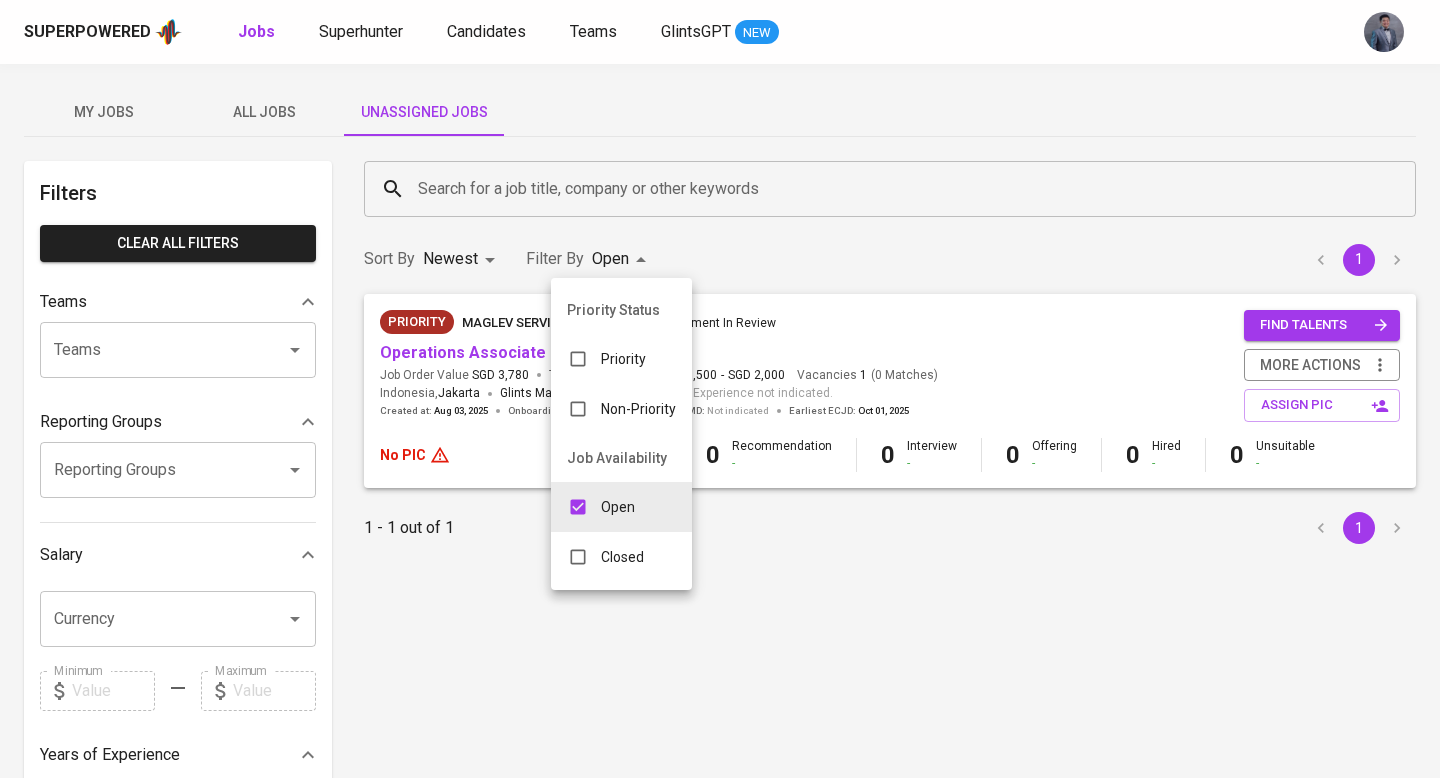 click at bounding box center (720, 389) 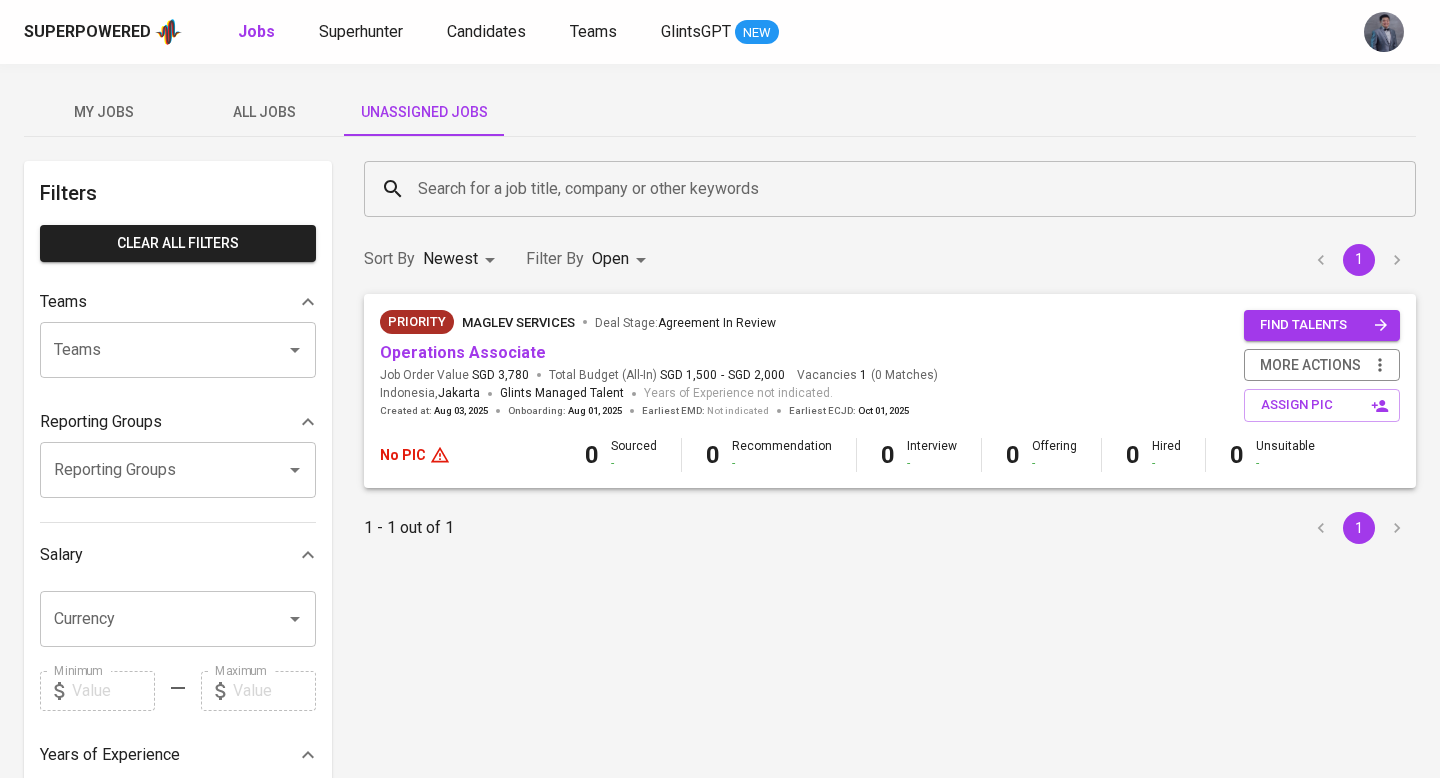click on "Unassigned Jobs" at bounding box center [424, 112] 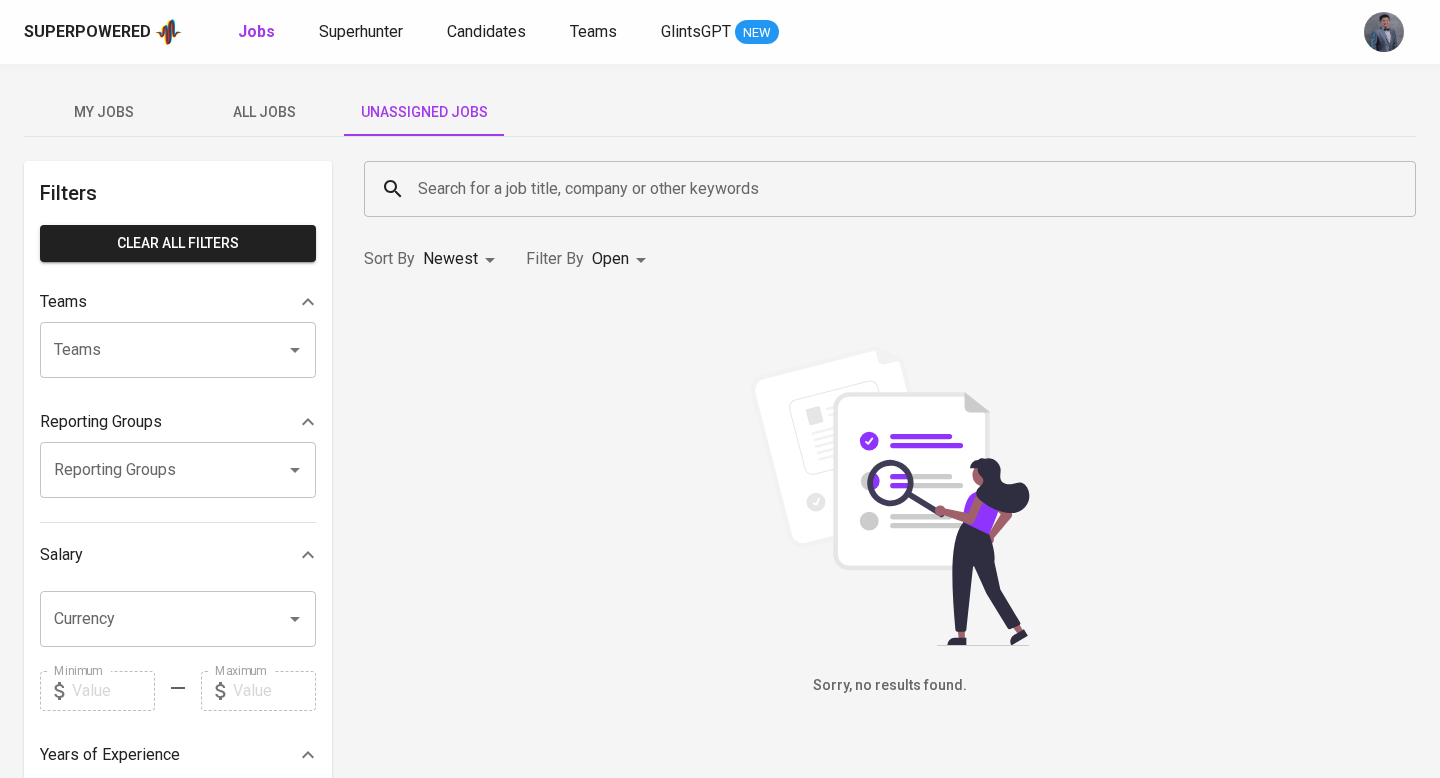 scroll, scrollTop: 0, scrollLeft: 0, axis: both 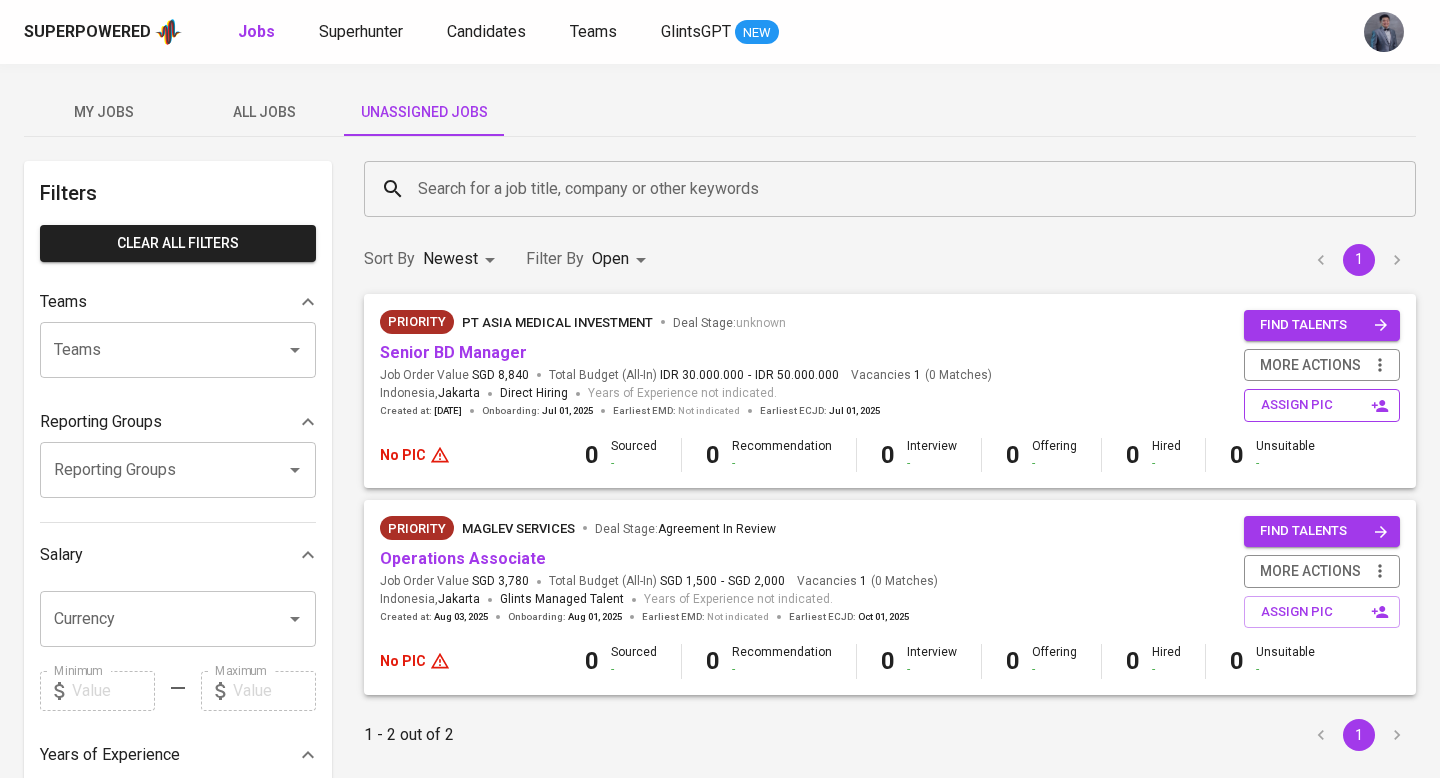 click on "assign pic" at bounding box center (1324, 405) 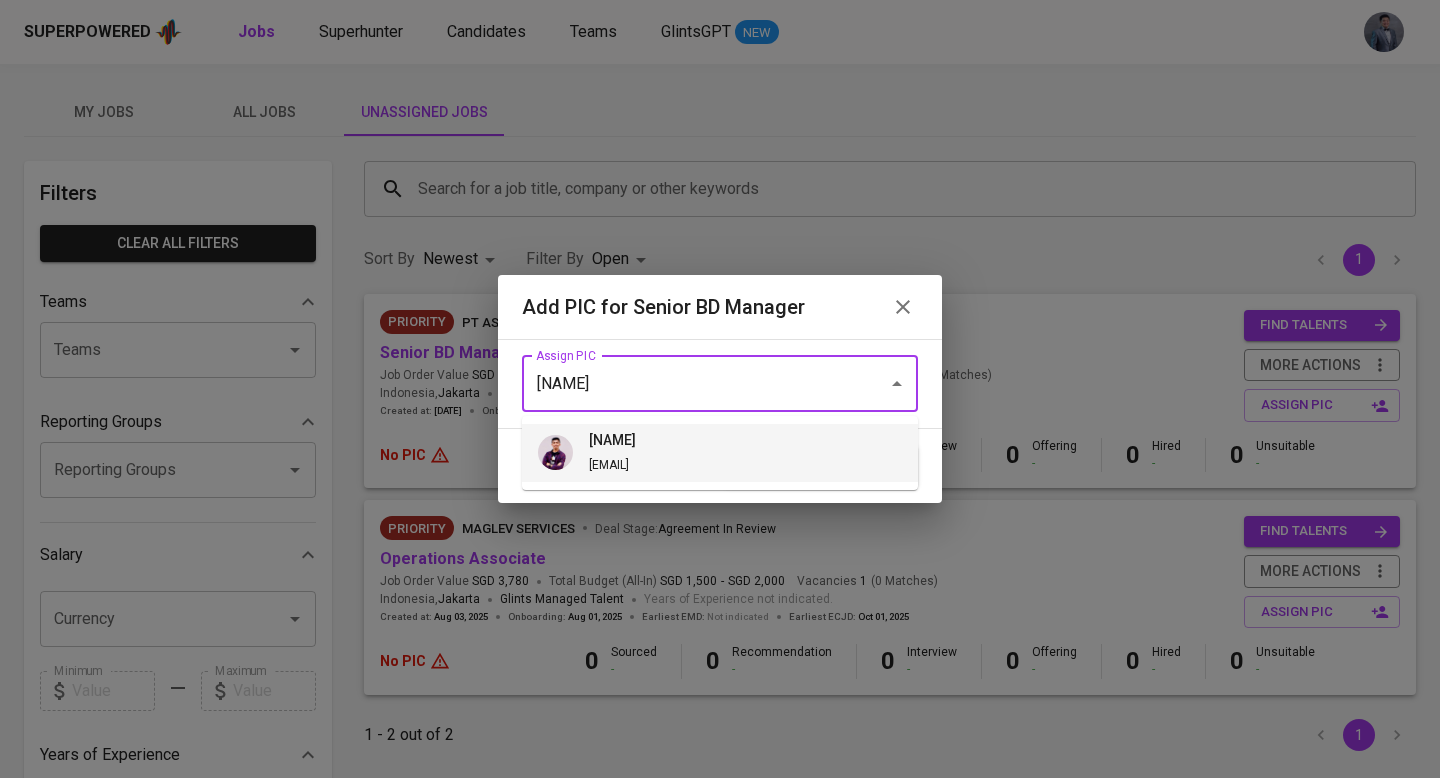 click on "[NAME] [EMAIL]" at bounding box center (612, 453) 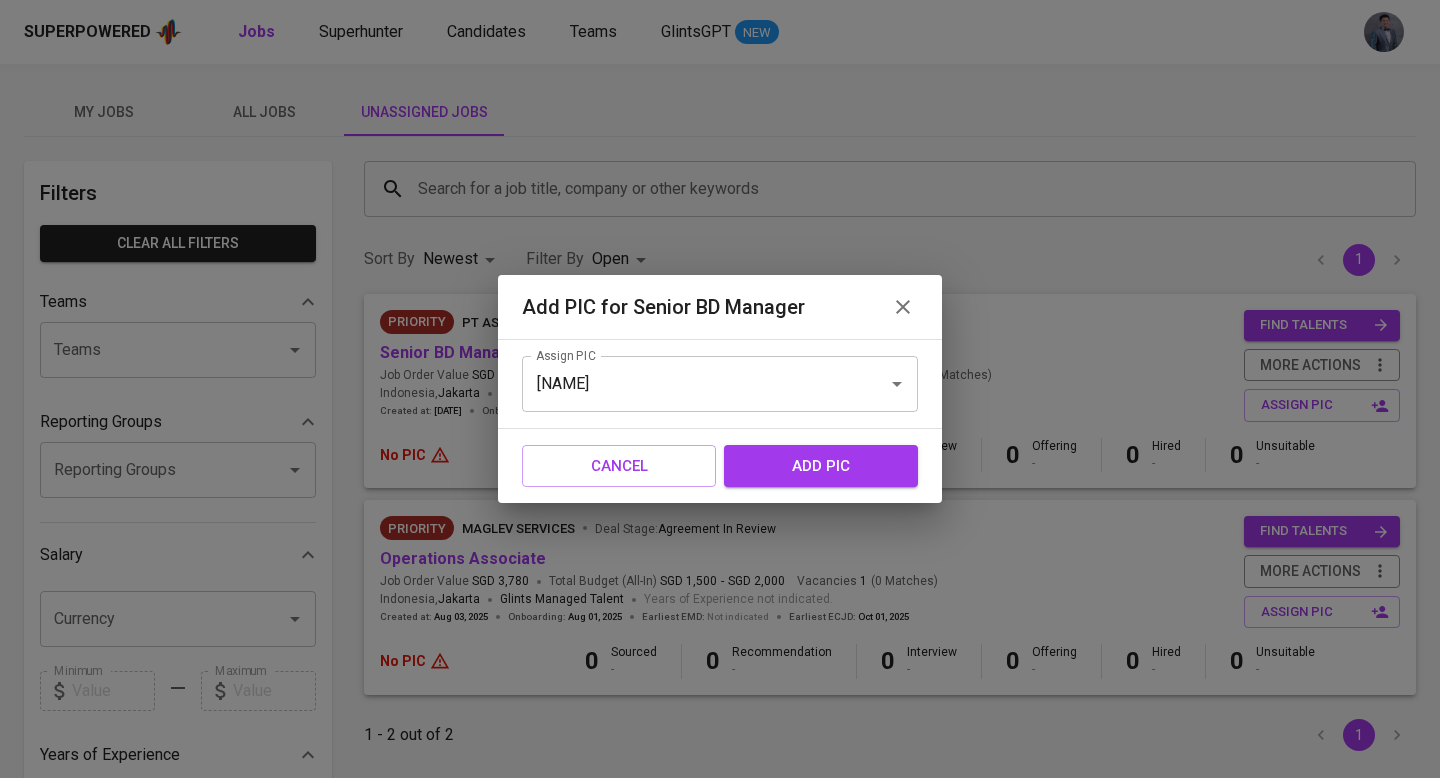 click on "add pic" at bounding box center (821, 466) 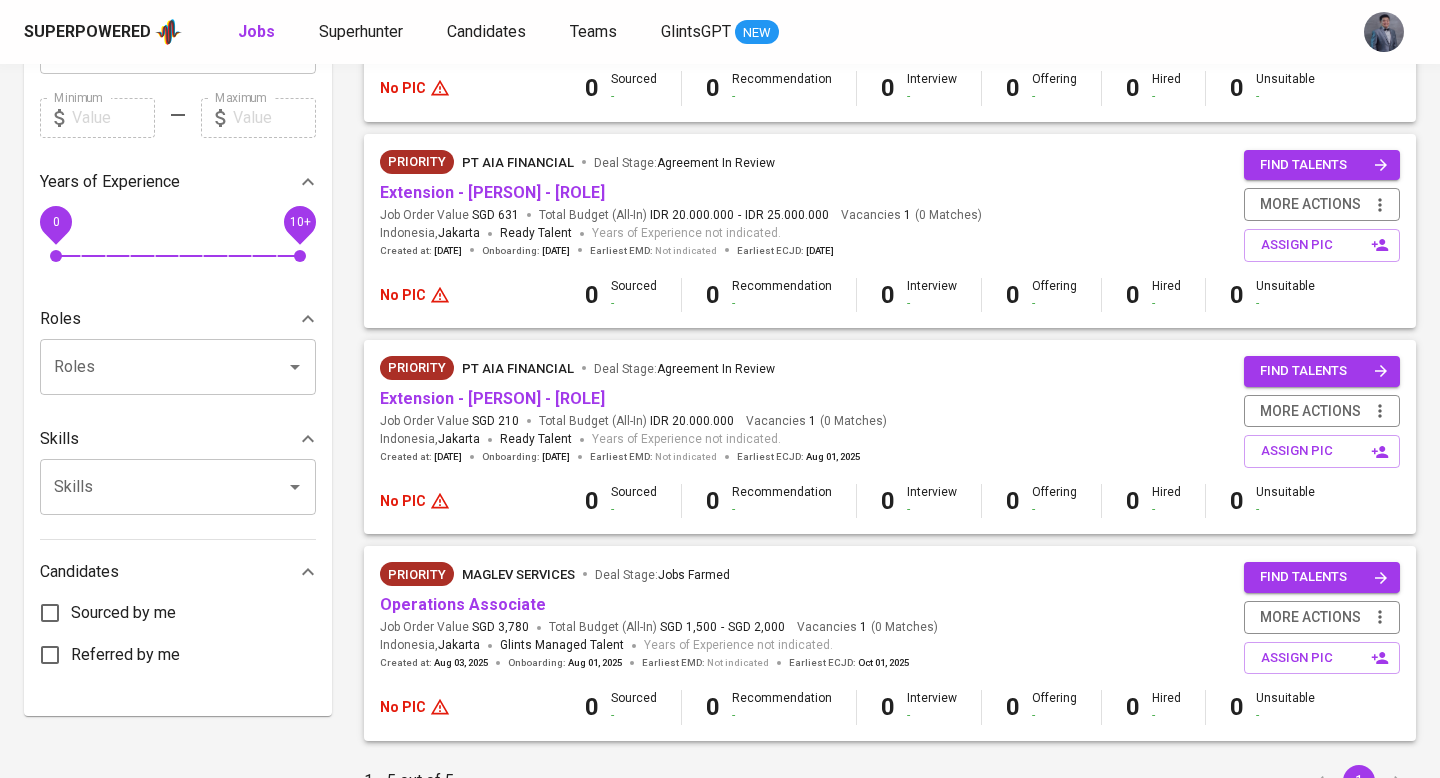 scroll, scrollTop: 643, scrollLeft: 0, axis: vertical 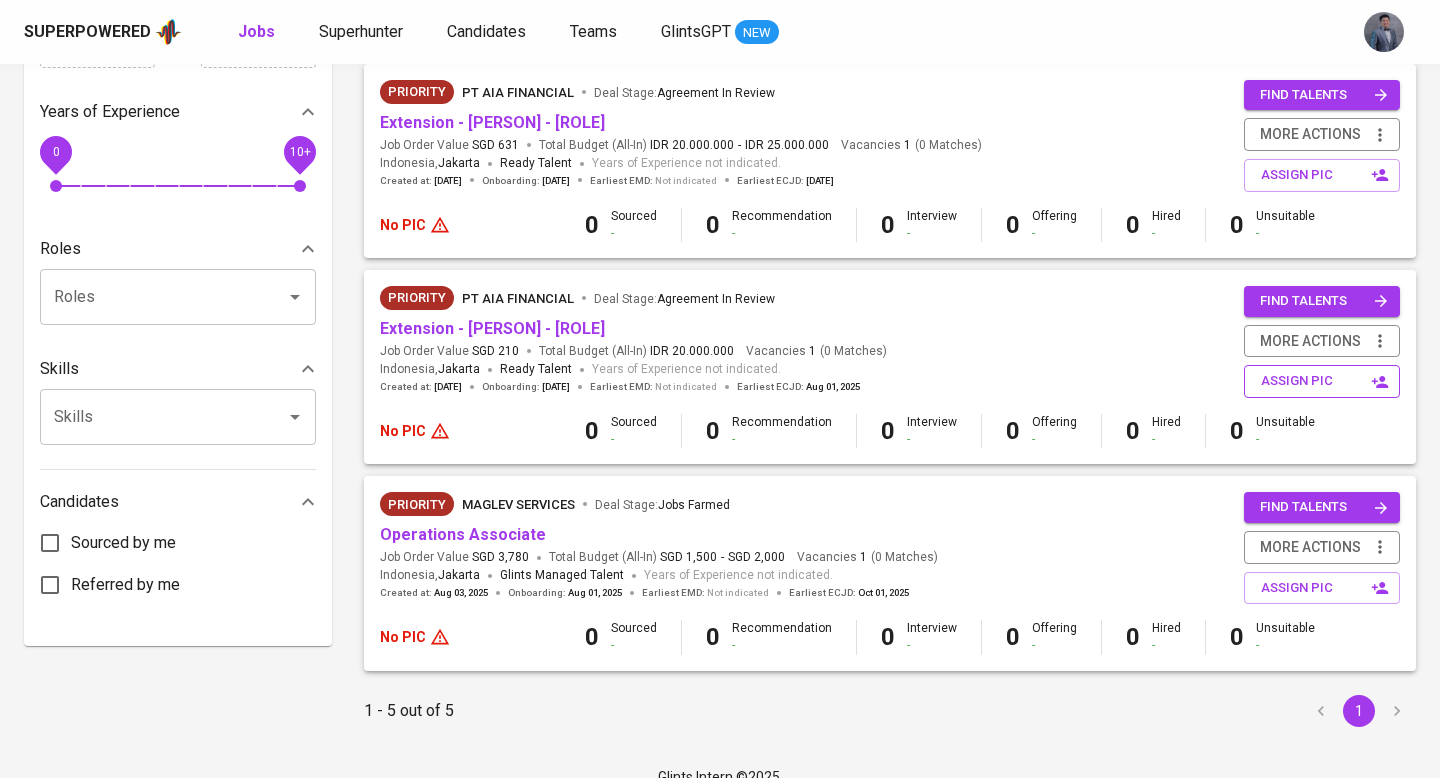 click on "assign pic" at bounding box center [1324, 381] 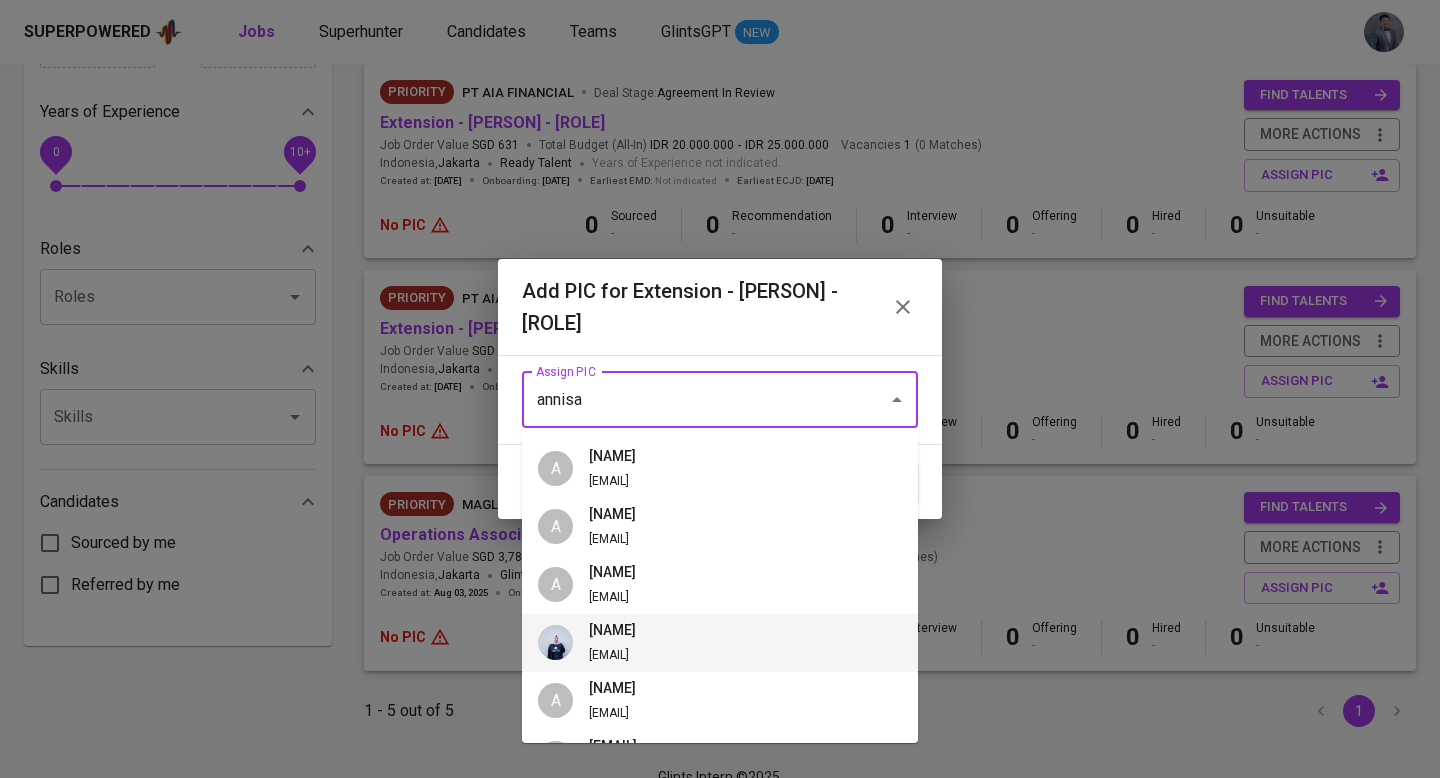 click on "annisa@glints.com" at bounding box center [609, 655] 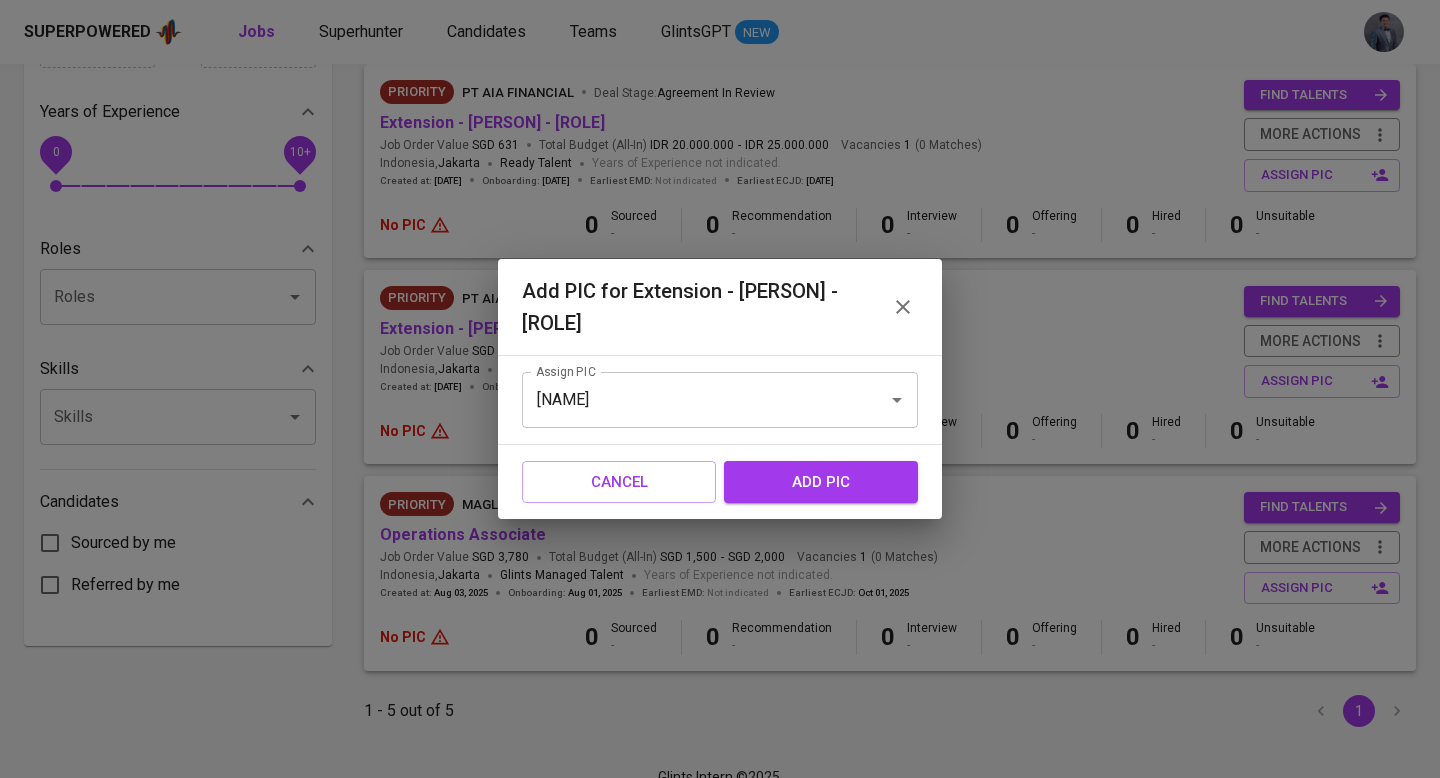 click on "add pic" at bounding box center (821, 482) 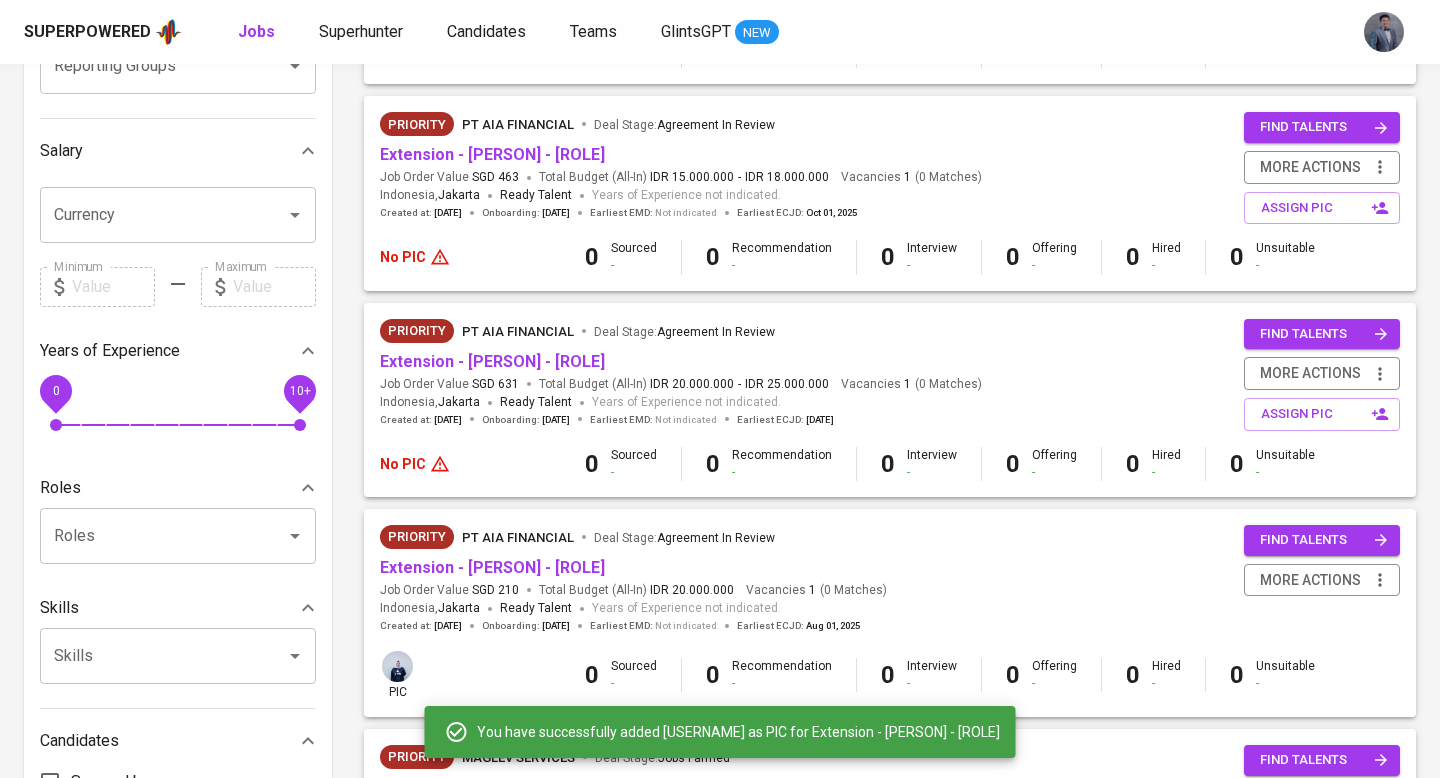 scroll, scrollTop: 380, scrollLeft: 0, axis: vertical 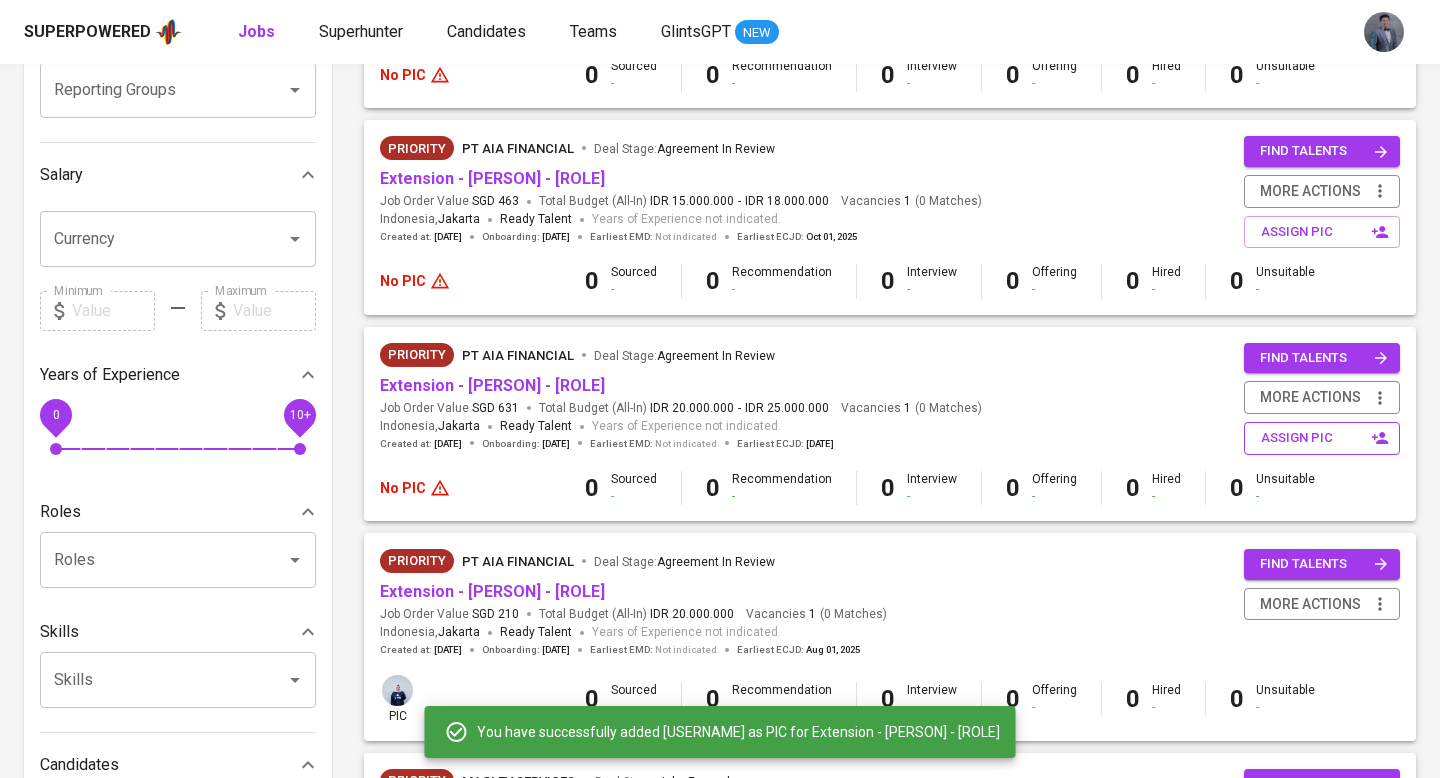 click on "assign pic" at bounding box center [1324, 438] 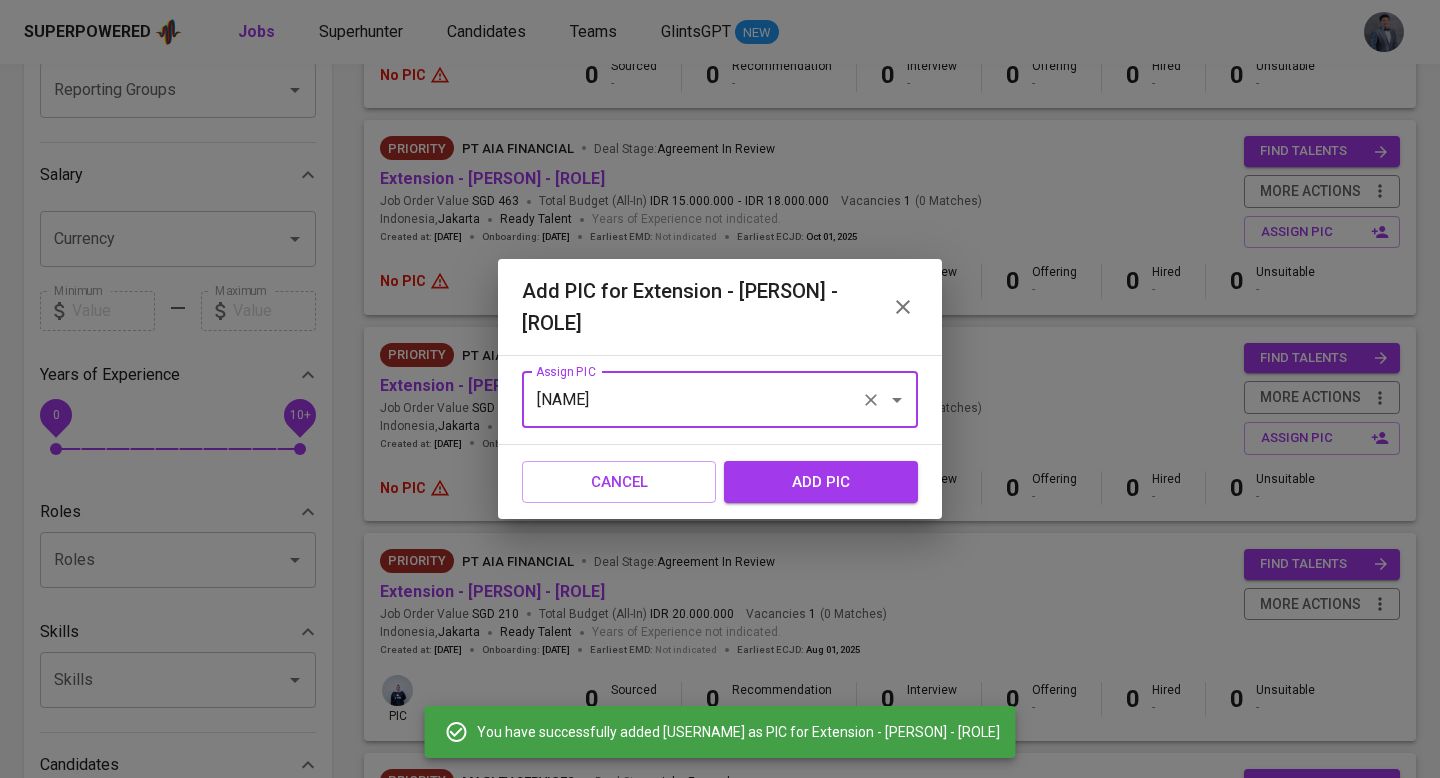click on "annisanugrahani" at bounding box center (692, 400) 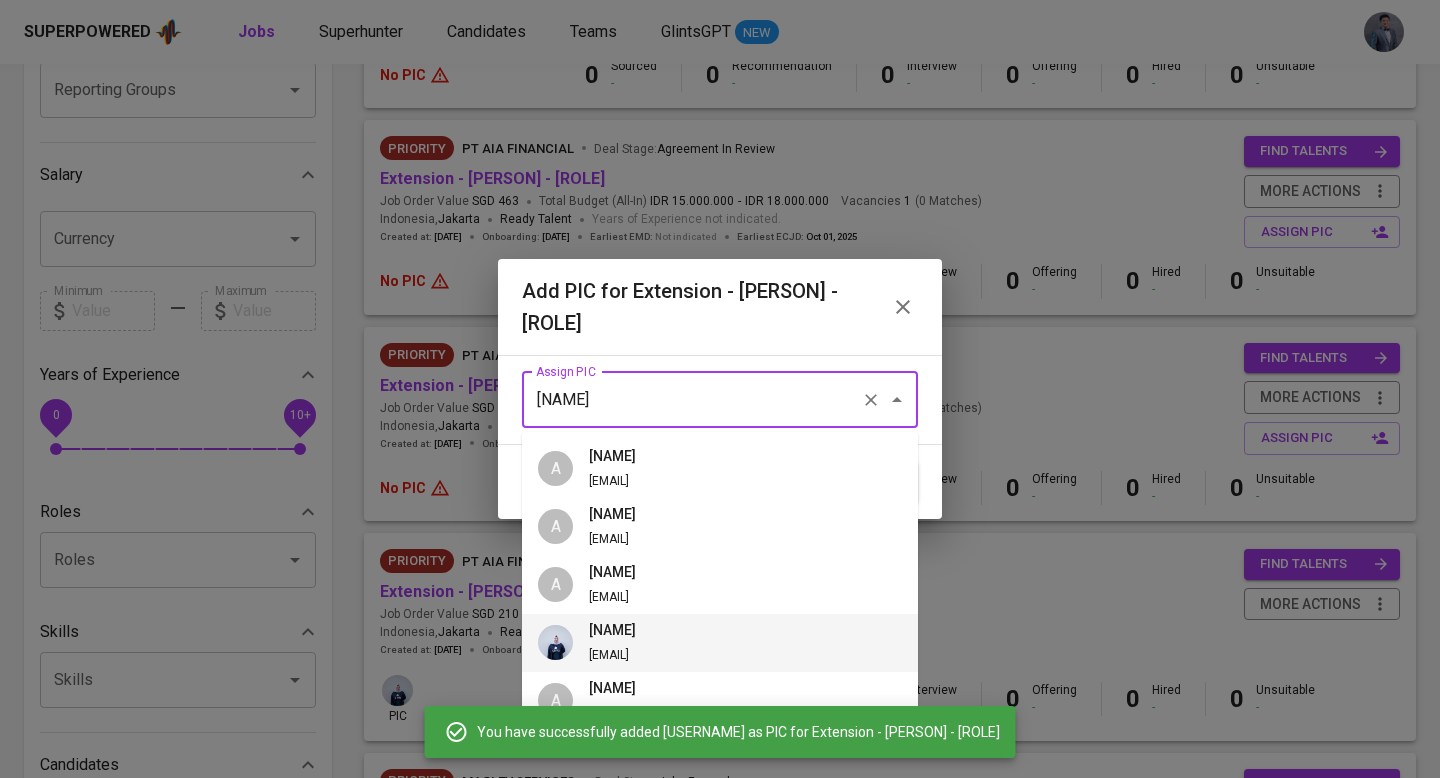 click on "annisanugrahani annisa@glints.com" at bounding box center [720, 643] 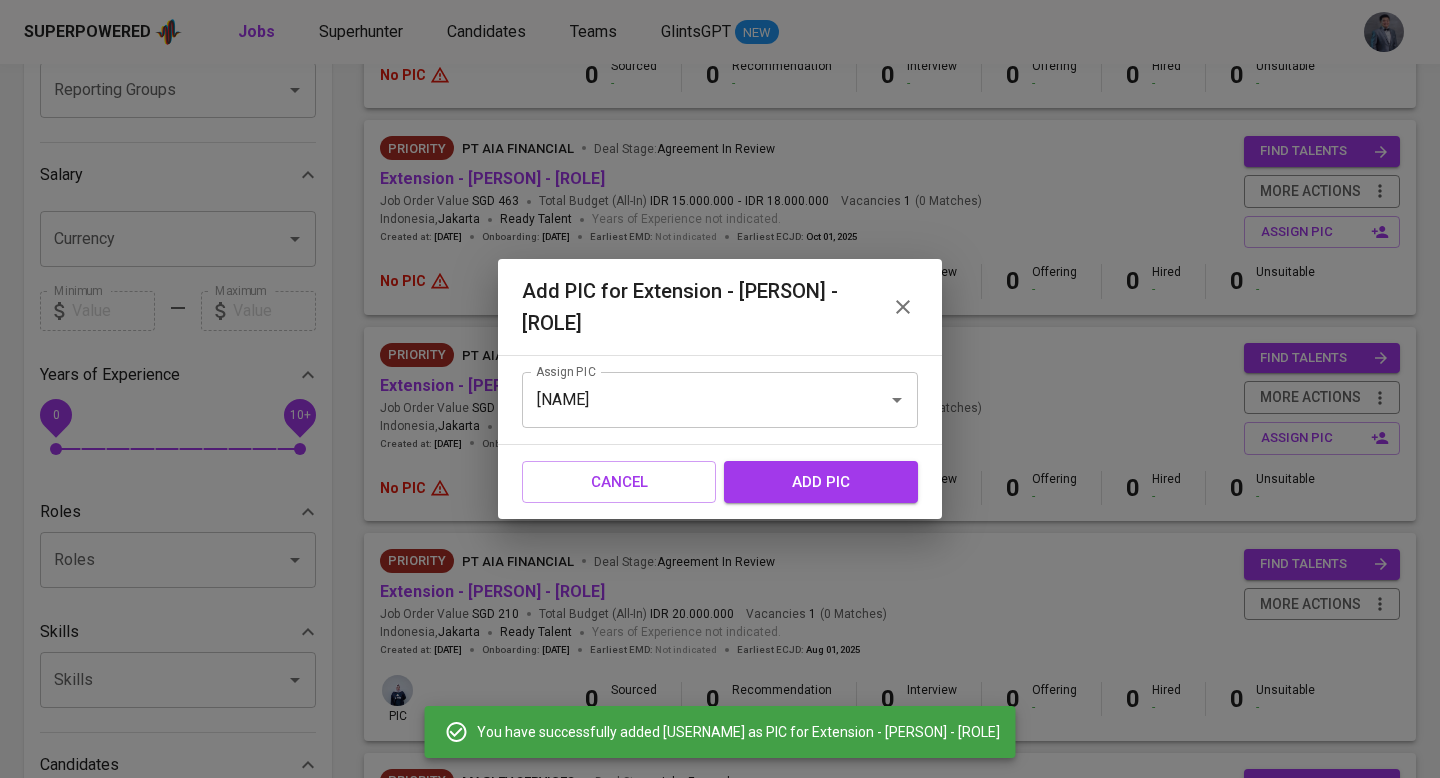 click on "add pic" at bounding box center (821, 482) 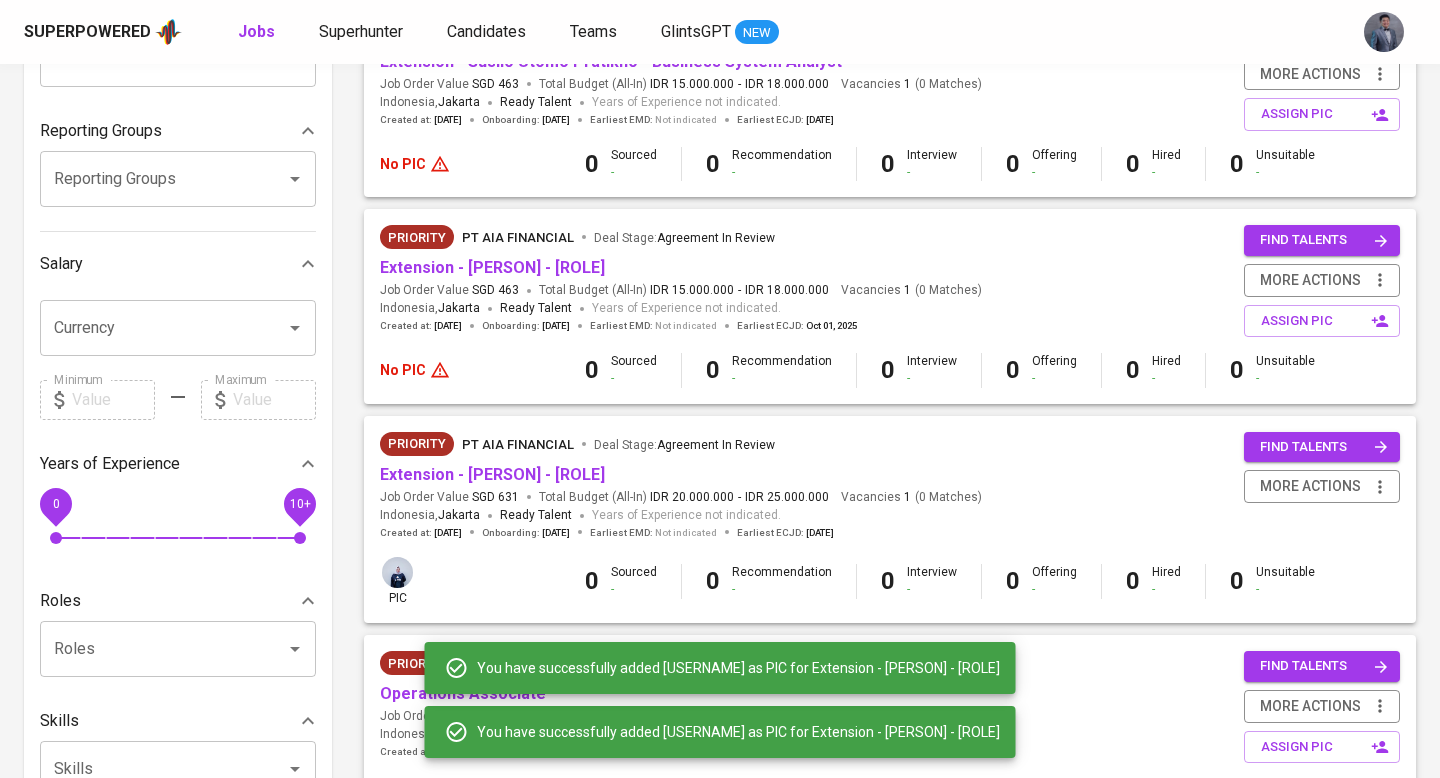 scroll, scrollTop: 270, scrollLeft: 0, axis: vertical 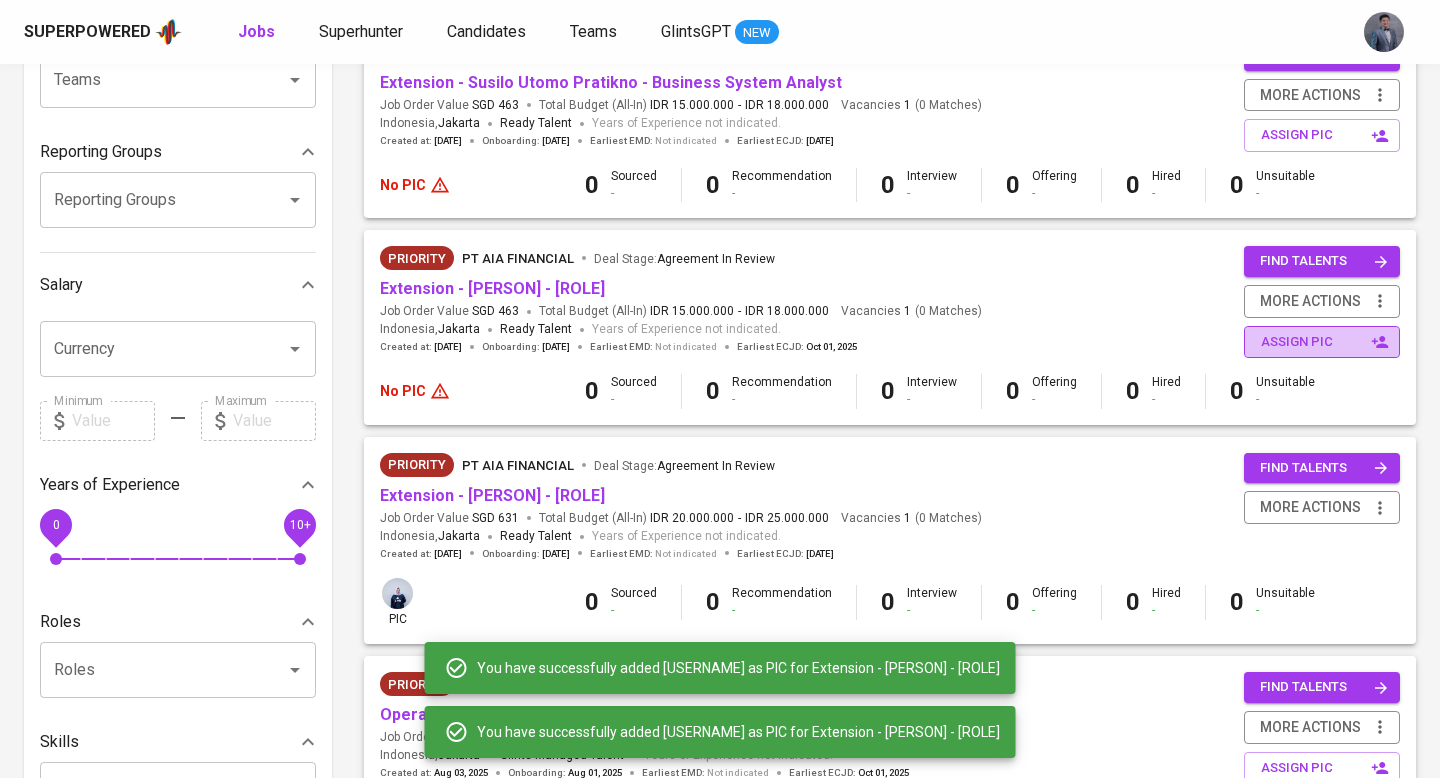 click on "assign pic" at bounding box center (1324, 342) 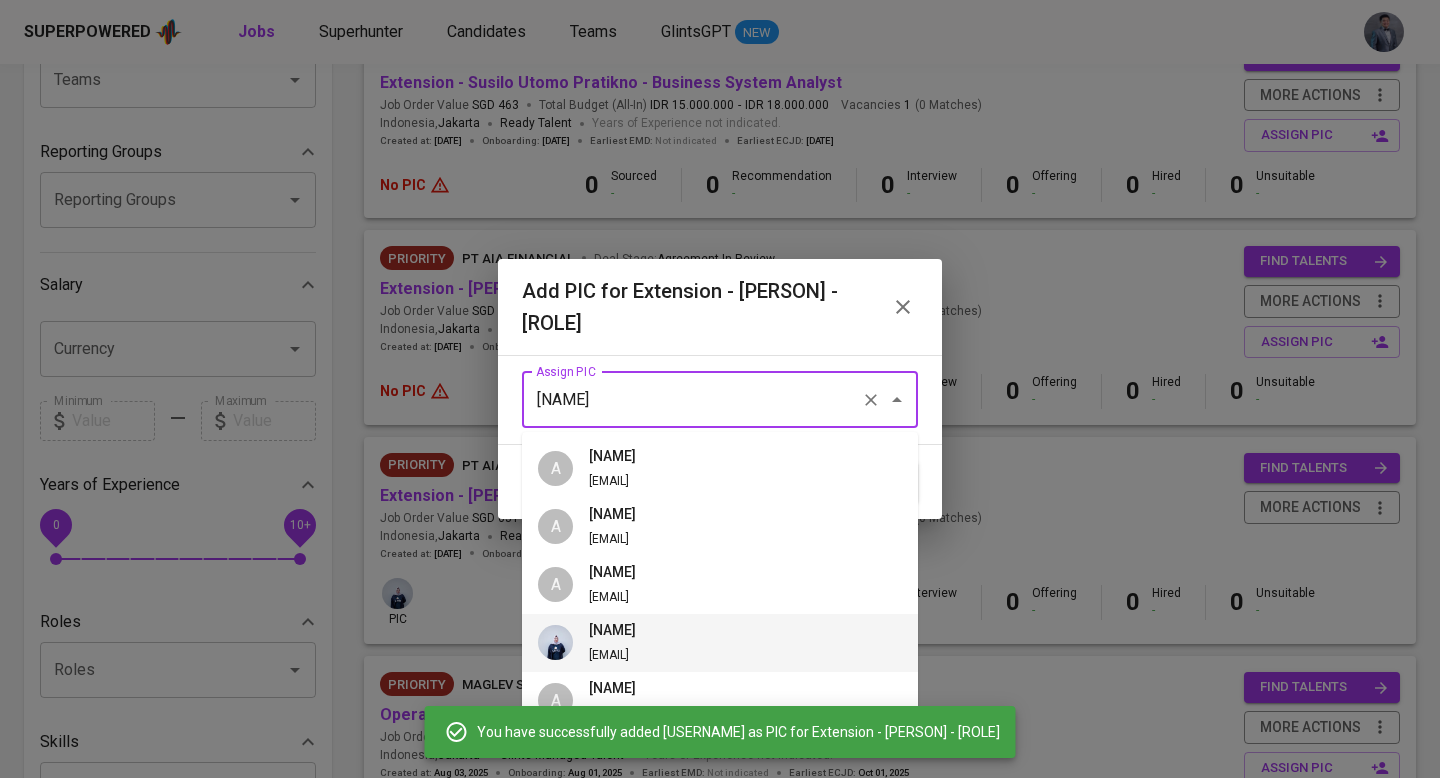 click on "annisanugrahani" at bounding box center (692, 400) 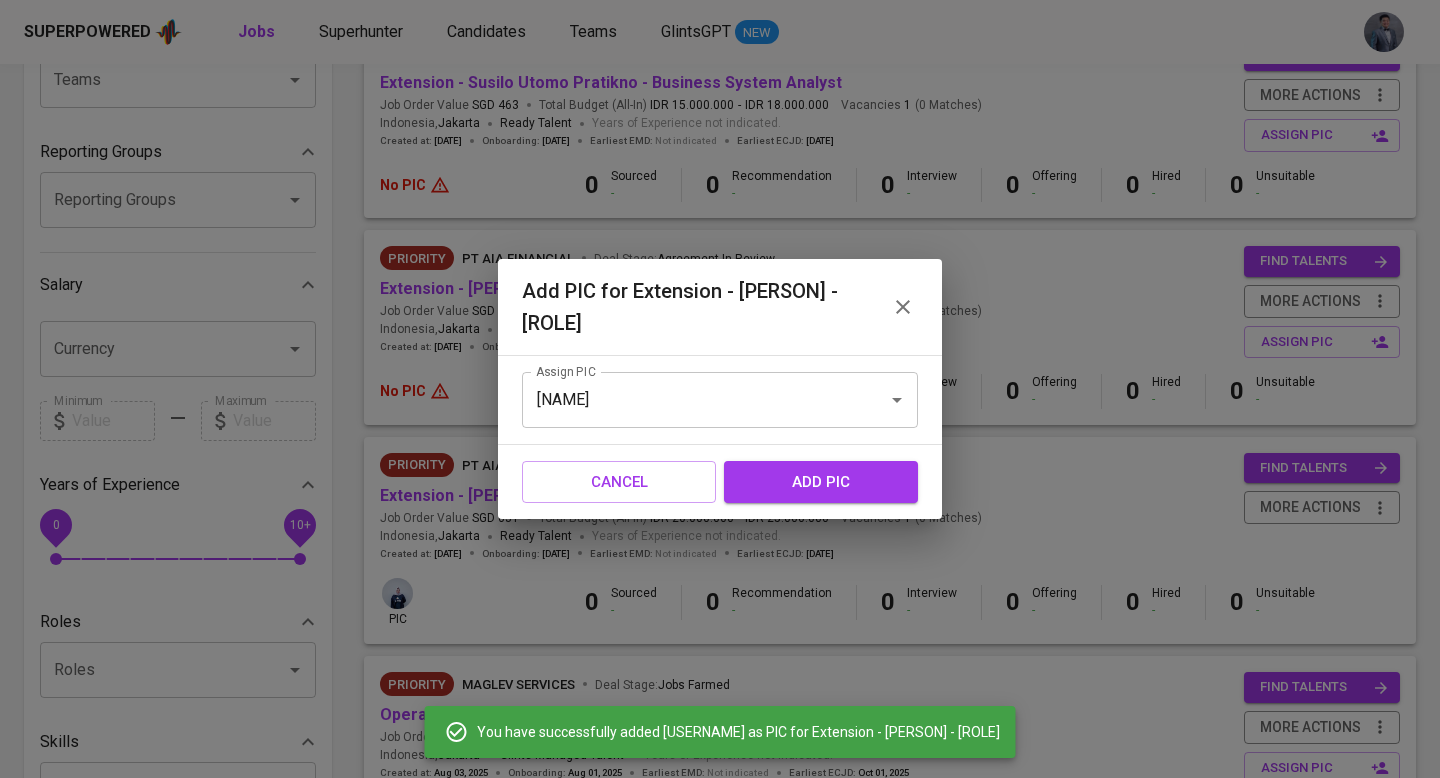 click on "add pic" at bounding box center [821, 482] 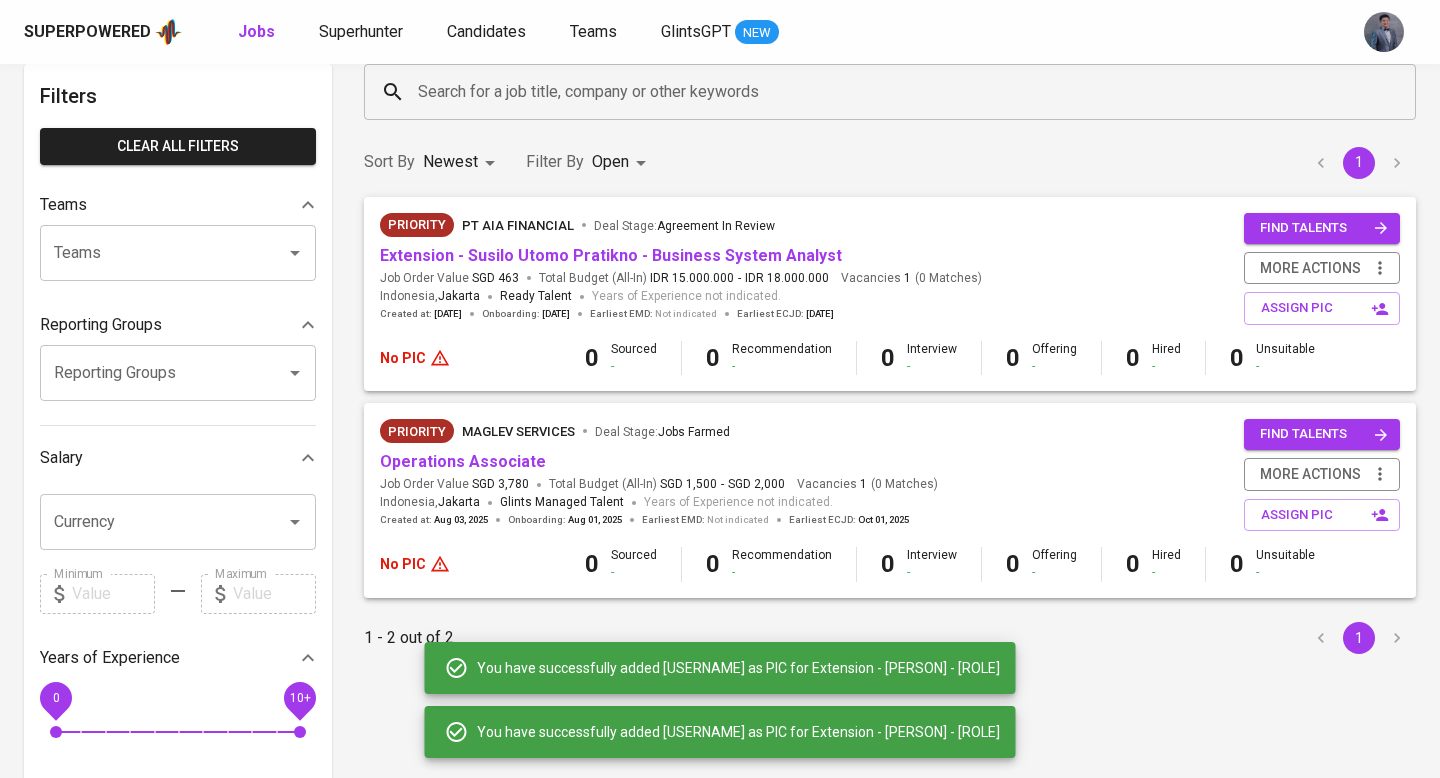scroll, scrollTop: 60, scrollLeft: 0, axis: vertical 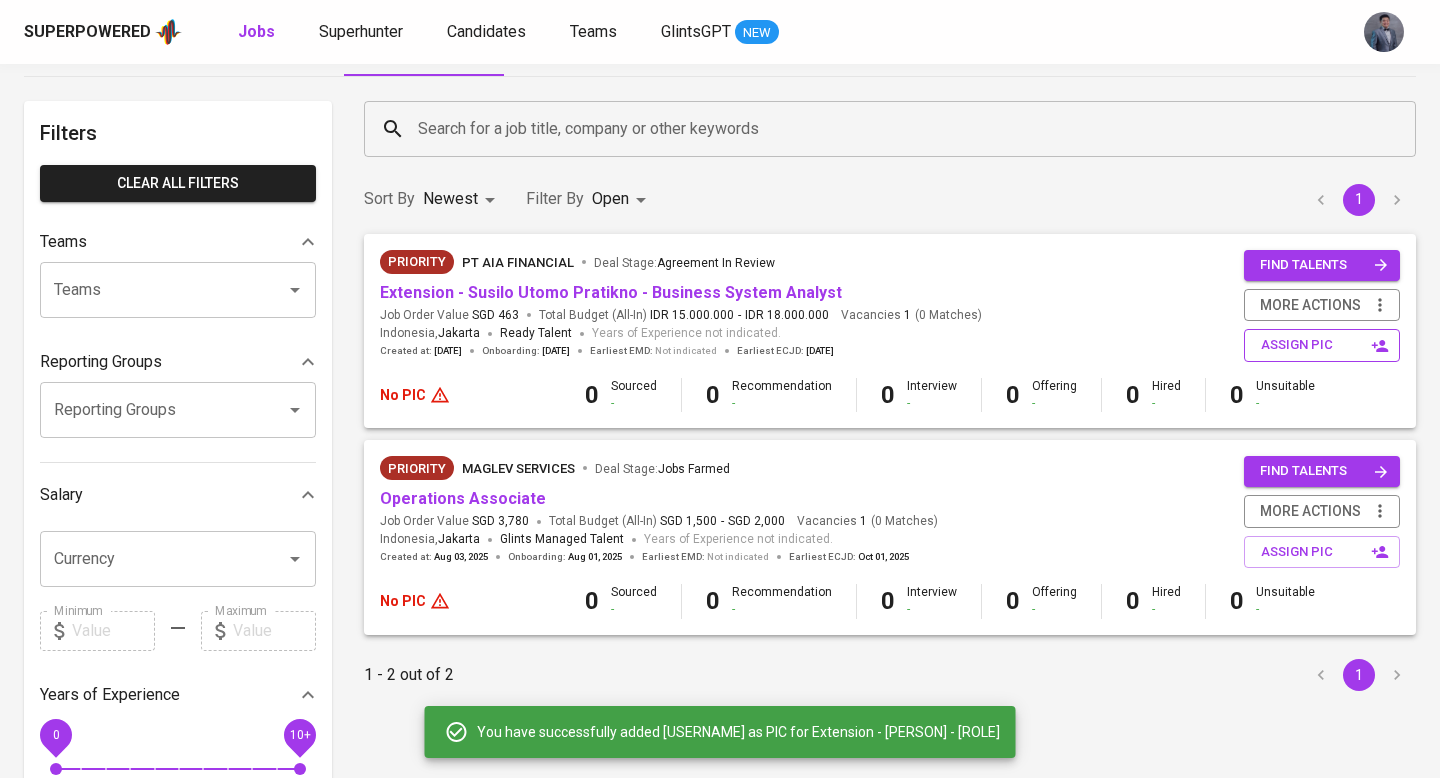 click on "assign pic" at bounding box center (1324, 345) 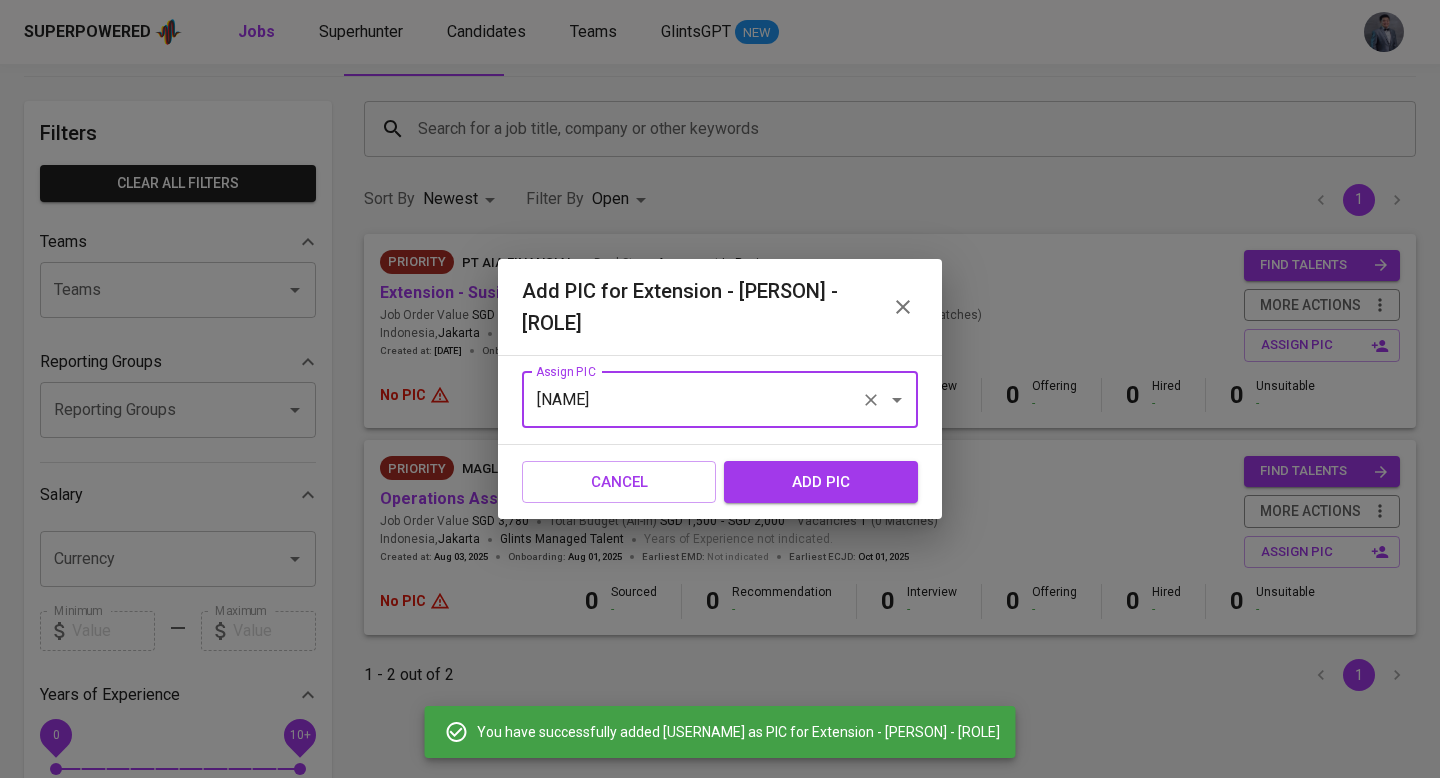 click on "annisanugrahani" at bounding box center (692, 400) 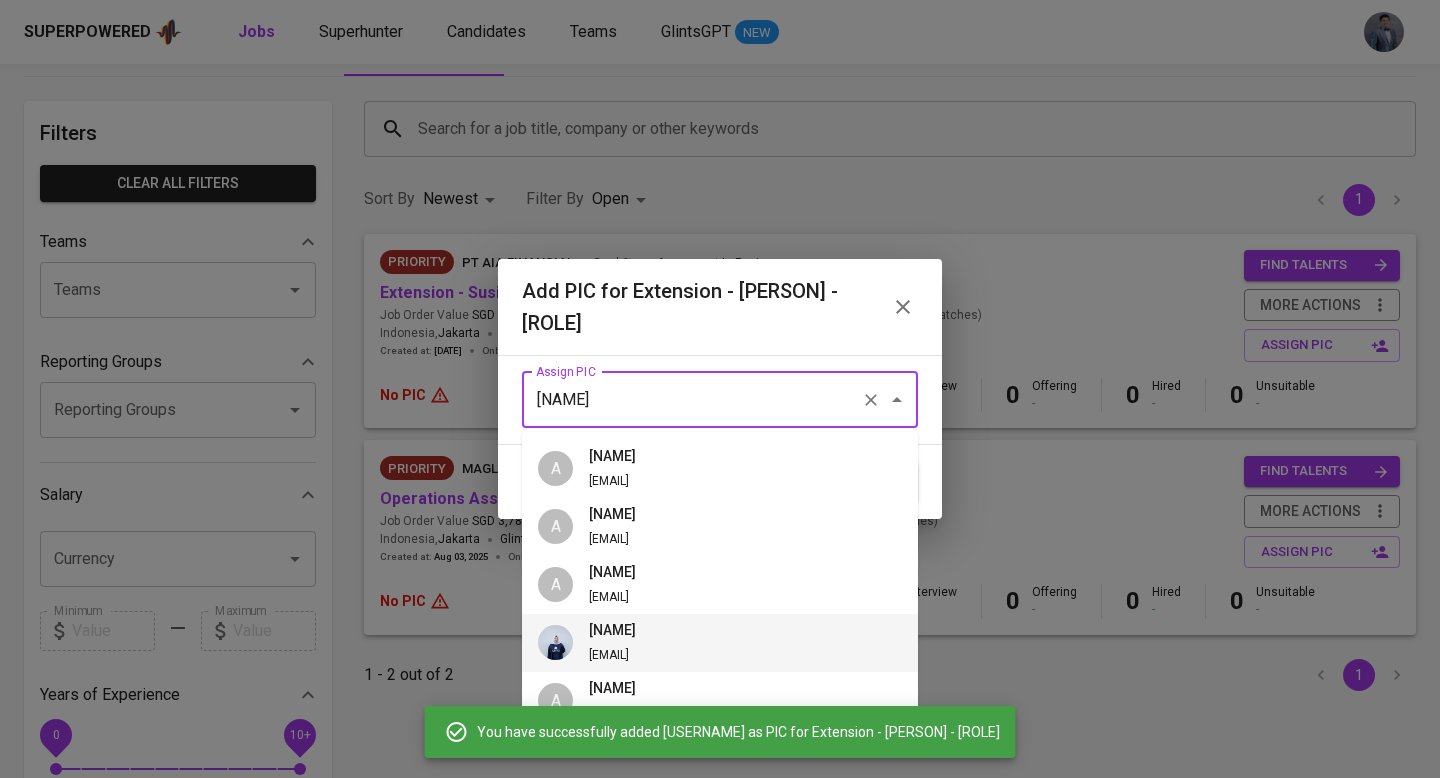 click on "annisanugrahani annisa@glints.com" at bounding box center [612, 643] 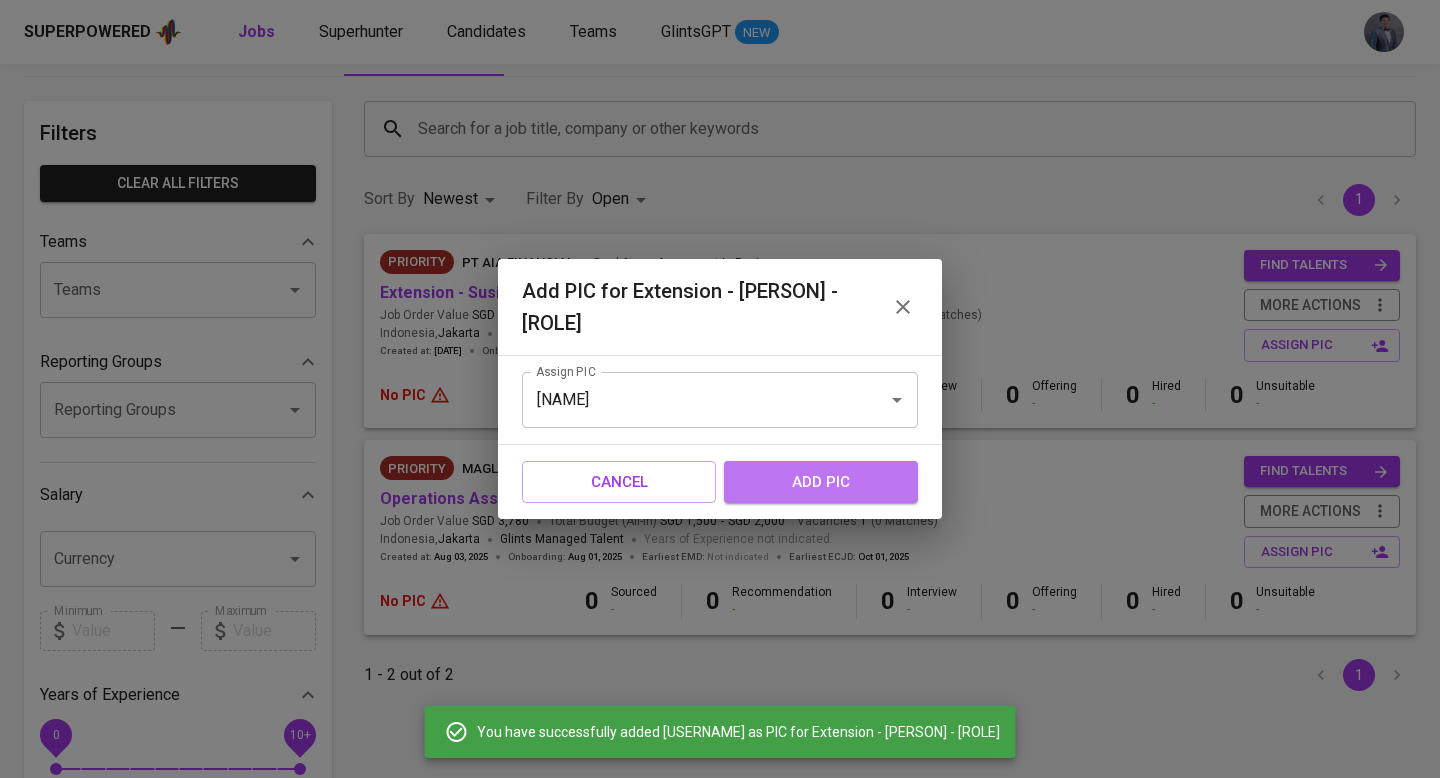 click on "add pic" at bounding box center [821, 482] 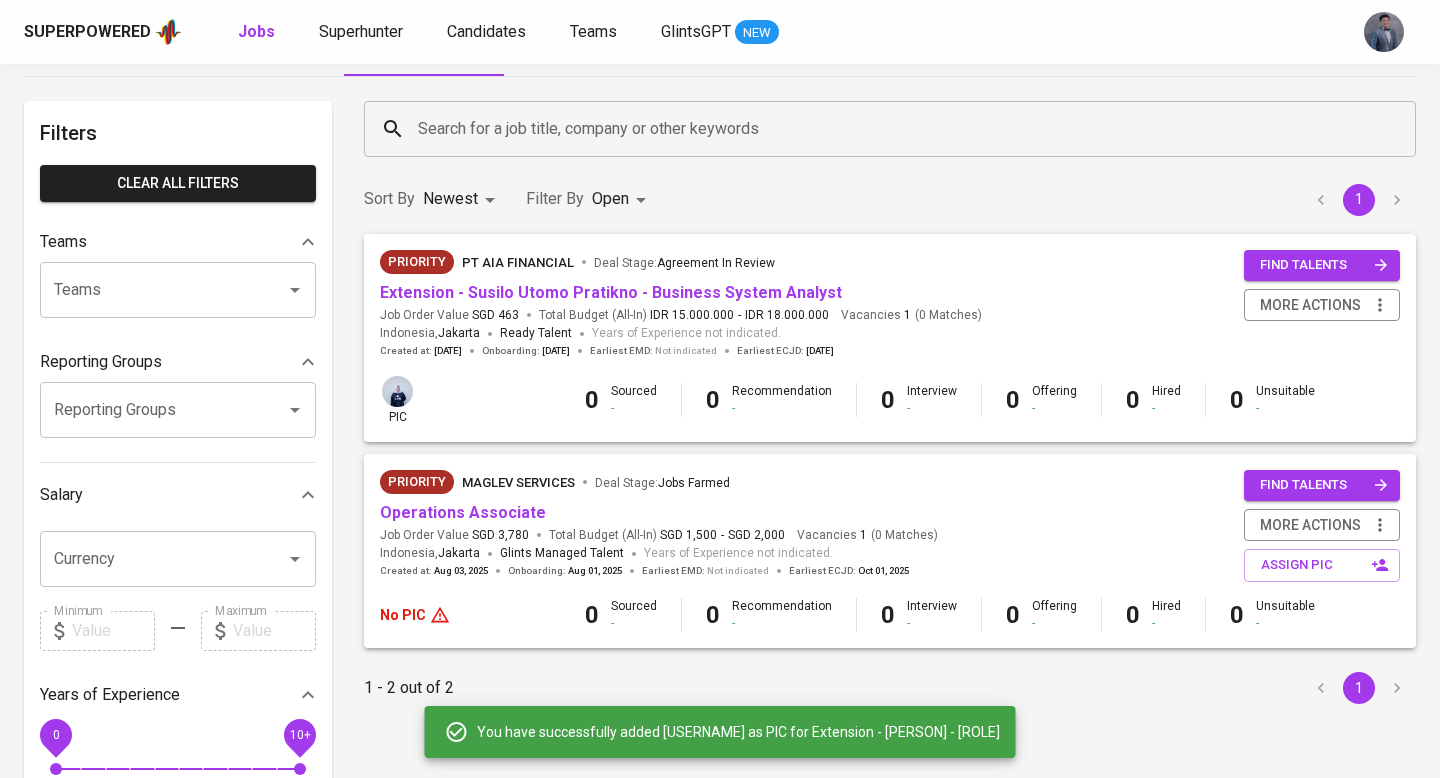 scroll, scrollTop: 0, scrollLeft: 0, axis: both 